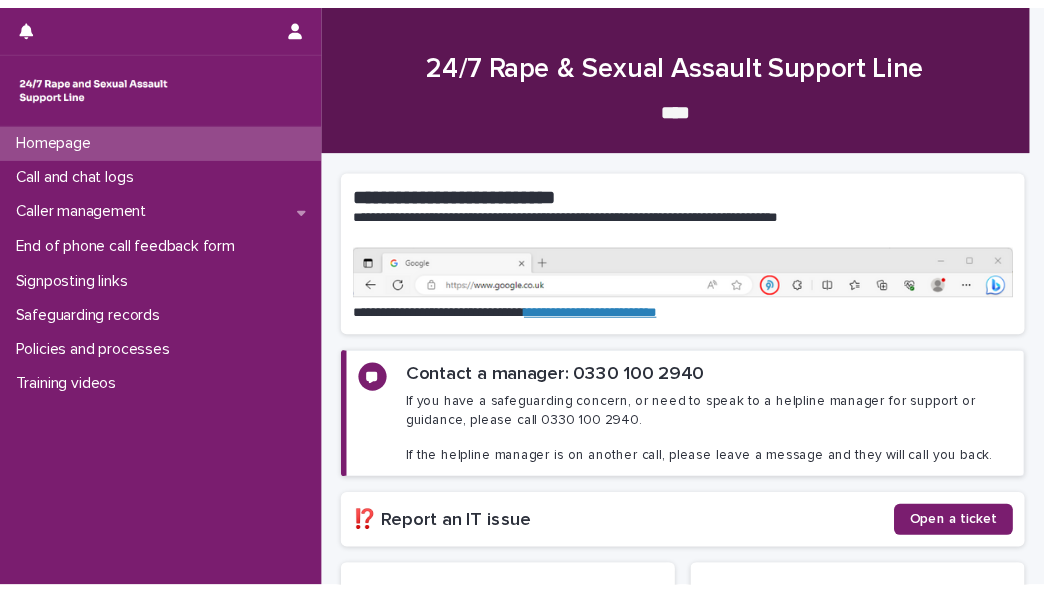 scroll, scrollTop: 0, scrollLeft: 0, axis: both 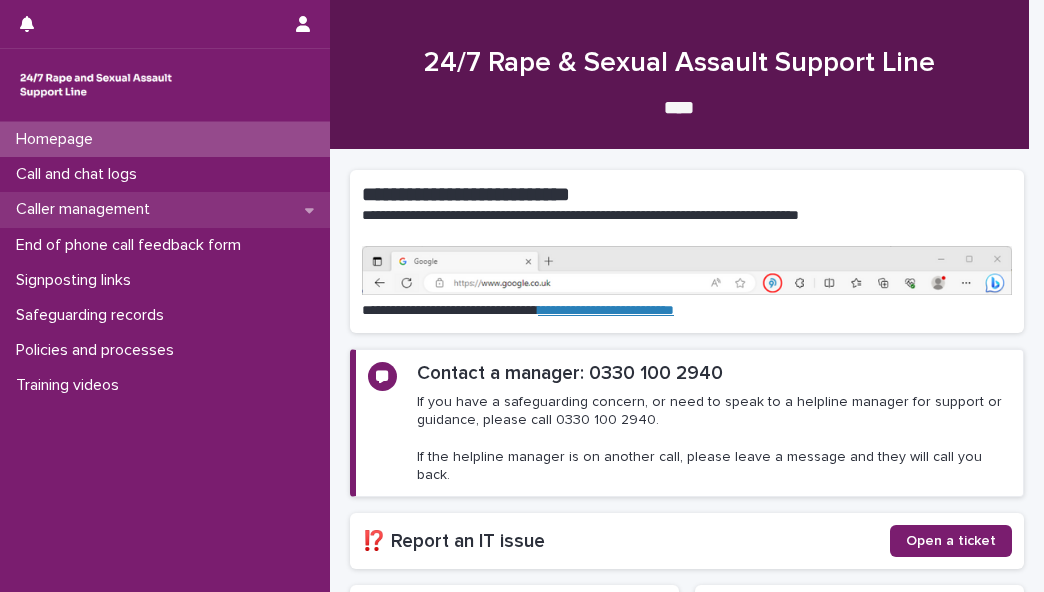 click on "Caller management" at bounding box center (165, 209) 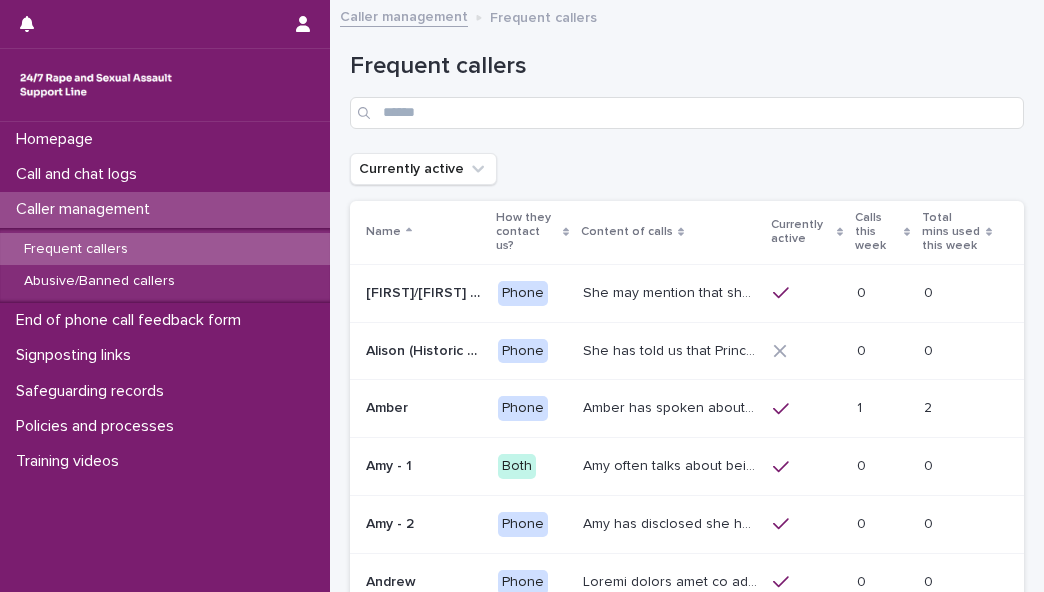 click 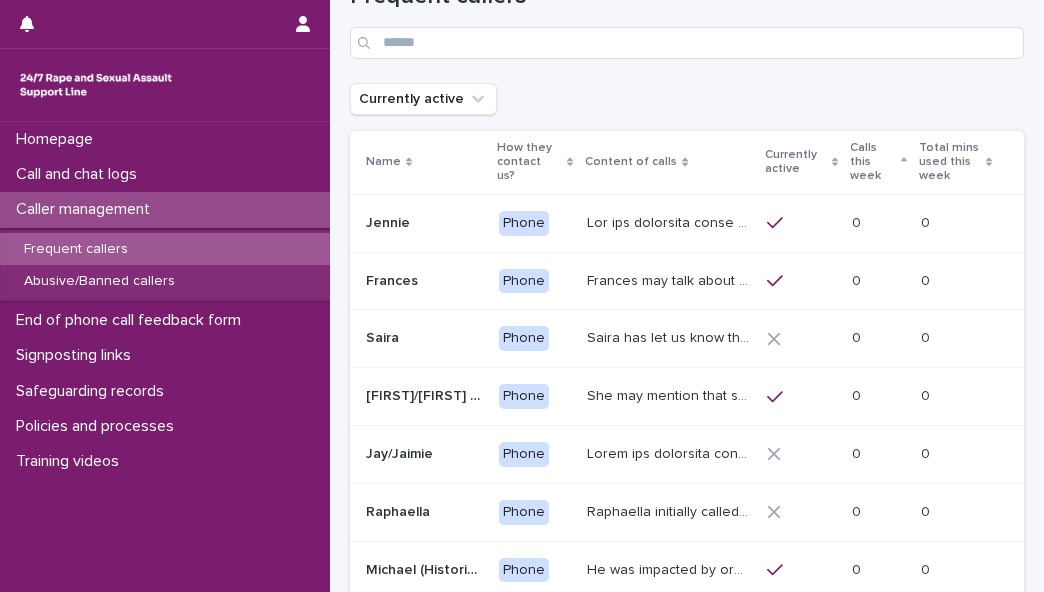 scroll, scrollTop: 82, scrollLeft: 0, axis: vertical 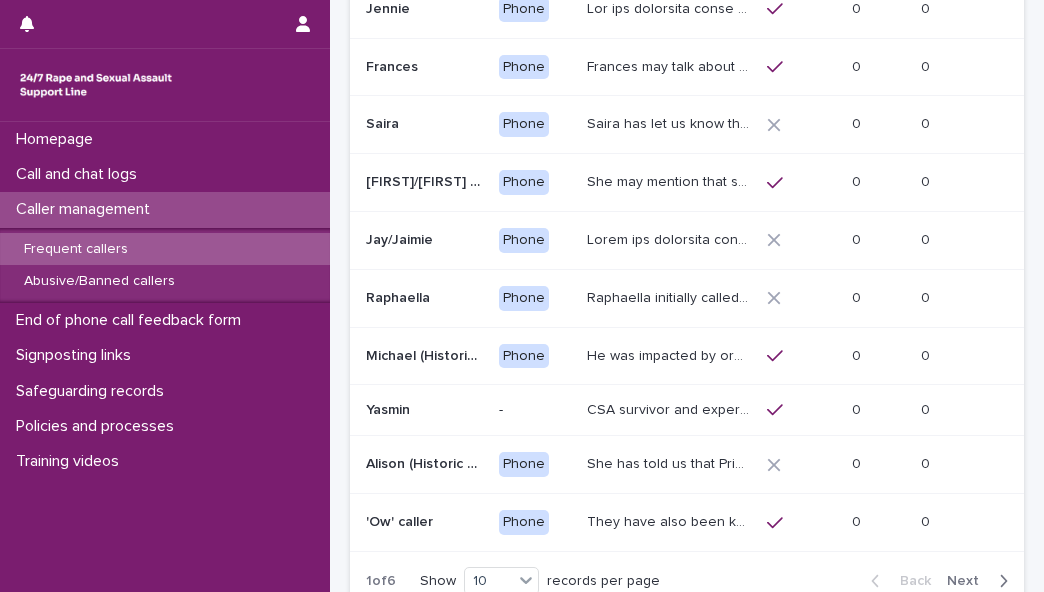 click on "Next" at bounding box center [969, 581] 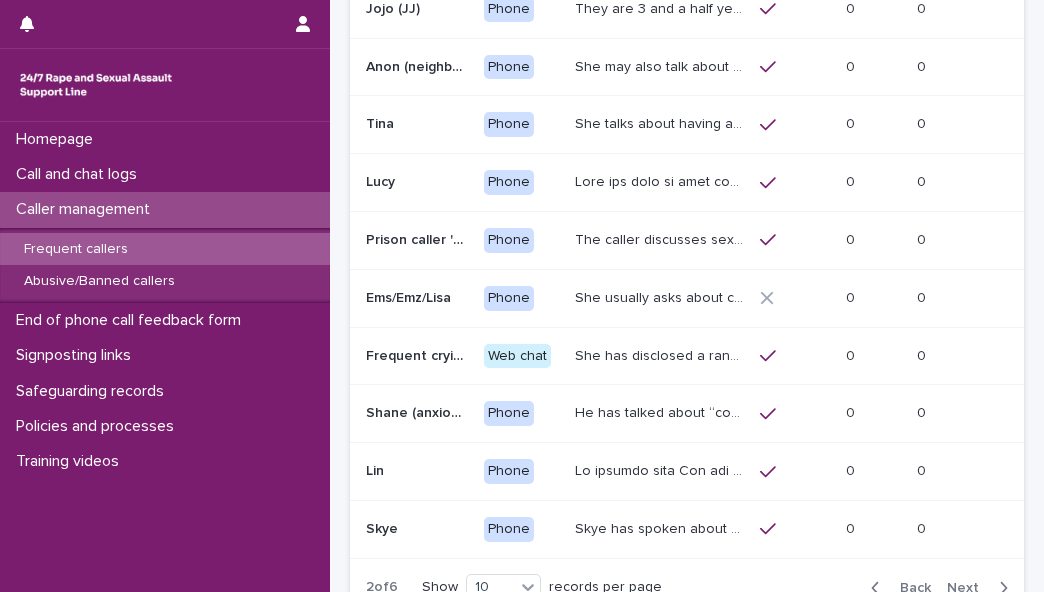 scroll, scrollTop: 287, scrollLeft: 0, axis: vertical 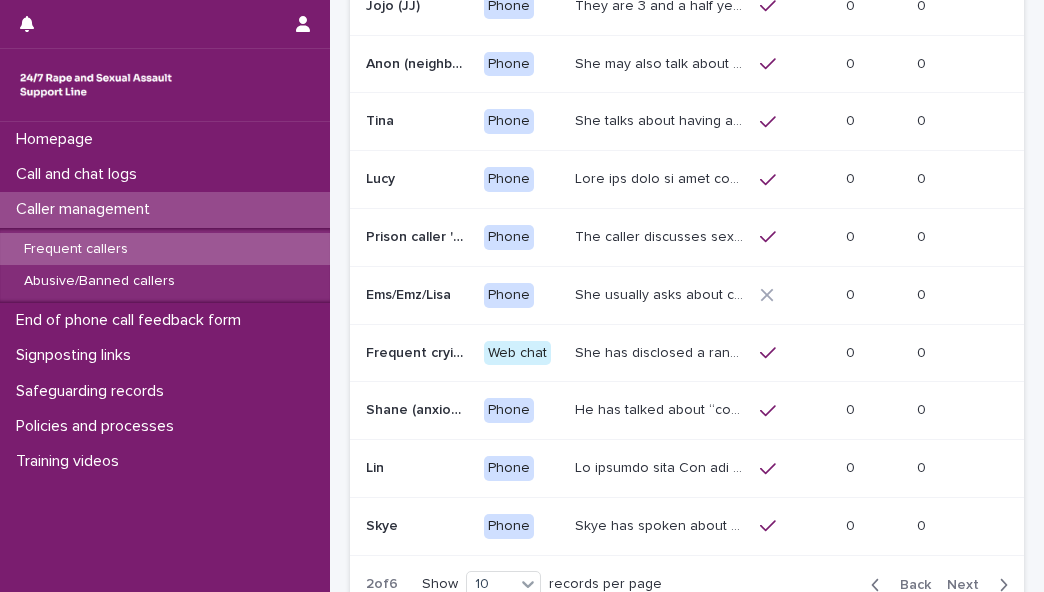 click on "Next" at bounding box center [969, 585] 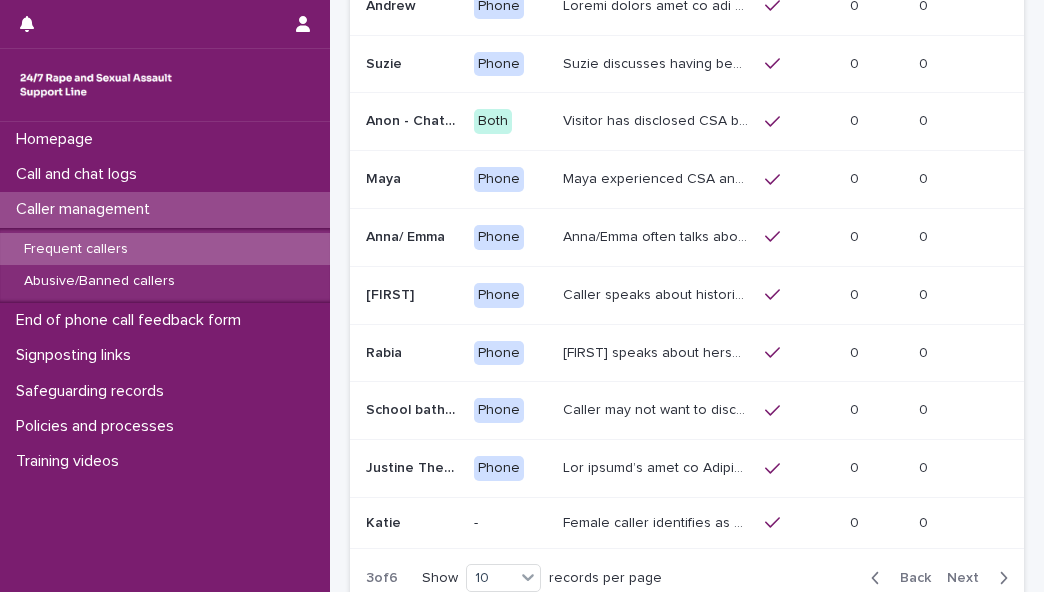scroll, scrollTop: 284, scrollLeft: 0, axis: vertical 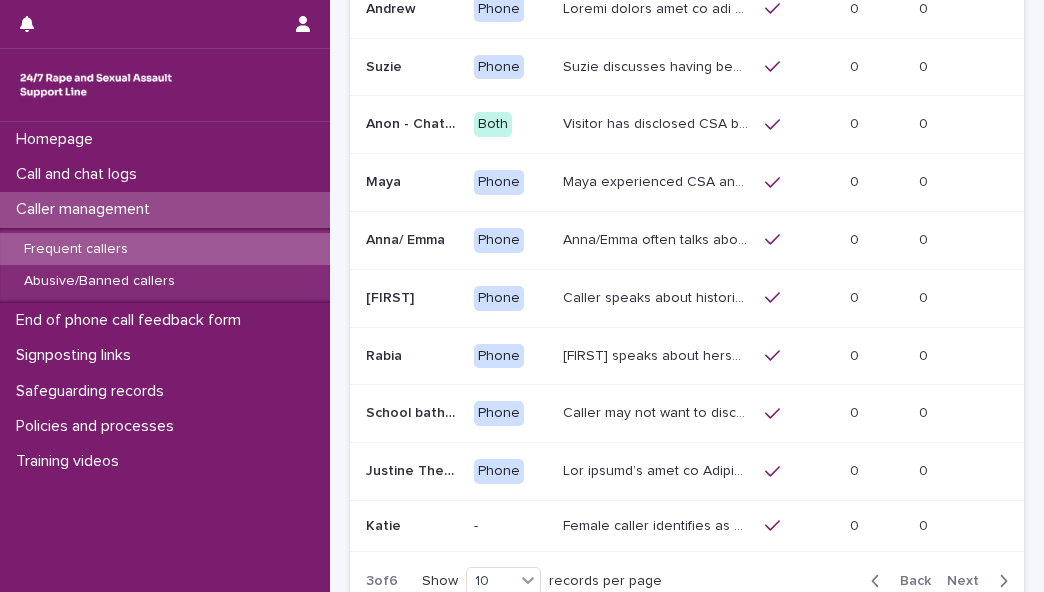 click on "Next" at bounding box center (969, 581) 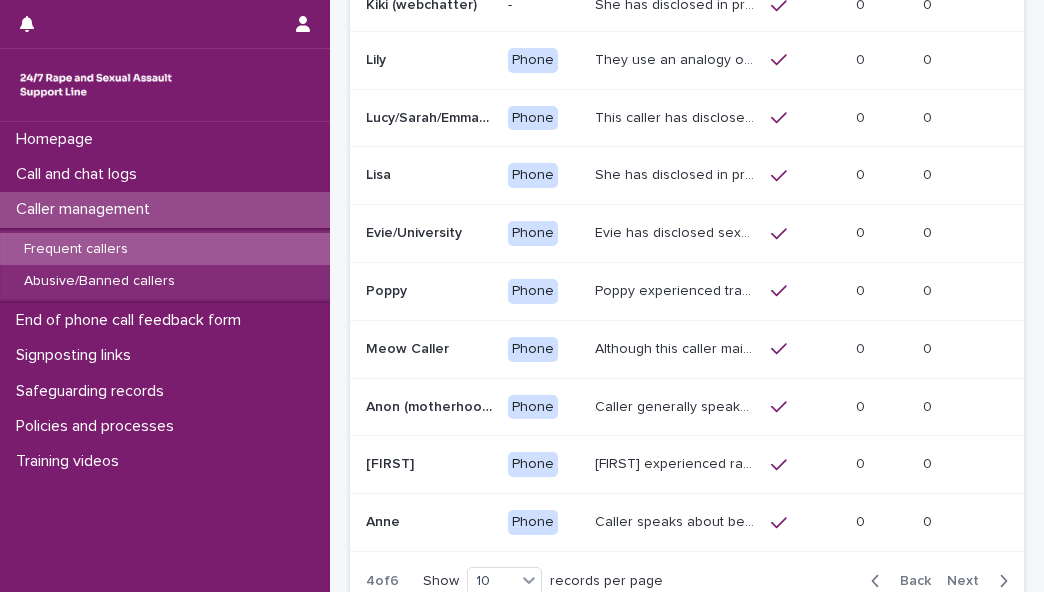 click on "Next" at bounding box center (969, 581) 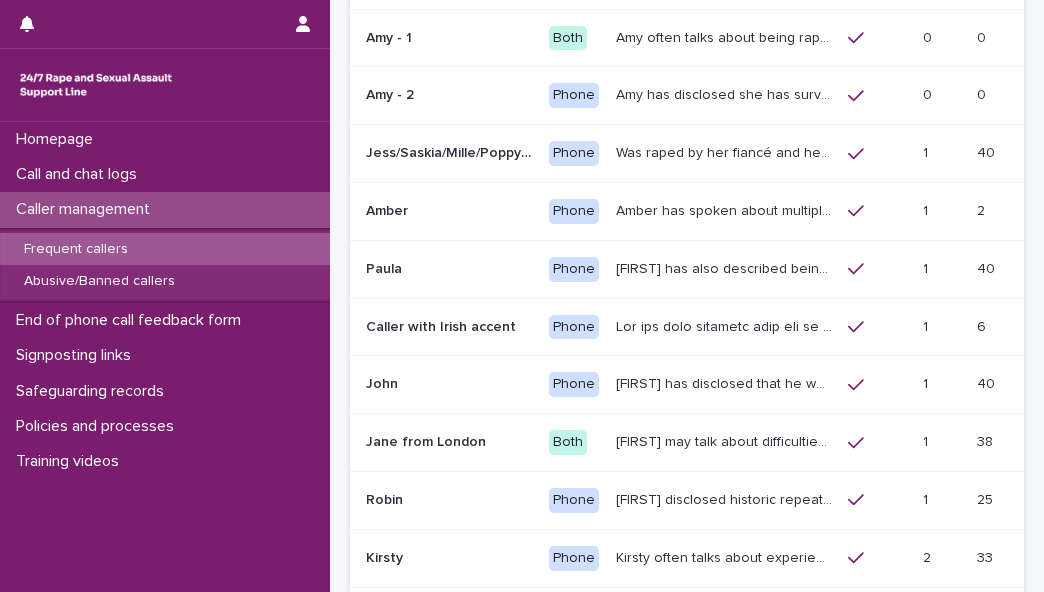 scroll, scrollTop: 302, scrollLeft: 0, axis: vertical 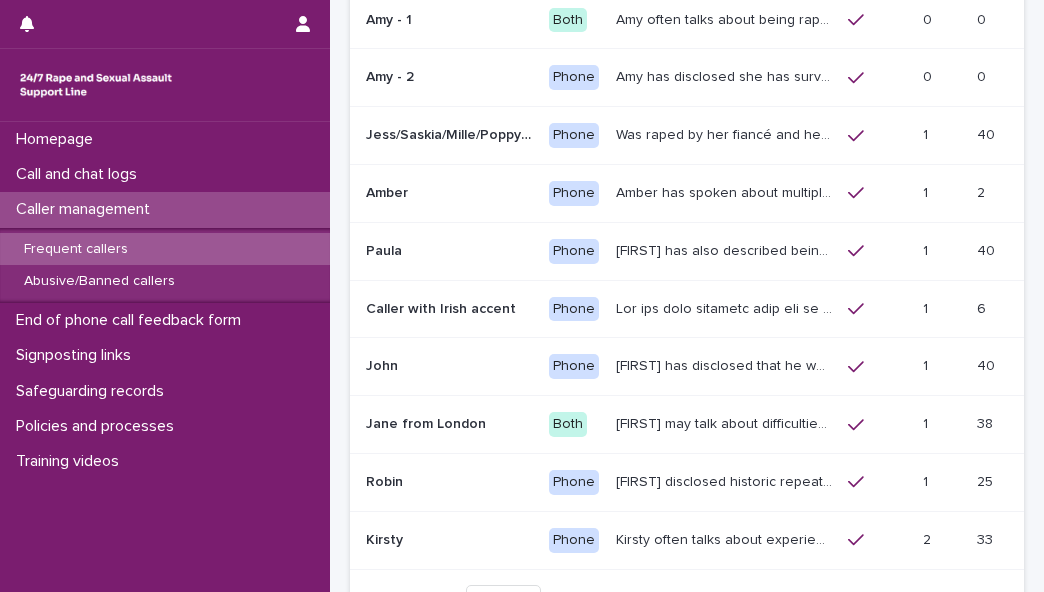 click on "Amy often talks about being raped a night before or 2 weeks ago or a month ago. She also makes reference to being sexually assaulted in may 2025.
She is autistic and has many times expressed a plan to end her life by jumping out of the window.
She has mentioned feeling very dismissed by other services.
She spoke about the adults supporting her telling her she is "attention-seeking".
Amy's contacts with us have generated a number of safeguarding concerns." at bounding box center (726, 18) 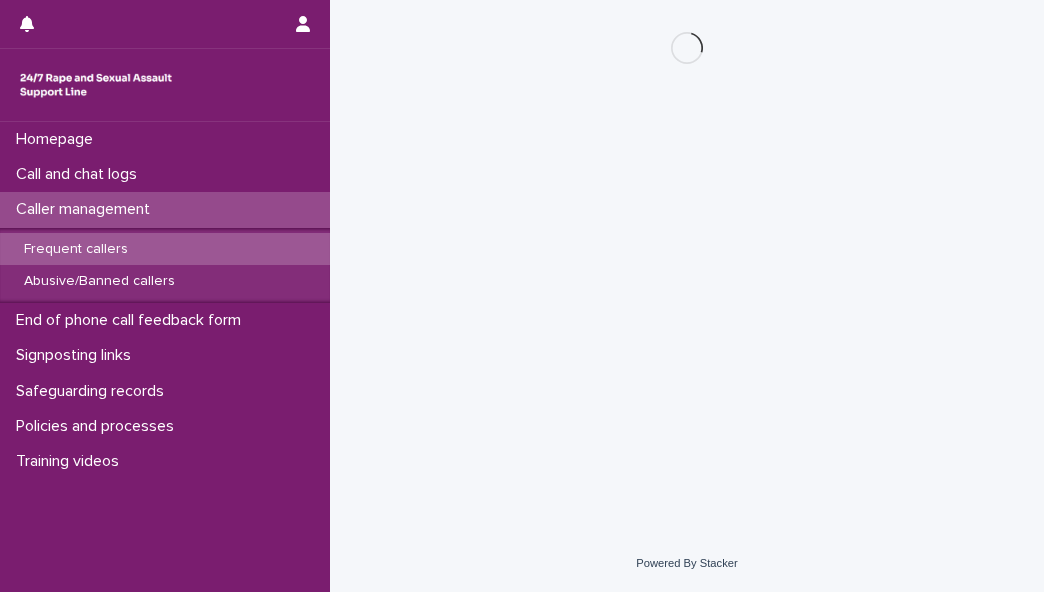 scroll, scrollTop: 0, scrollLeft: 0, axis: both 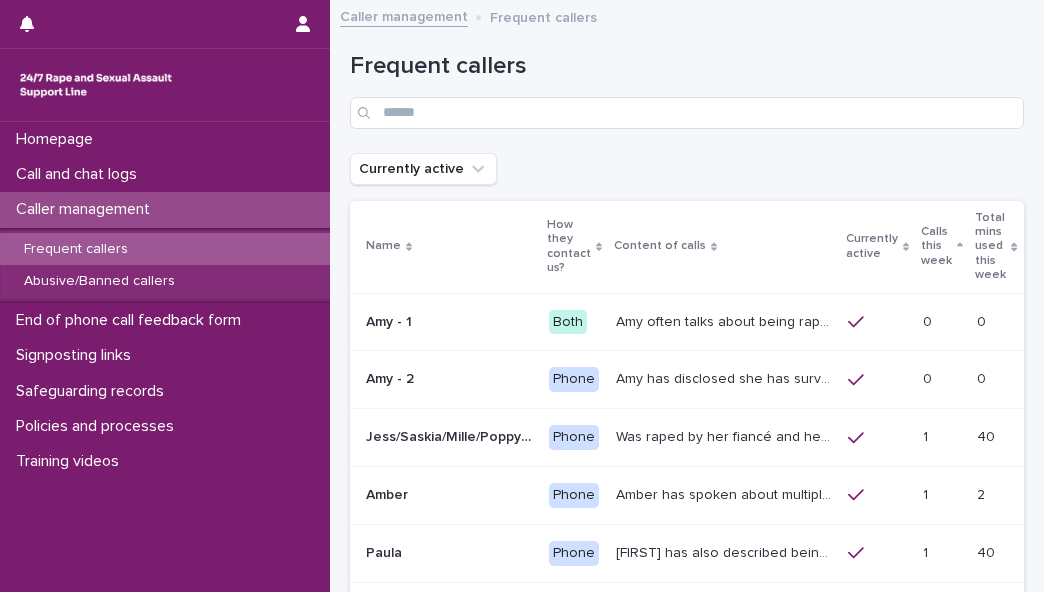 click at bounding box center (449, 379) 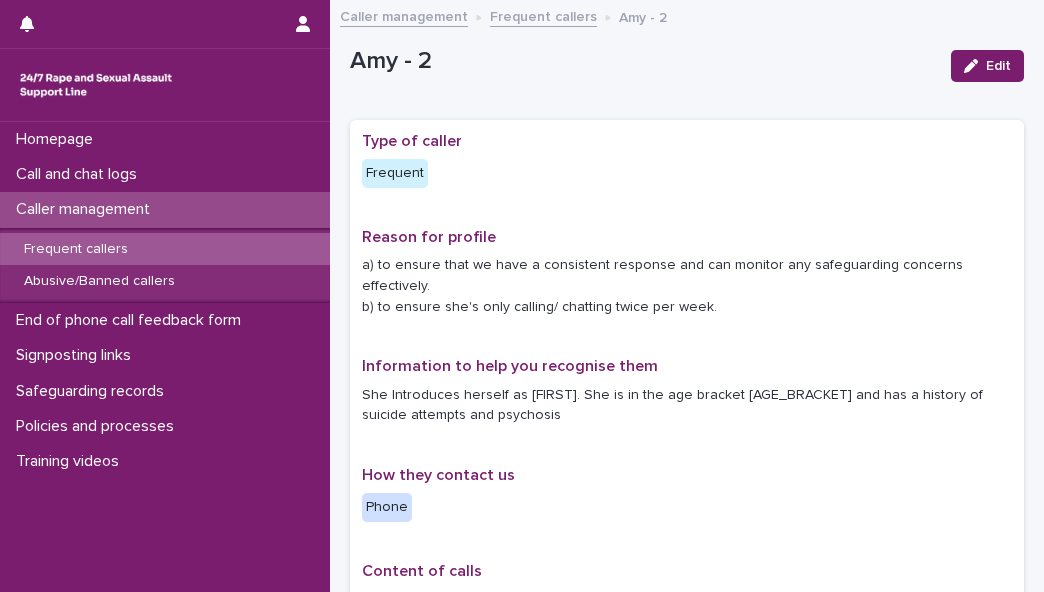 scroll, scrollTop: 1, scrollLeft: 0, axis: vertical 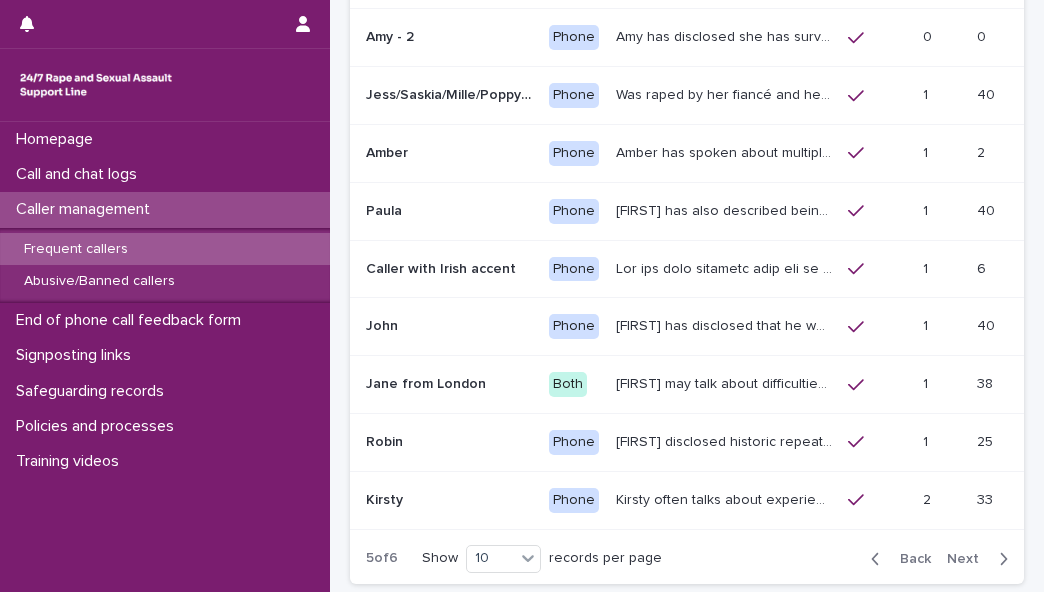 click on "Next" at bounding box center [969, 559] 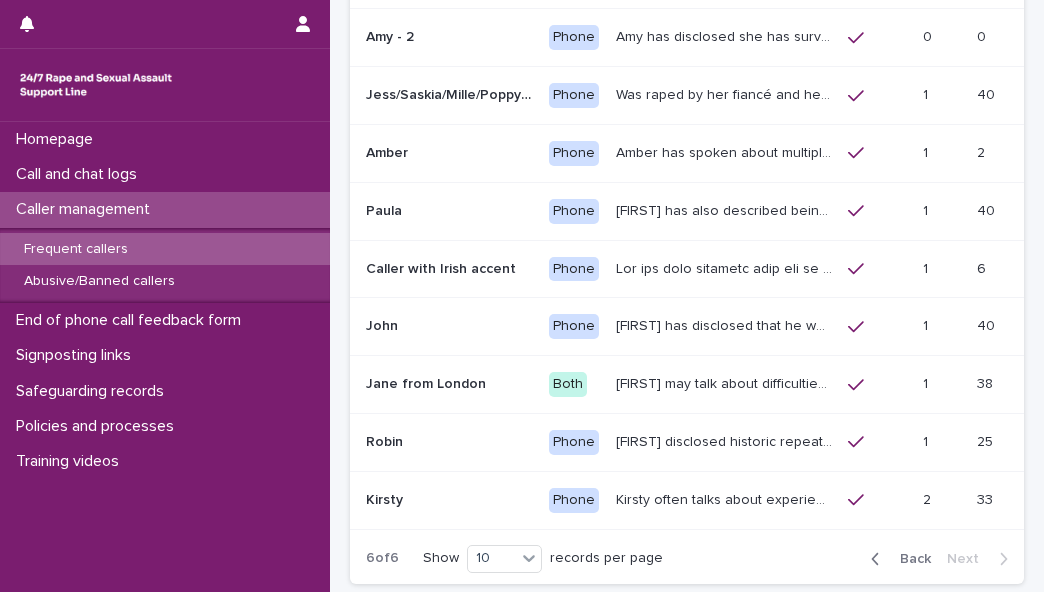scroll, scrollTop: 14, scrollLeft: 0, axis: vertical 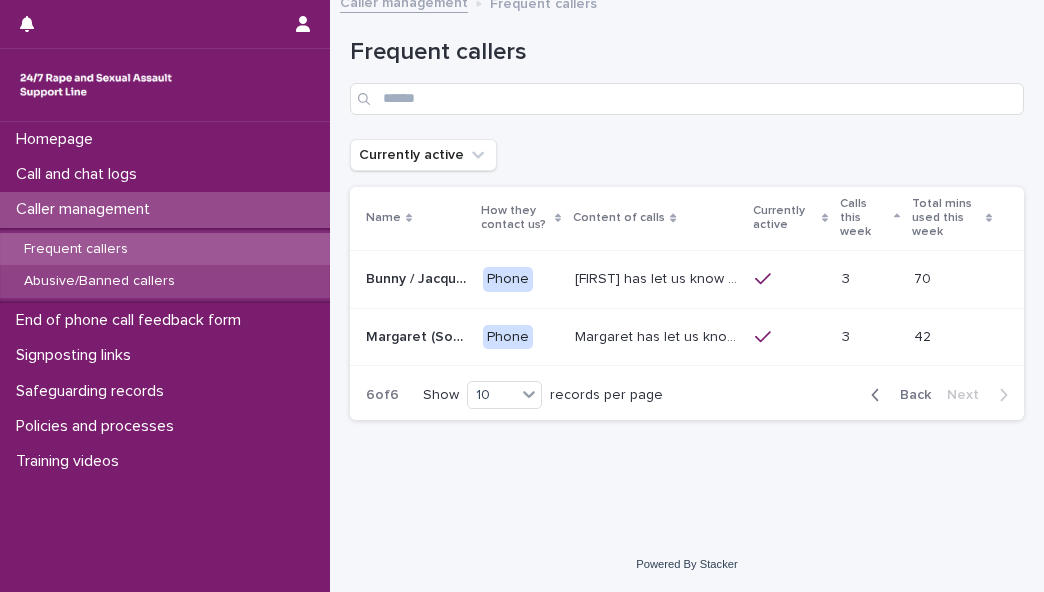 click on "Abusive/Banned callers" at bounding box center [165, 281] 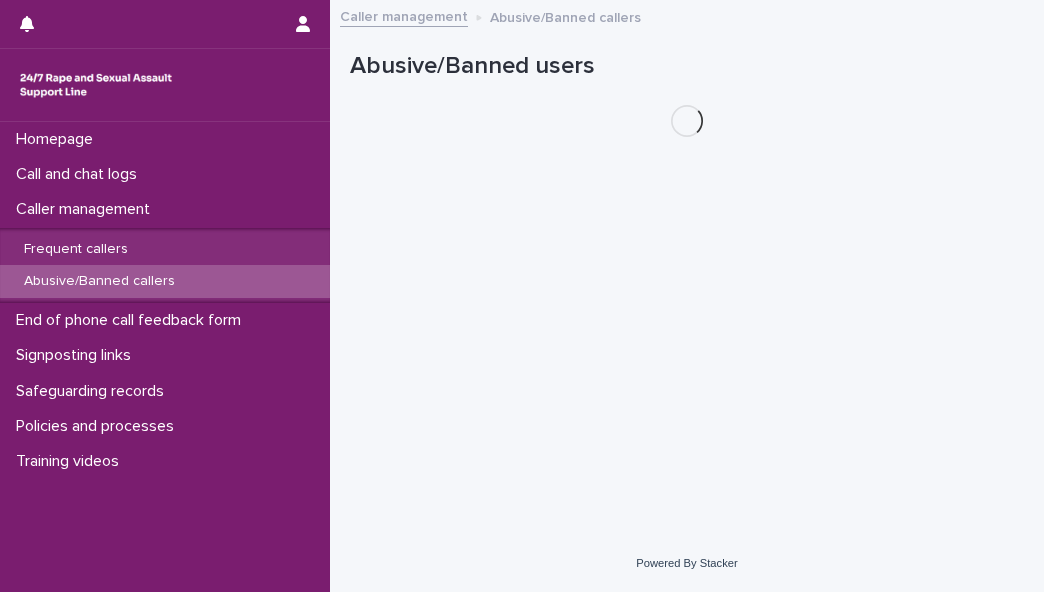 scroll, scrollTop: 0, scrollLeft: 0, axis: both 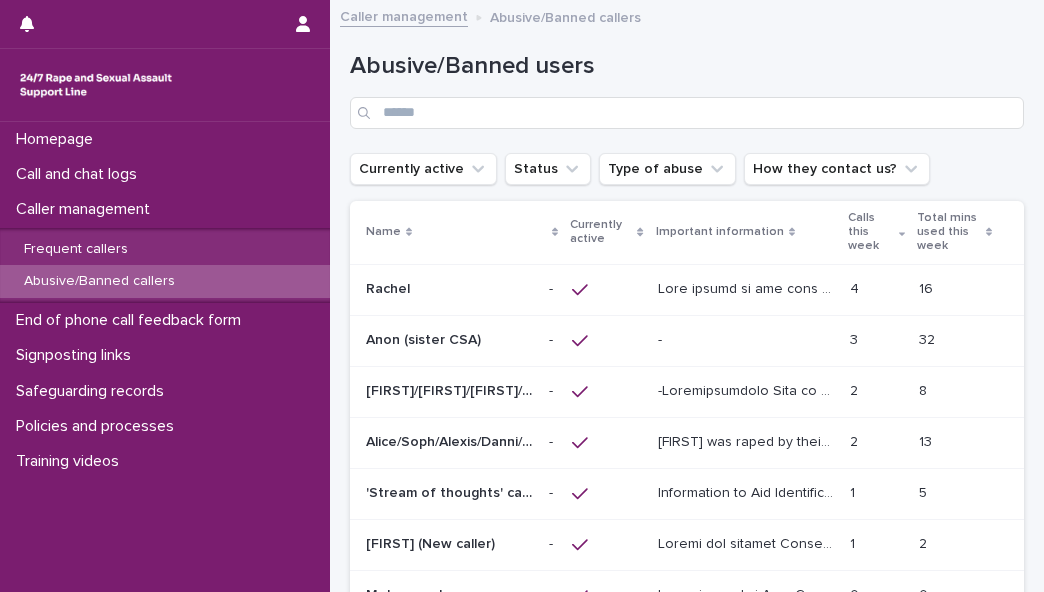 click at bounding box center [748, 287] 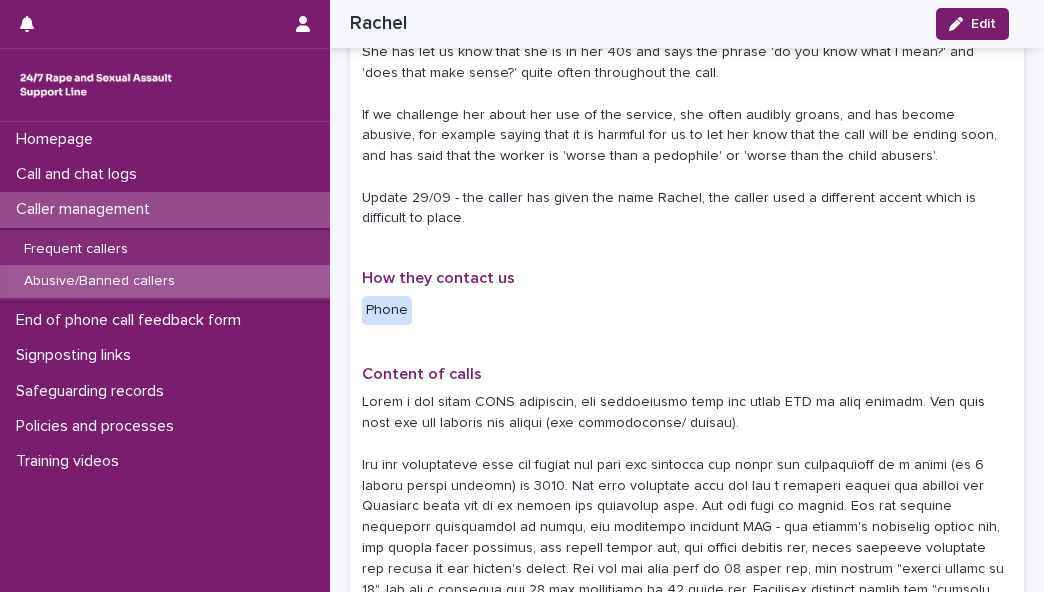 scroll, scrollTop: 0, scrollLeft: 0, axis: both 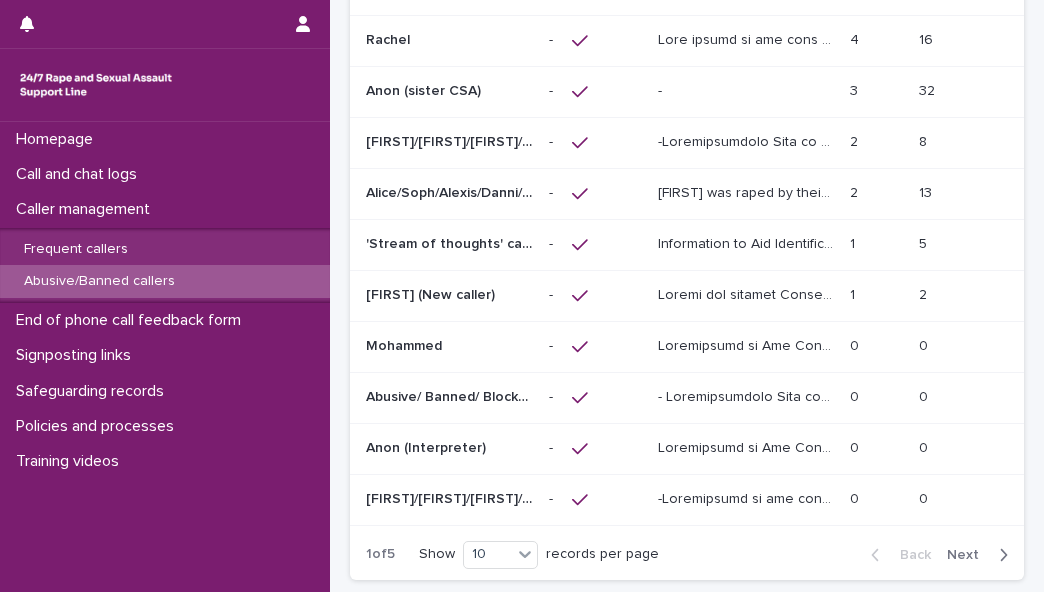 click on "Anon (sister CSA)" at bounding box center [425, 89] 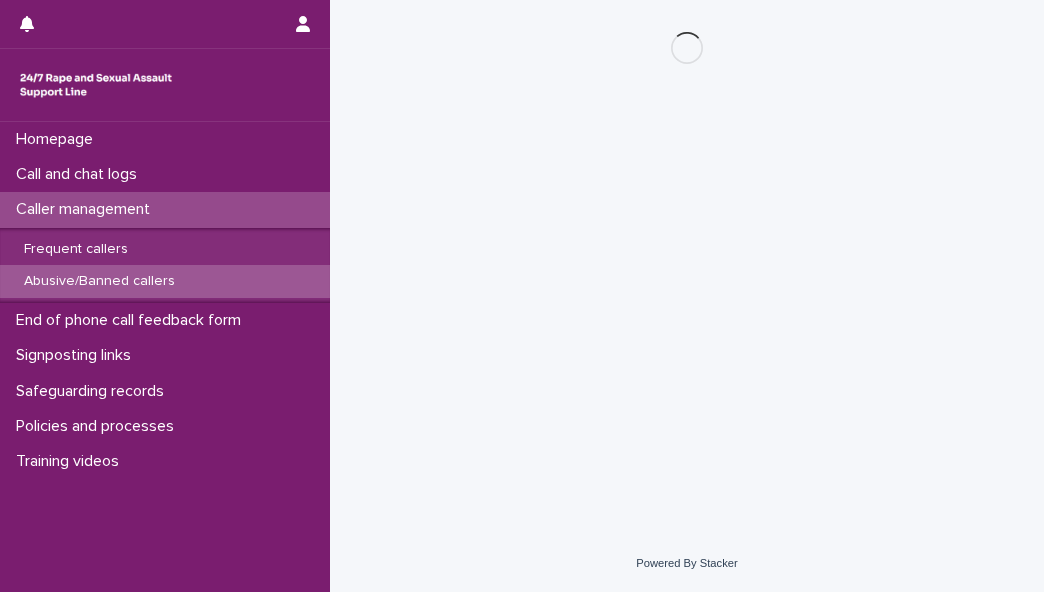 scroll, scrollTop: 0, scrollLeft: 0, axis: both 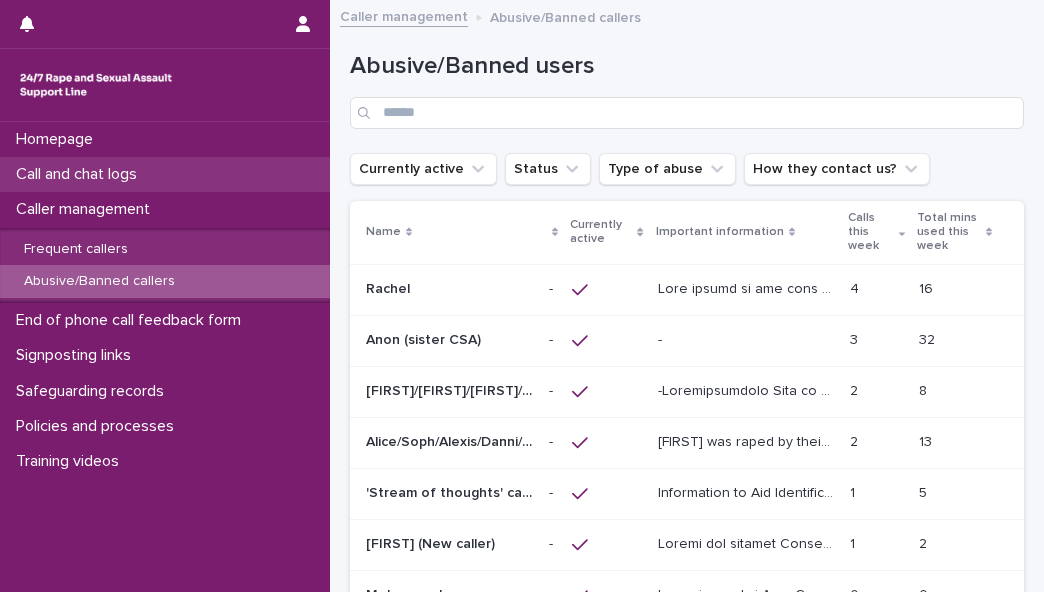 click on "Call and chat logs" at bounding box center [80, 174] 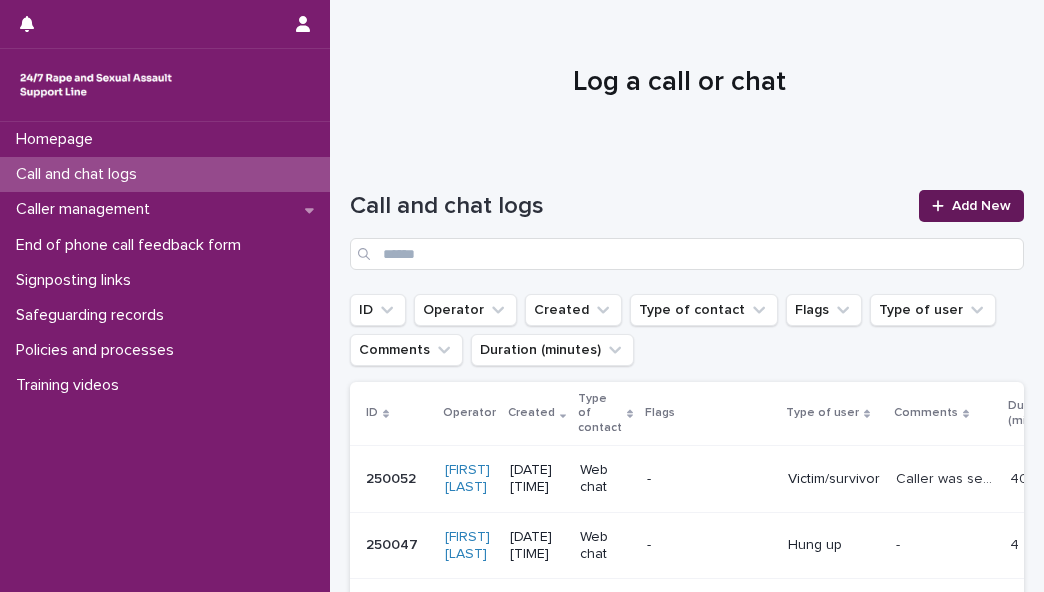 click on "Add New" at bounding box center [971, 206] 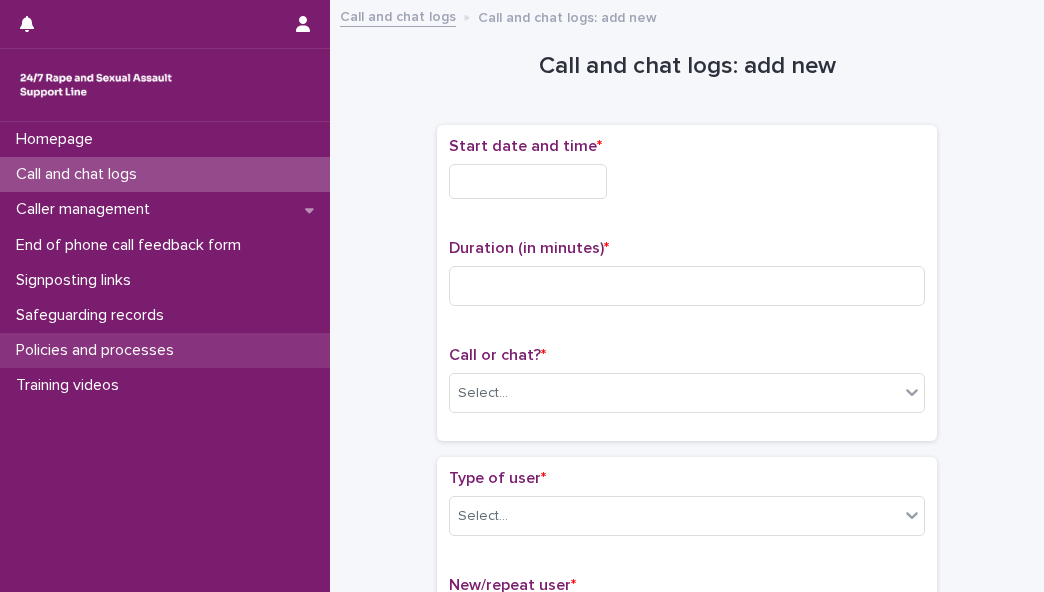 click on "Policies and processes" at bounding box center [165, 350] 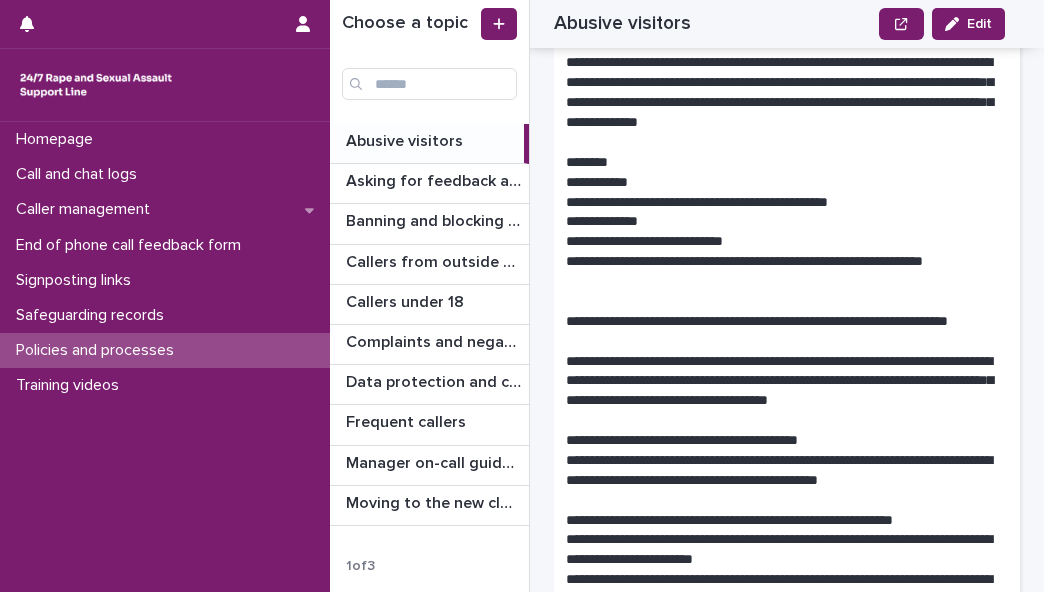 scroll, scrollTop: 1538, scrollLeft: 0, axis: vertical 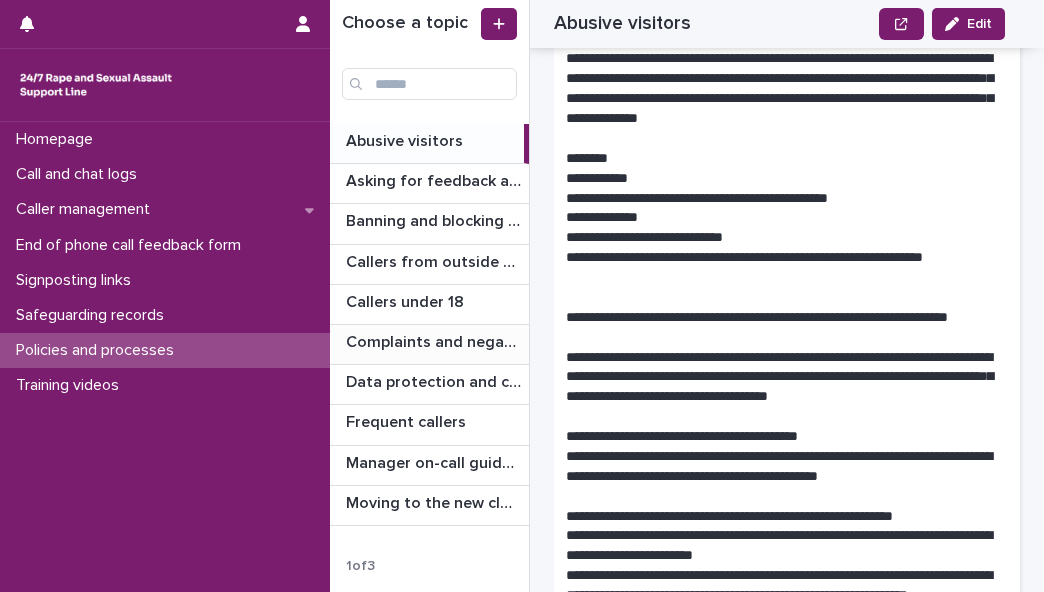 click on "Complaints and negative feedback" at bounding box center [435, 340] 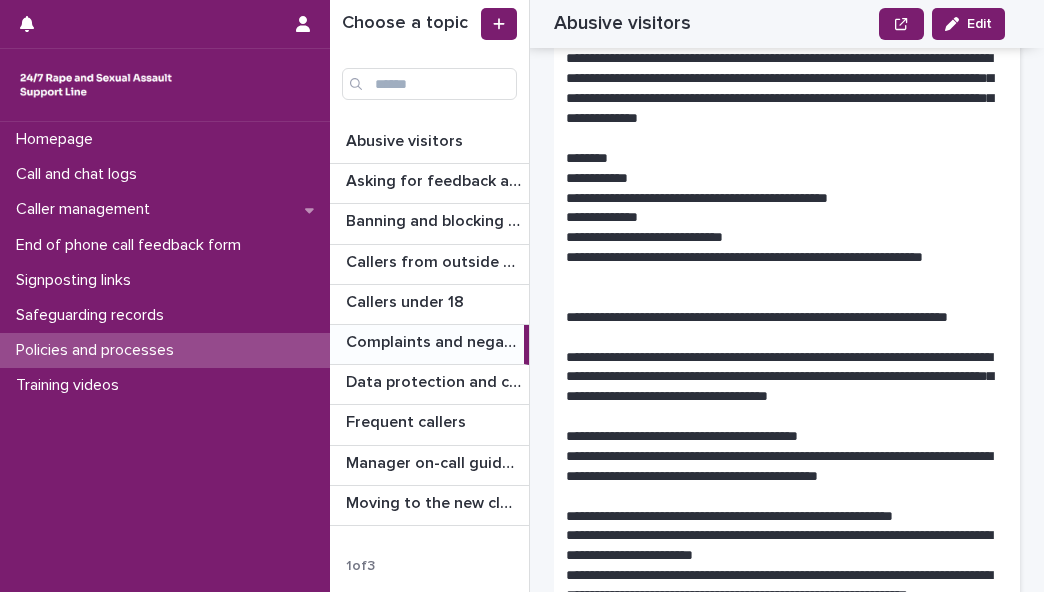 scroll, scrollTop: 0, scrollLeft: 0, axis: both 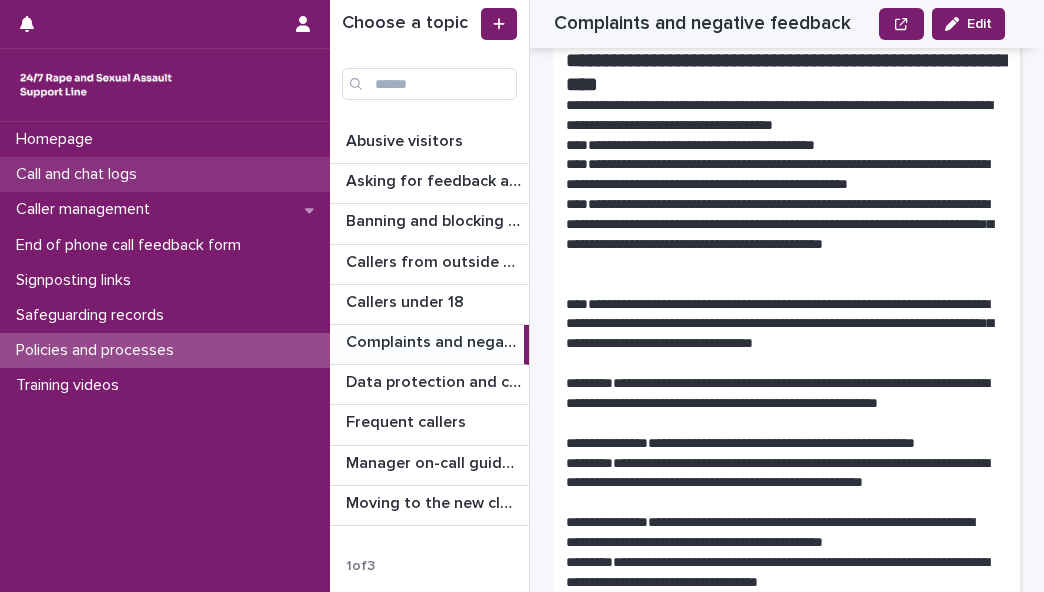 click on "Call and chat logs" at bounding box center (165, 174) 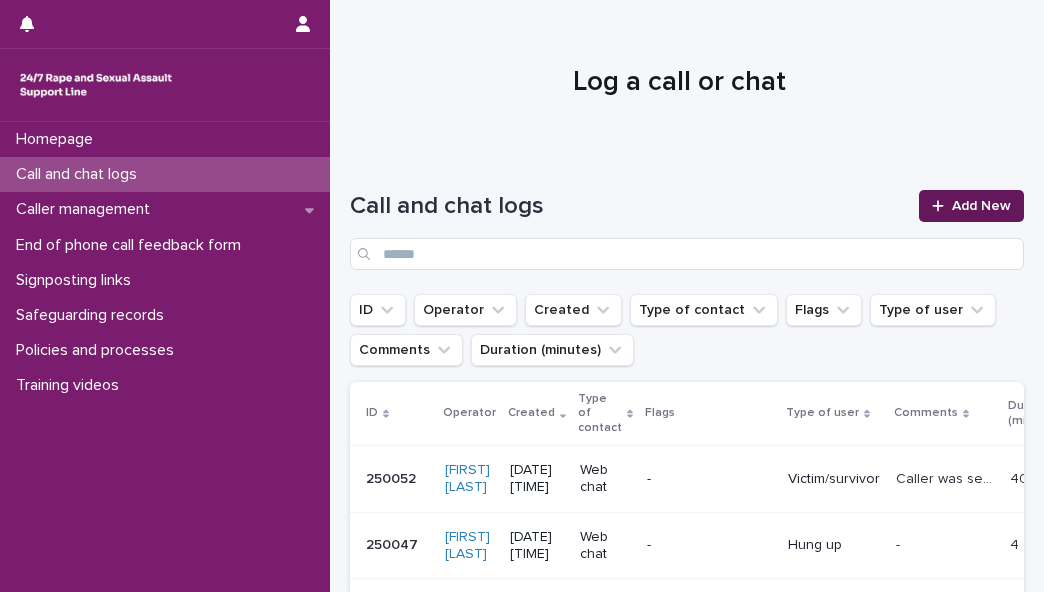 click on "Add New" at bounding box center [981, 206] 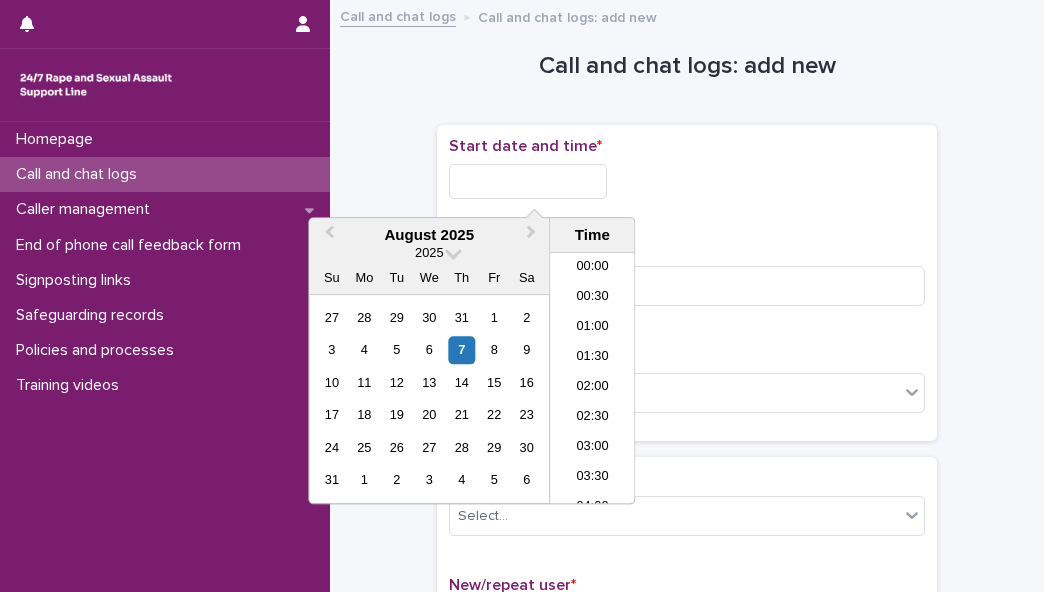 click at bounding box center (528, 181) 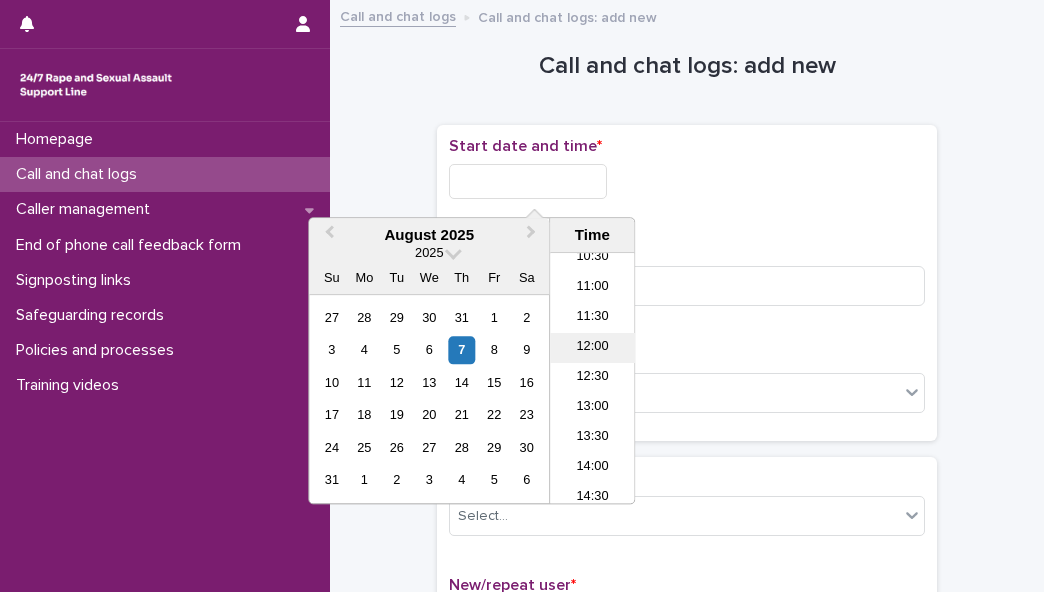 click on "12:00" at bounding box center [592, 348] 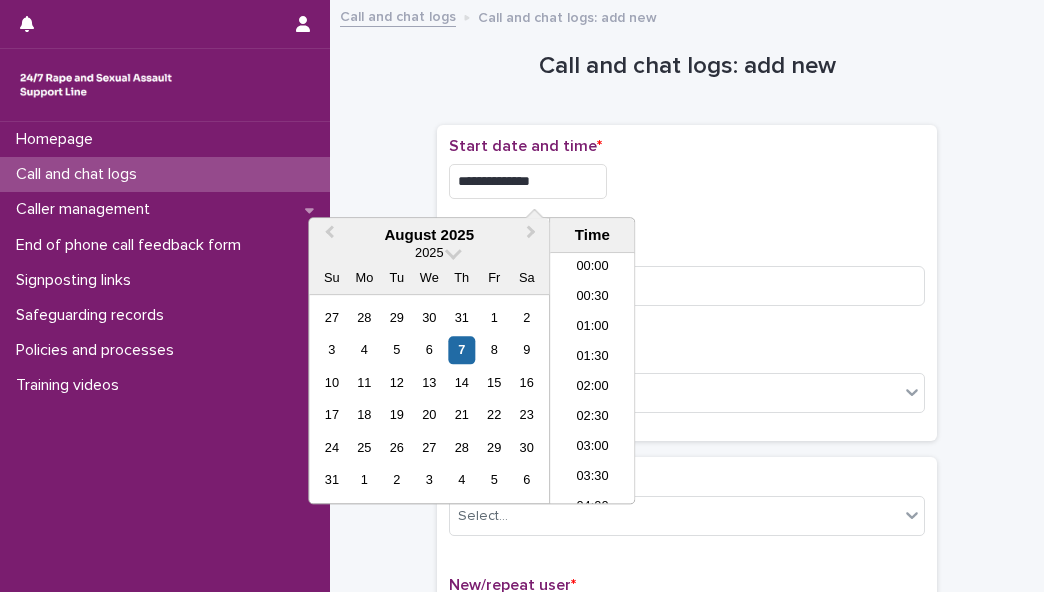 click on "**********" at bounding box center (528, 181) 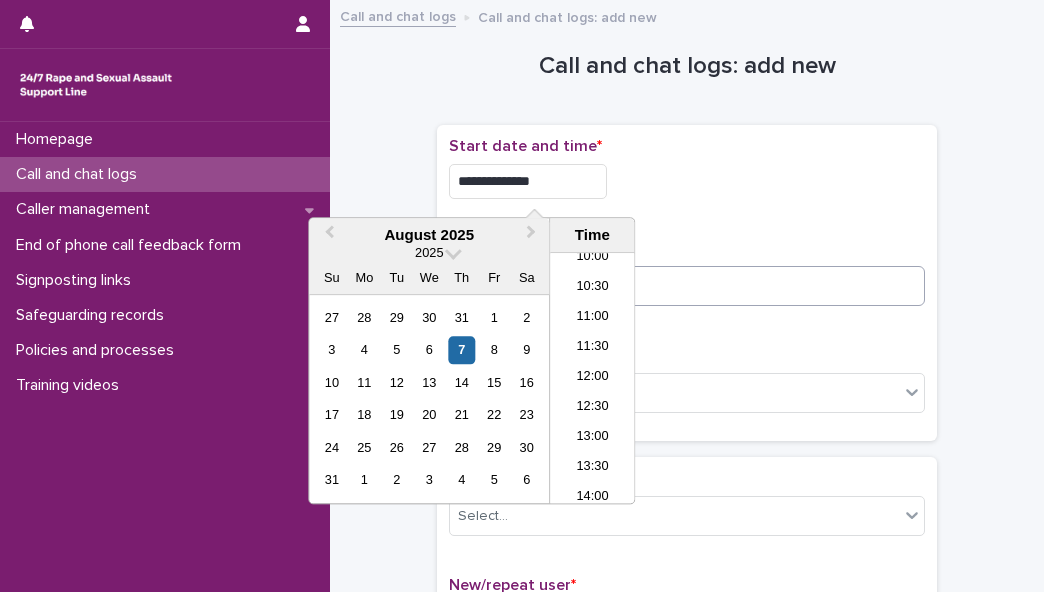 type on "**********" 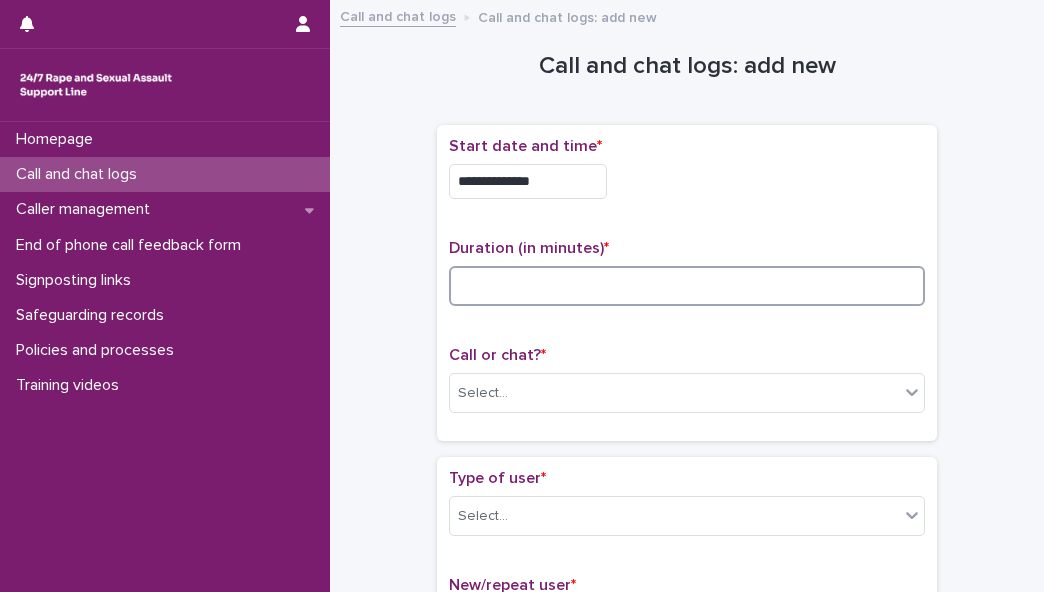 click at bounding box center [687, 286] 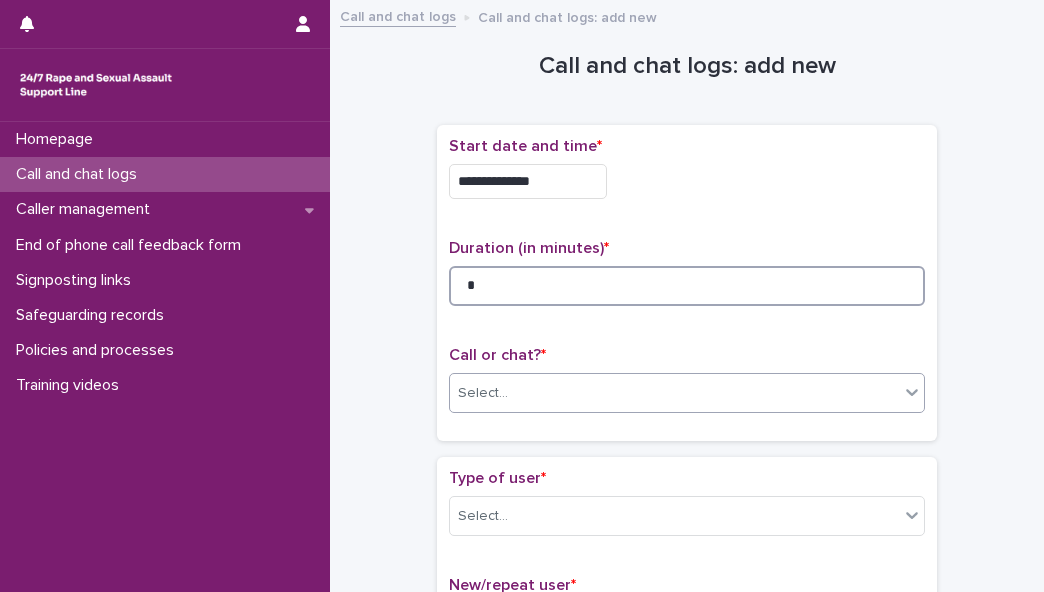type on "*" 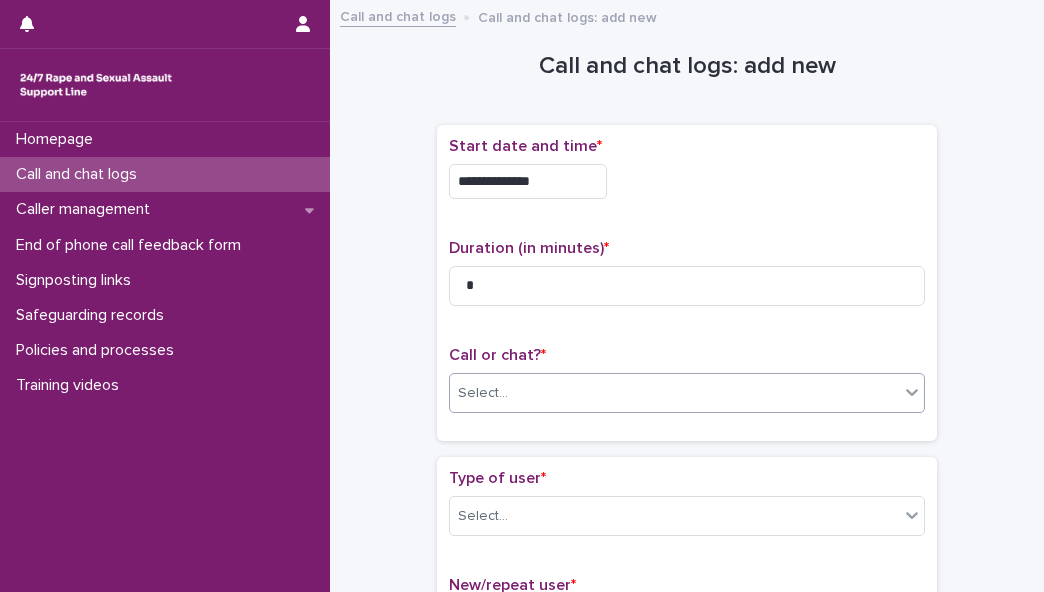 click on "Select..." at bounding box center (674, 393) 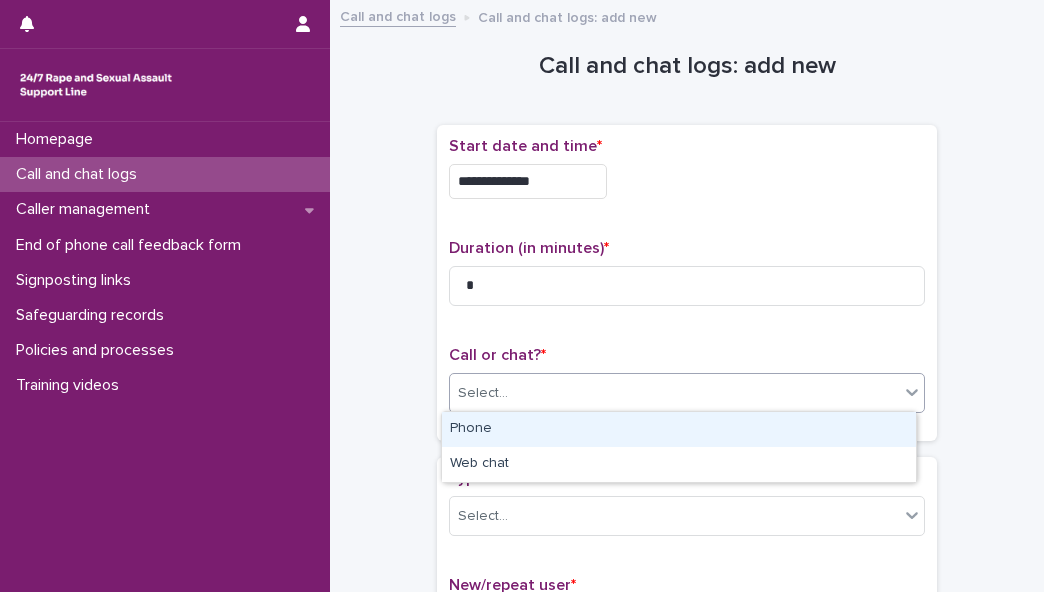 click on "Phone" at bounding box center (679, 429) 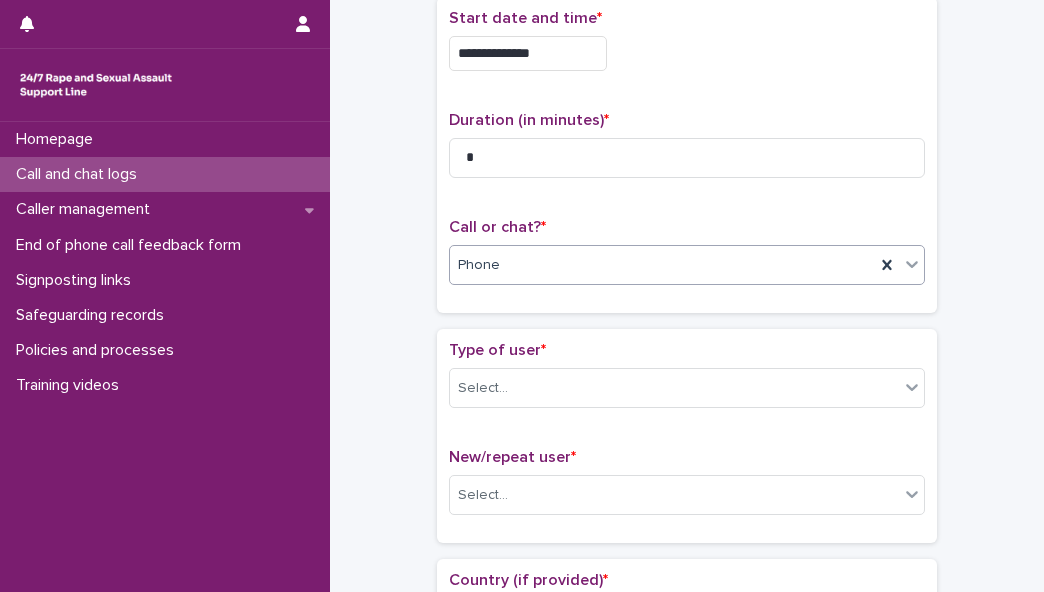 scroll, scrollTop: 198, scrollLeft: 0, axis: vertical 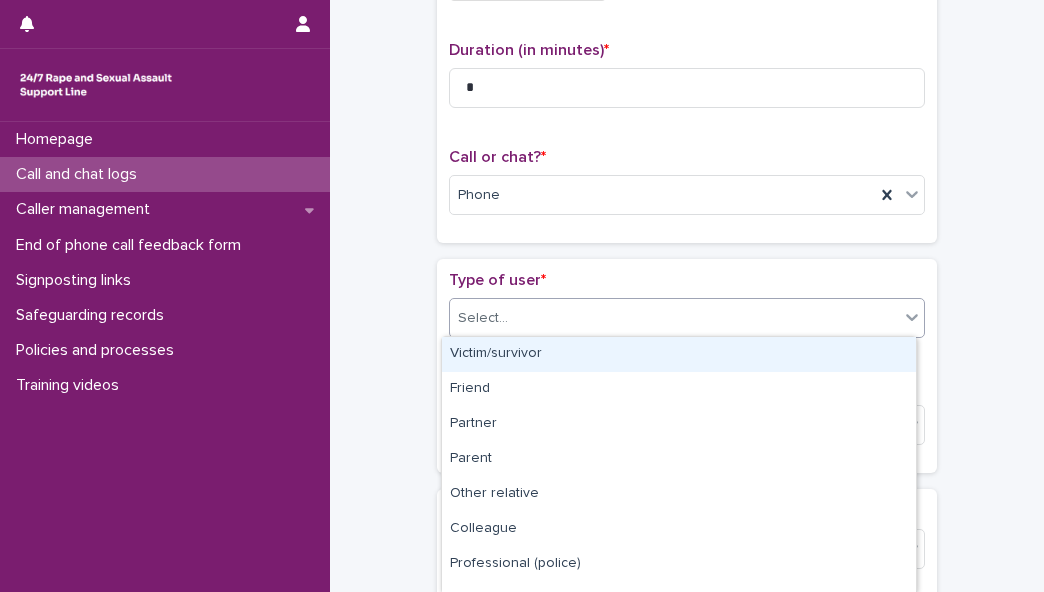 click on "Select..." at bounding box center (674, 318) 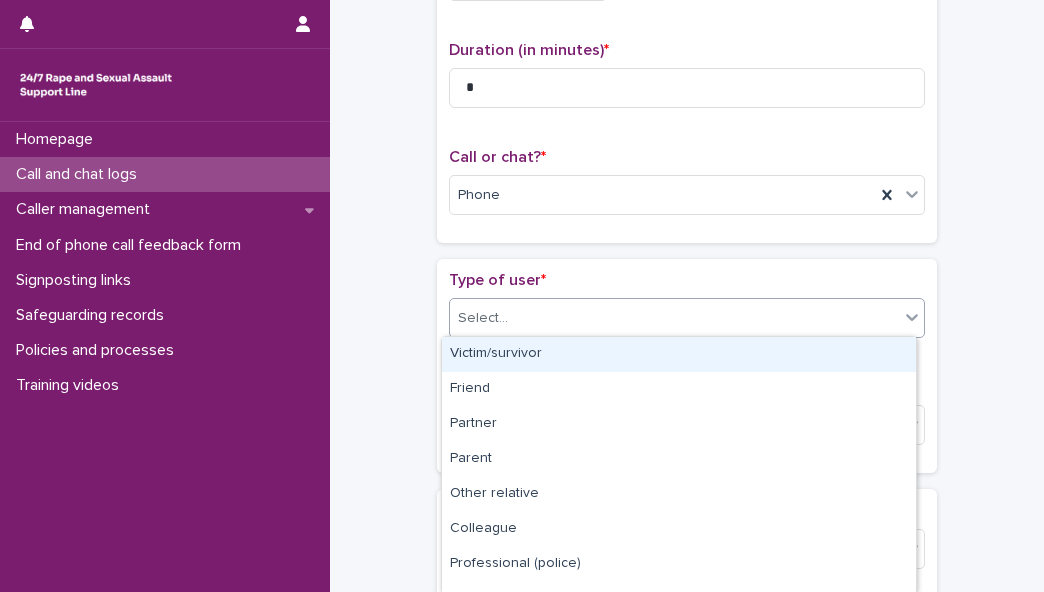click on "Victim/survivor" at bounding box center (679, 354) 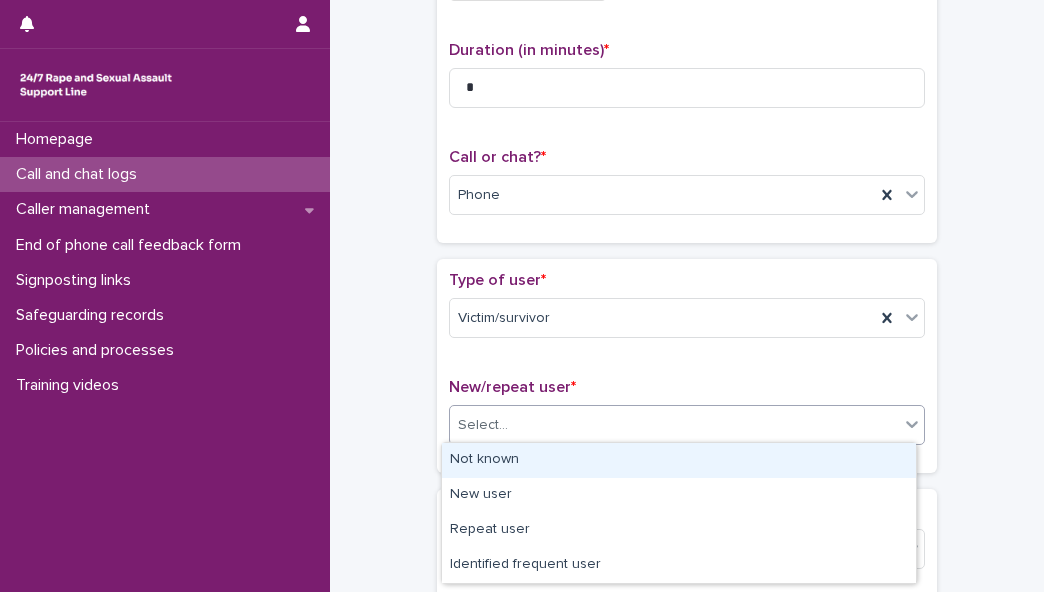 click on "Select..." at bounding box center [674, 425] 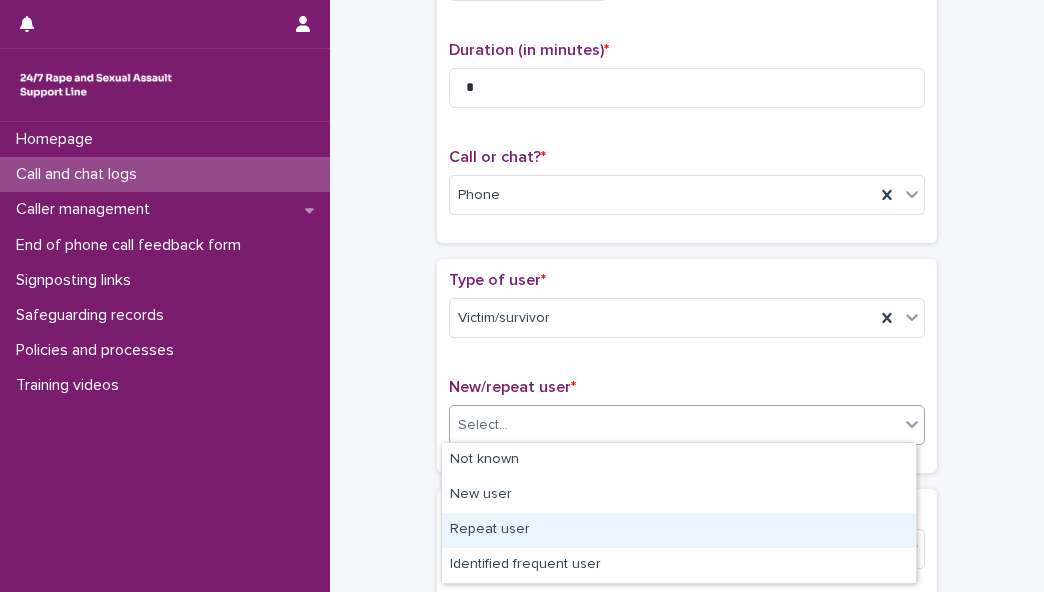 click on "Repeat user" at bounding box center [679, 530] 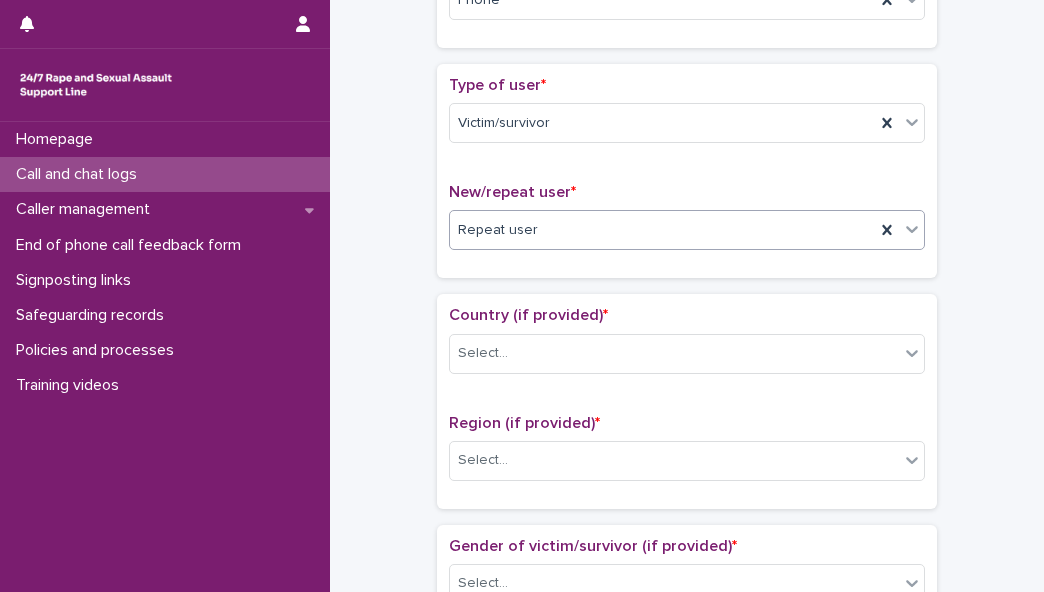 scroll, scrollTop: 436, scrollLeft: 0, axis: vertical 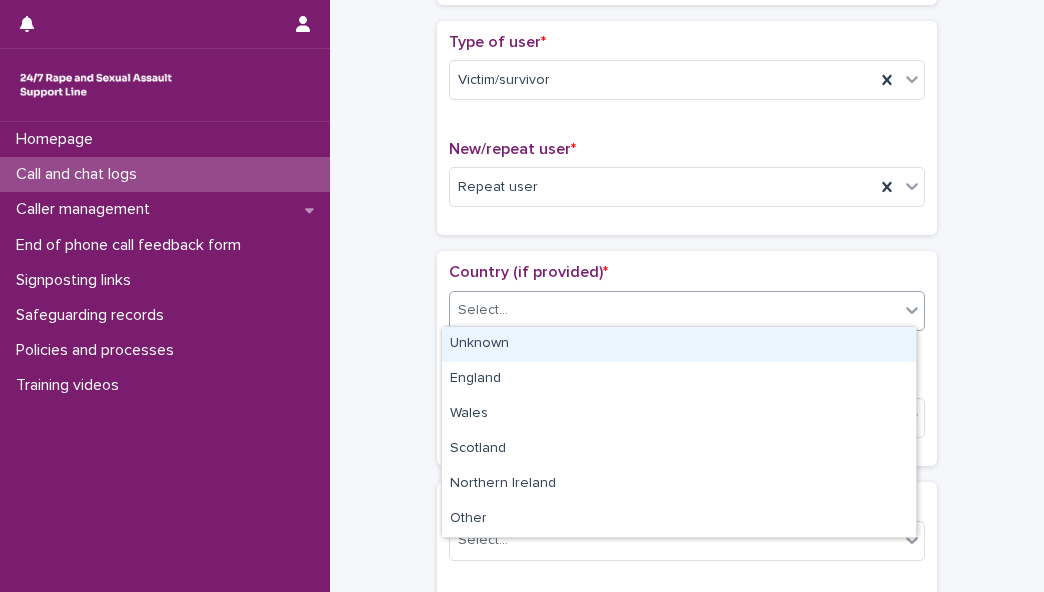 click on "Select..." at bounding box center (674, 310) 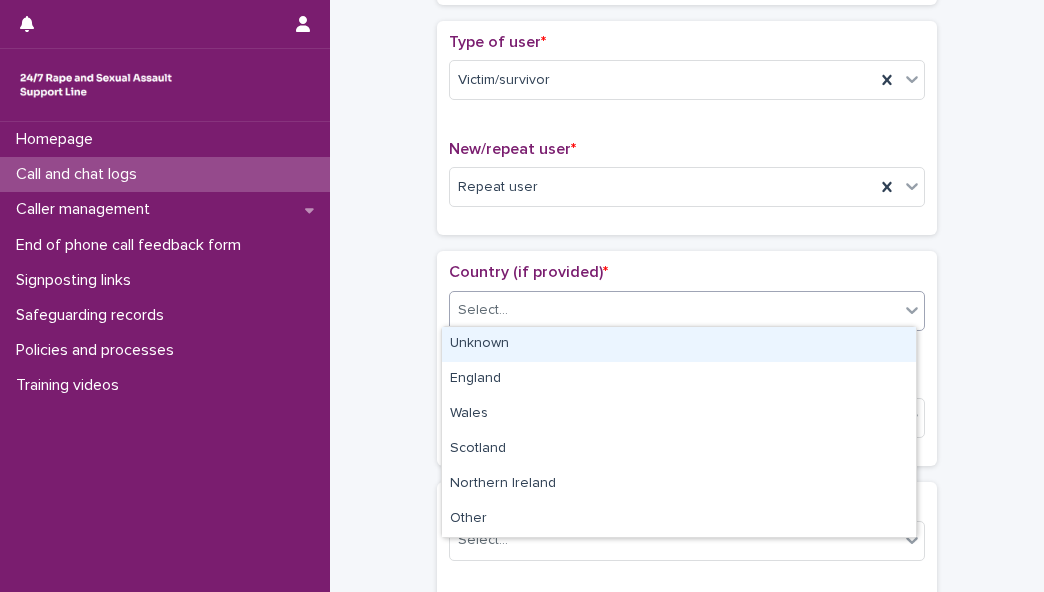 click on "Unknown" at bounding box center [679, 344] 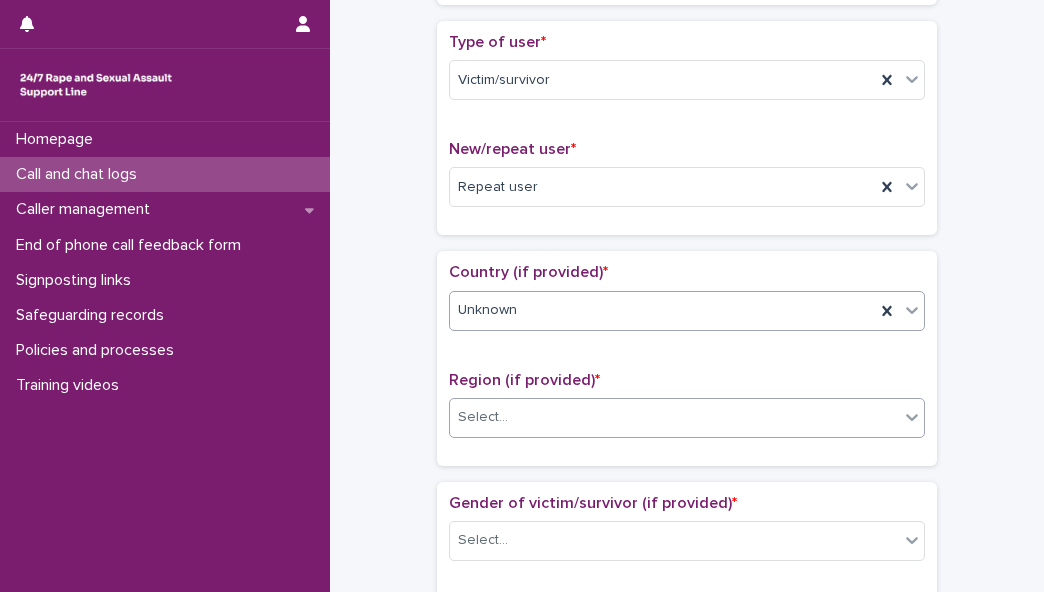 click on "Select..." at bounding box center [674, 417] 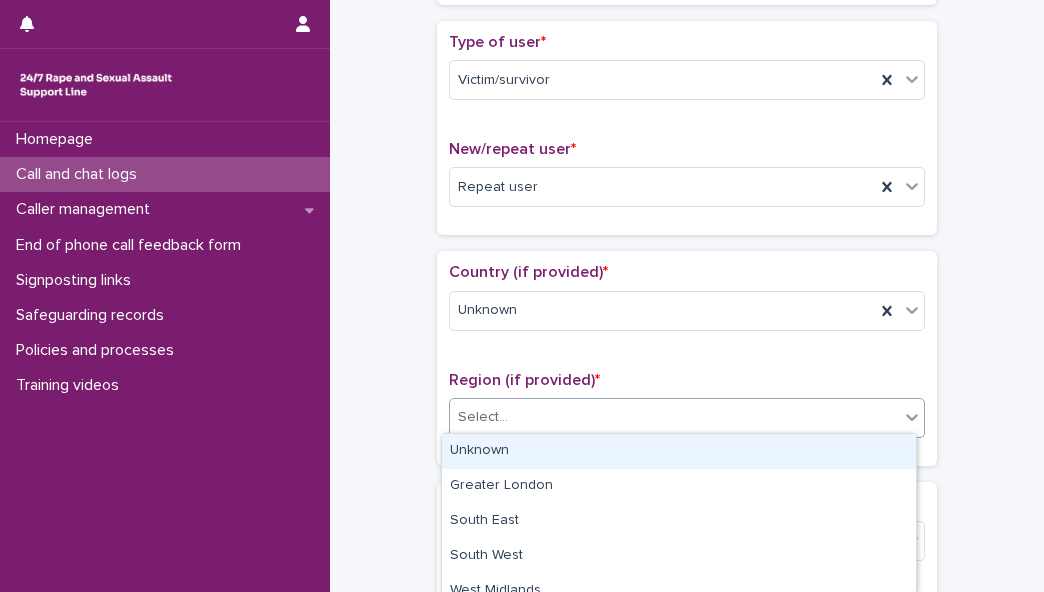 click on "Select..." at bounding box center [674, 417] 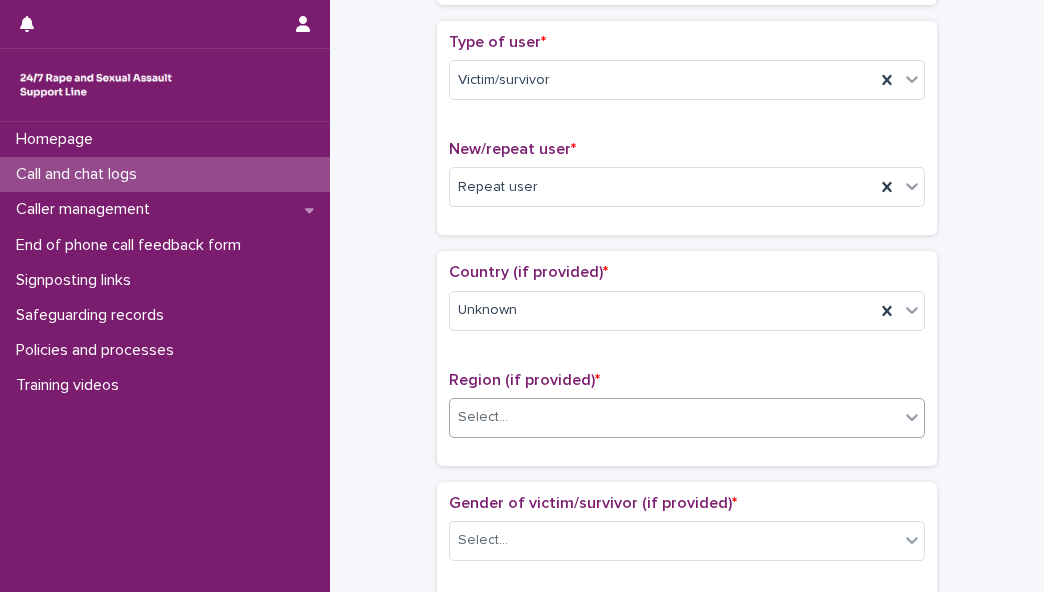 click on "Select..." at bounding box center (674, 417) 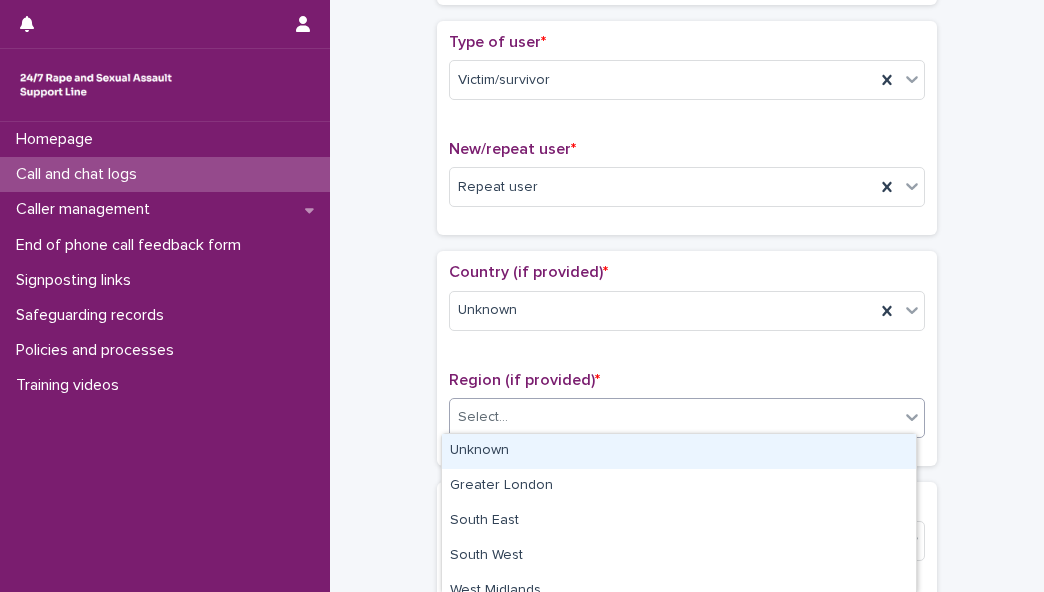 click on "Unknown" at bounding box center [679, 451] 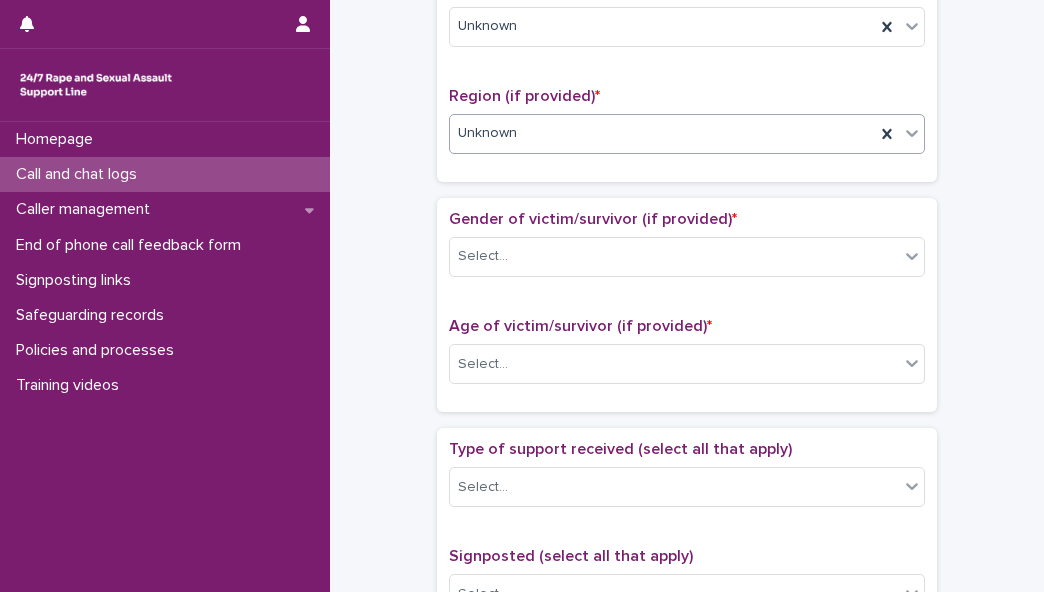 scroll, scrollTop: 739, scrollLeft: 0, axis: vertical 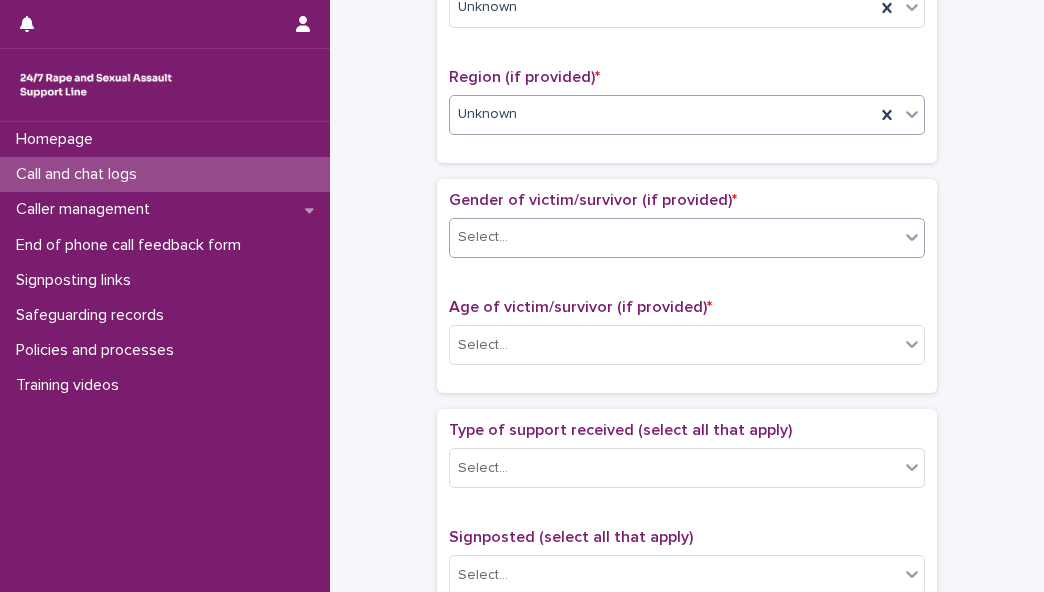 click on "Select..." at bounding box center (674, 237) 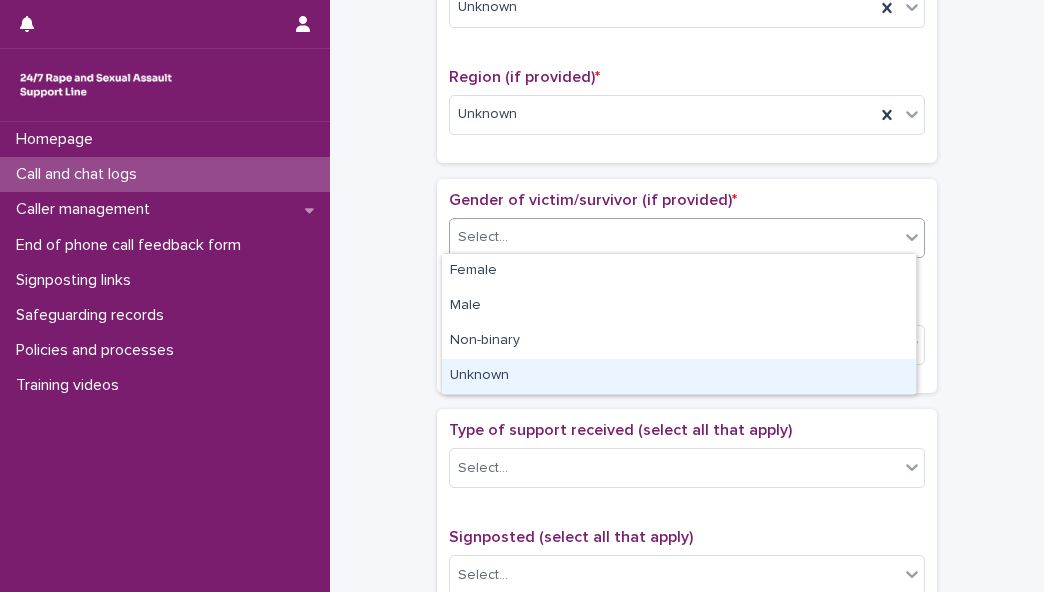 click on "Unknown" at bounding box center (679, 376) 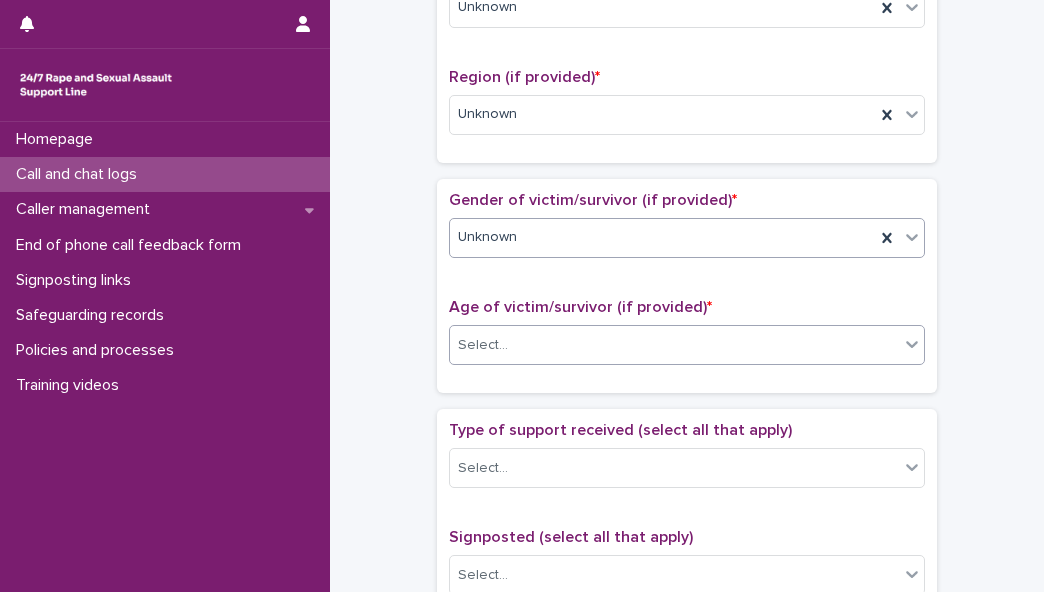 click on "Select..." at bounding box center [674, 345] 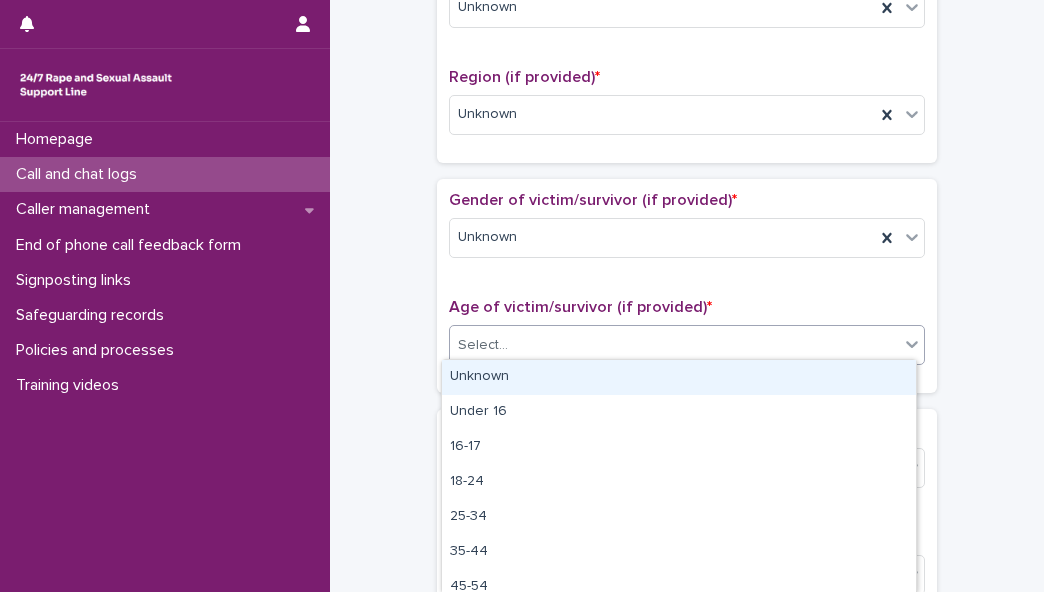 click on "Unknown" at bounding box center (679, 377) 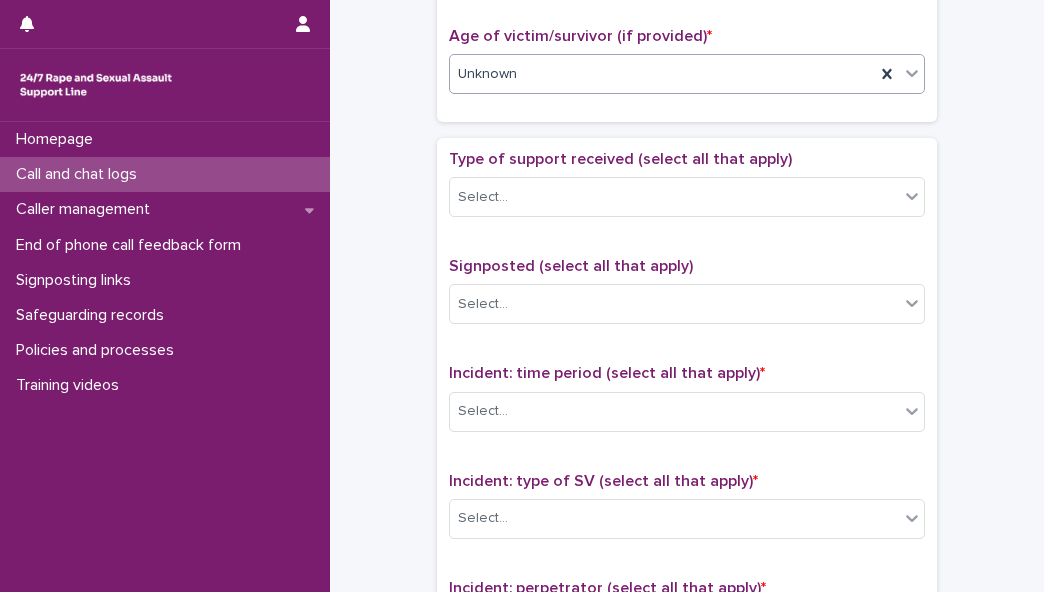 scroll, scrollTop: 1042, scrollLeft: 0, axis: vertical 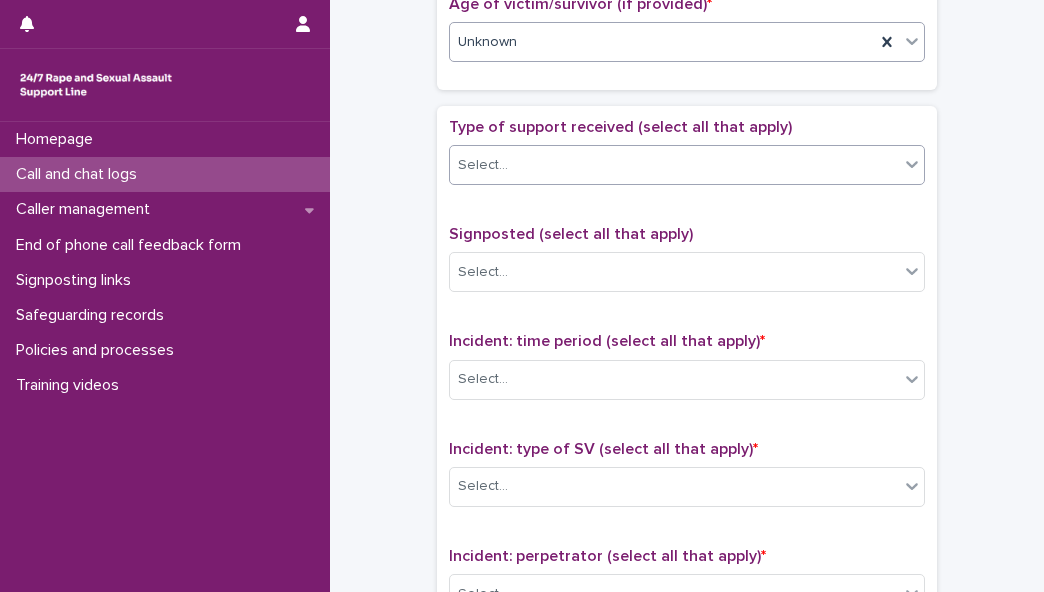 click on "Select..." at bounding box center (674, 165) 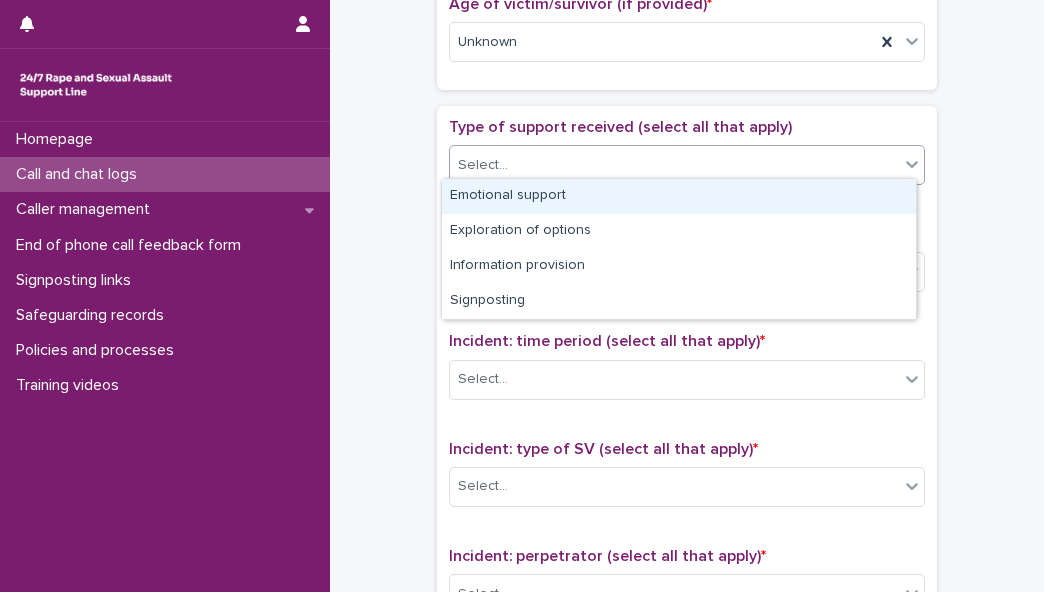 click on "Emotional support" at bounding box center [679, 196] 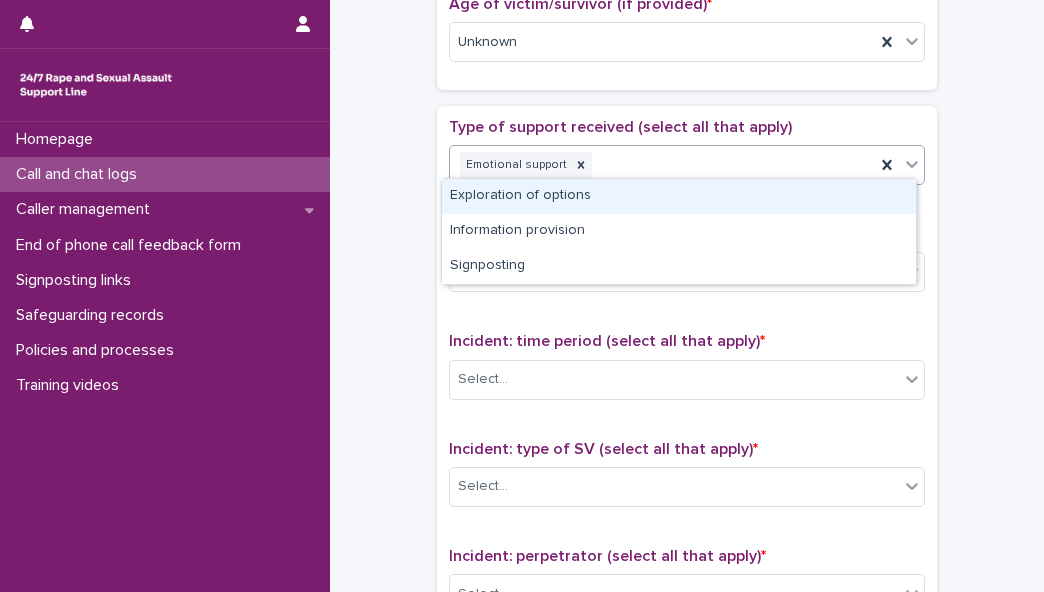 click 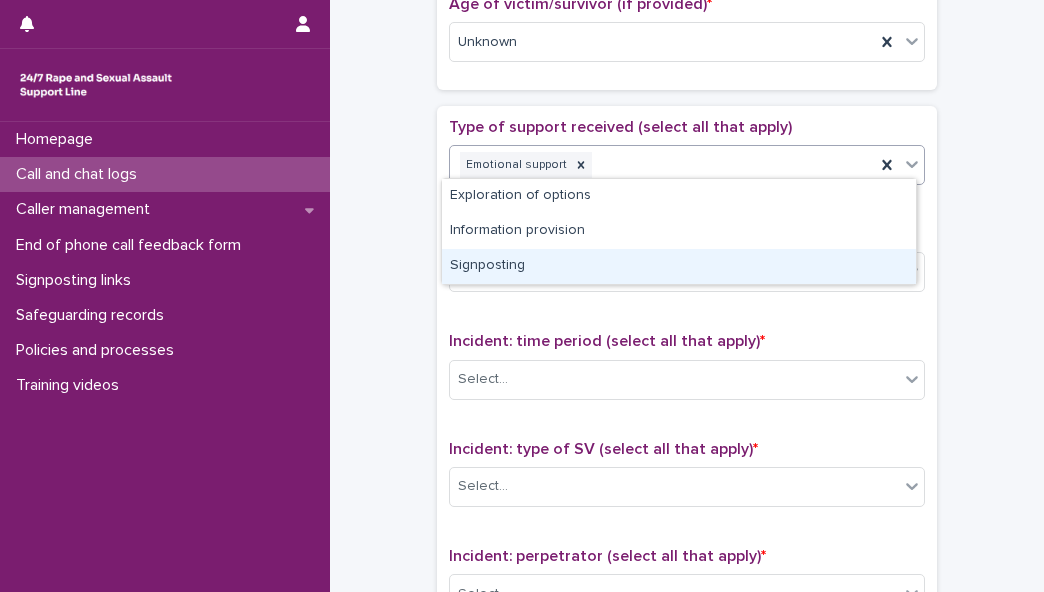 click on "Signposting" at bounding box center [679, 266] 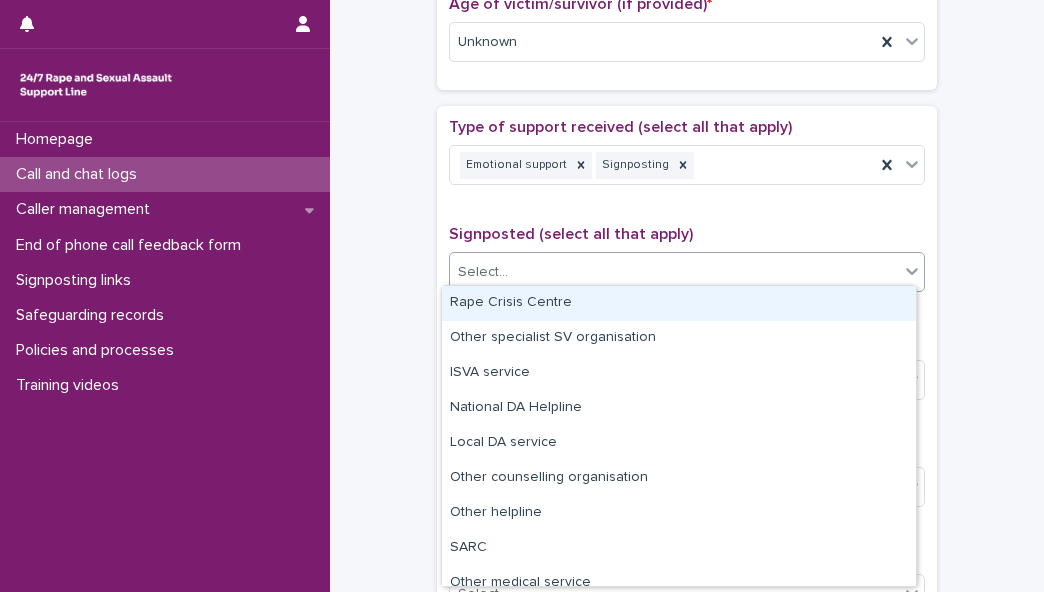 click on "Select..." at bounding box center [674, 272] 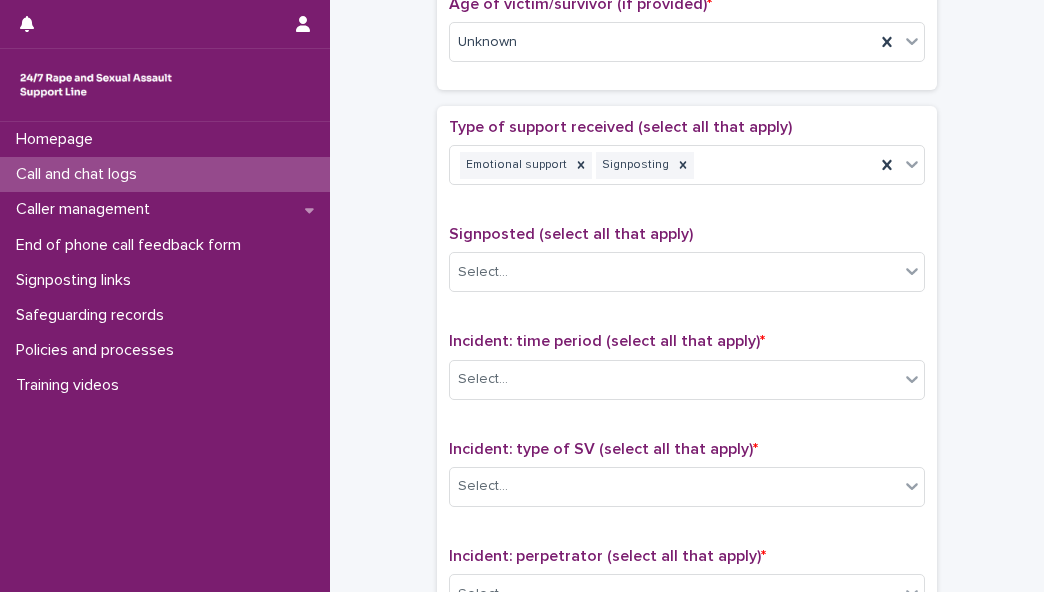 click on "**********" at bounding box center [687, -8] 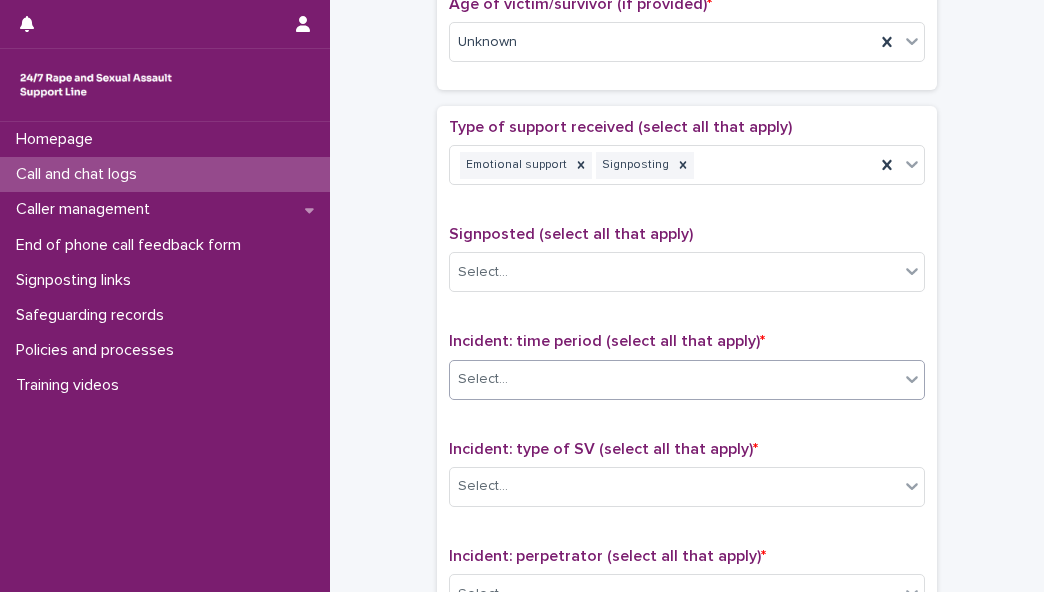 click on "Select..." at bounding box center [674, 379] 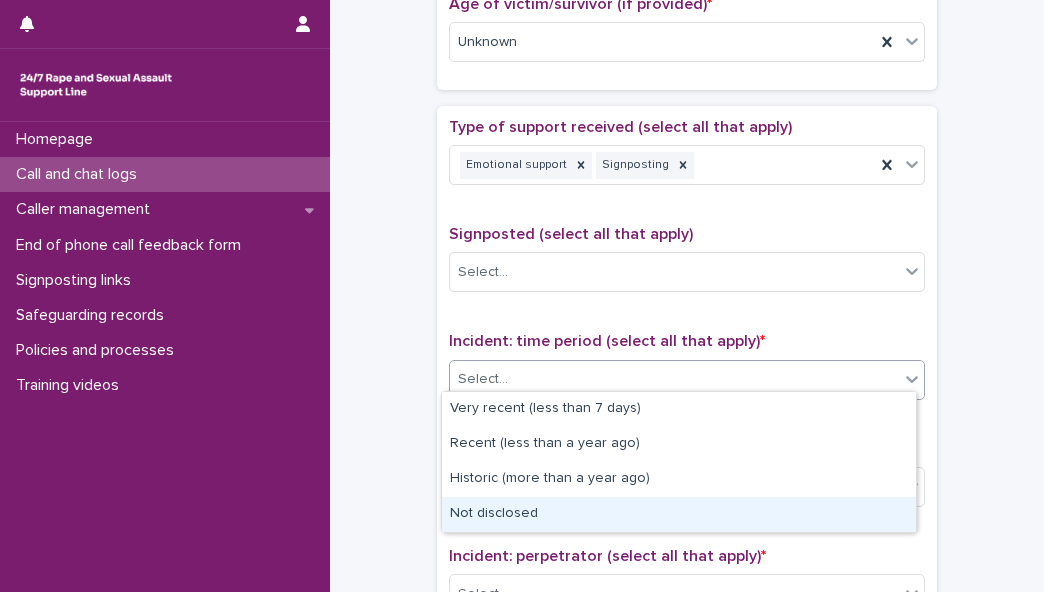 click on "Not disclosed" at bounding box center (679, 514) 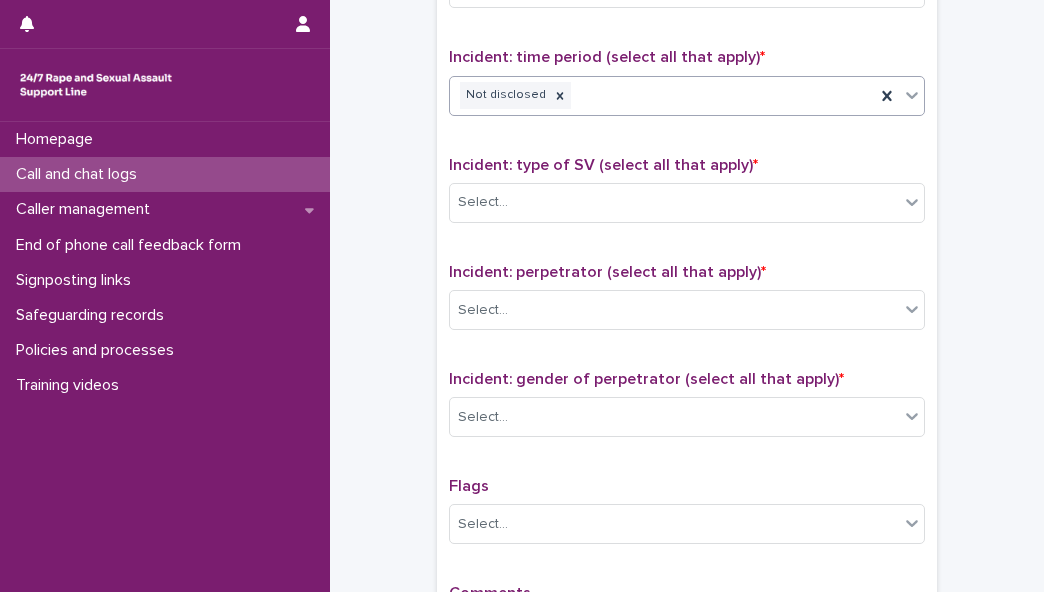 scroll, scrollTop: 1356, scrollLeft: 0, axis: vertical 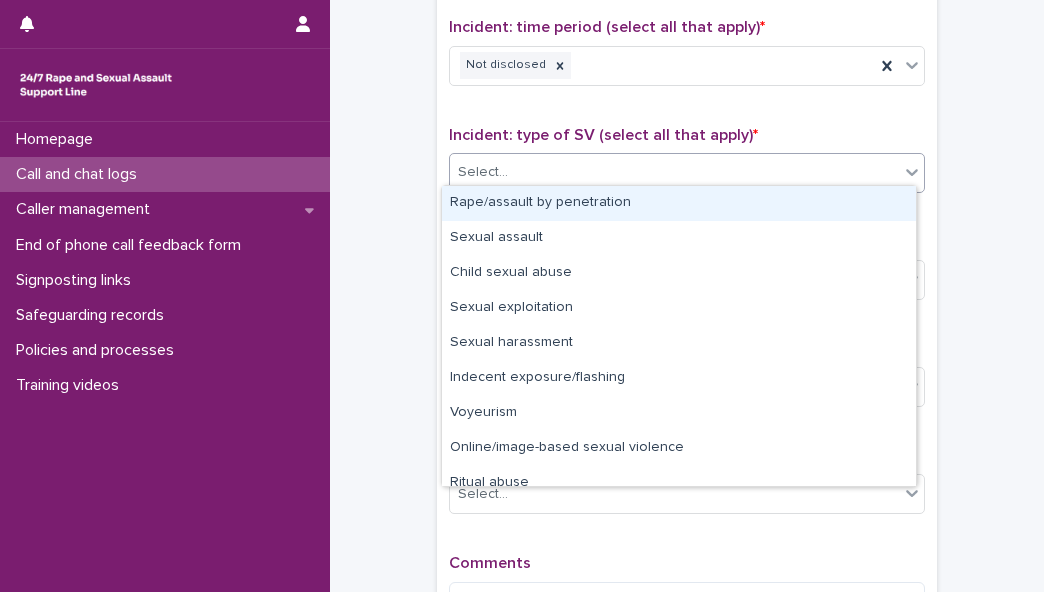click on "Select..." at bounding box center [674, 172] 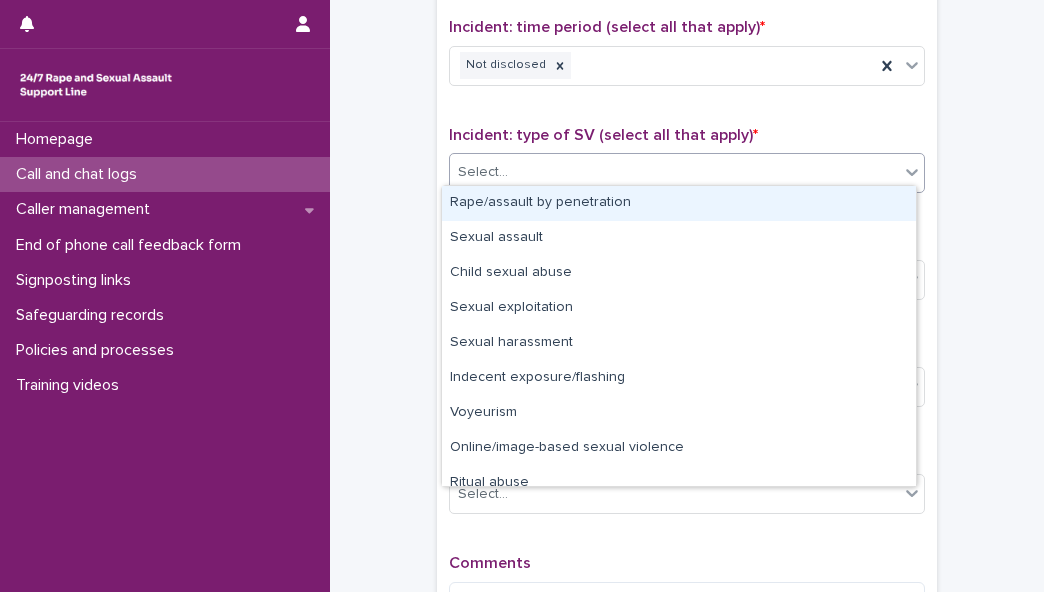 scroll, scrollTop: 50, scrollLeft: 0, axis: vertical 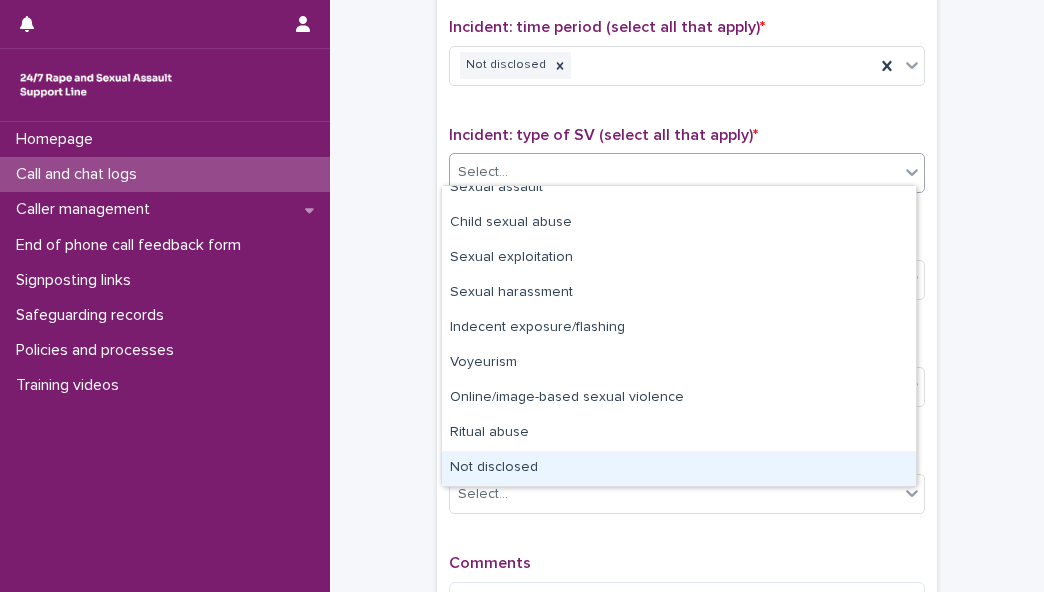 click on "Not disclosed" at bounding box center [679, 468] 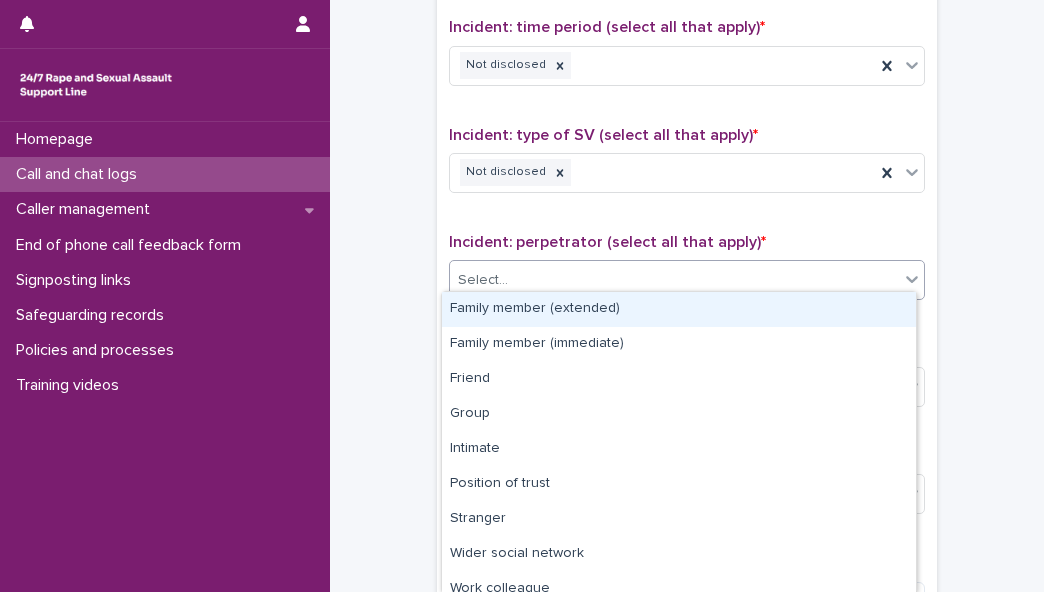 click on "Select..." at bounding box center [674, 280] 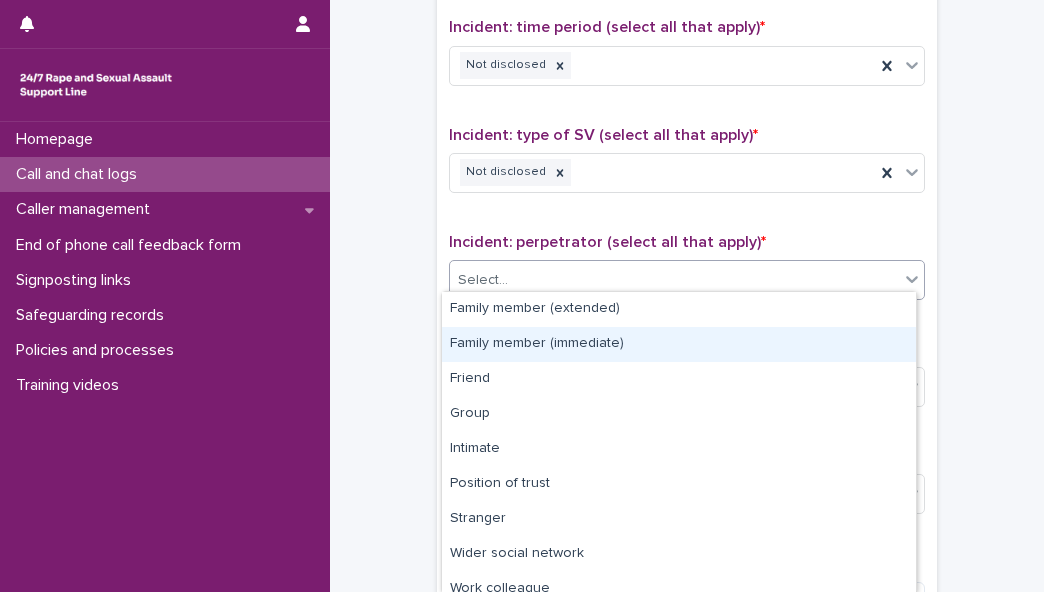 scroll, scrollTop: 84, scrollLeft: 0, axis: vertical 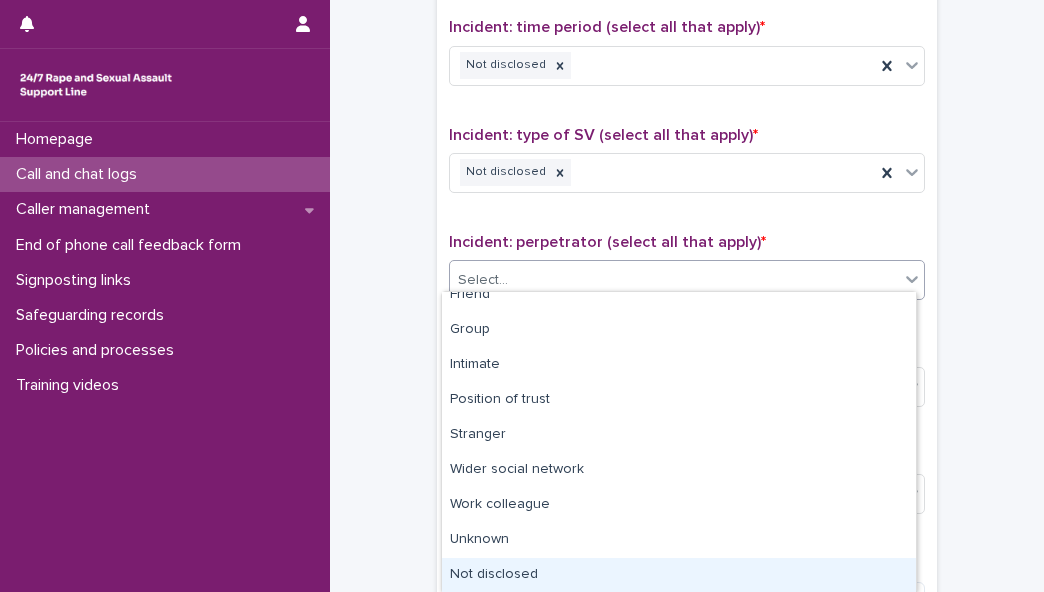 click on "Not disclosed" at bounding box center [679, 575] 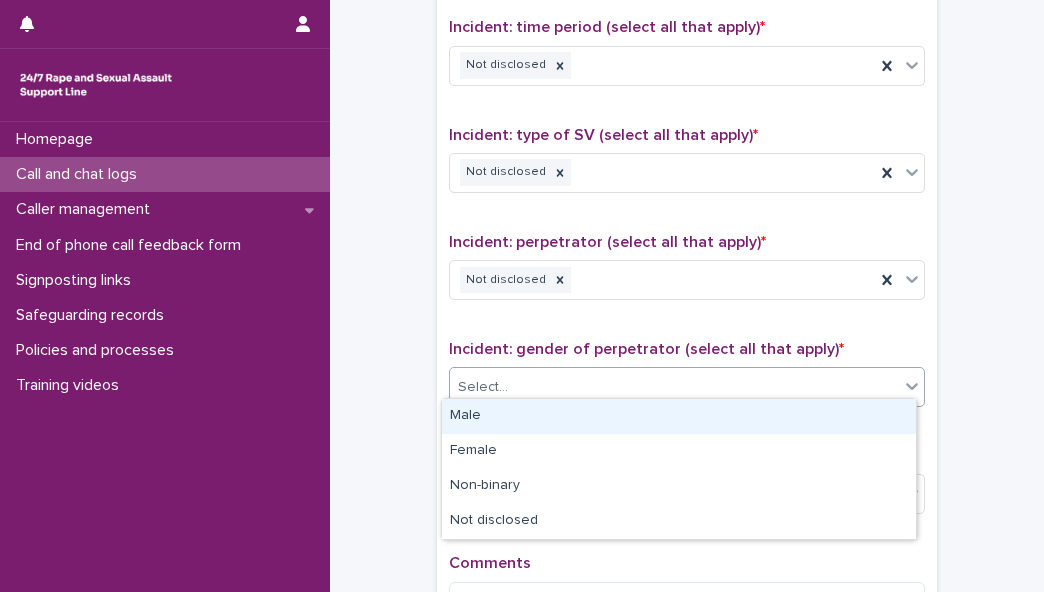 click on "Select..." at bounding box center (674, 387) 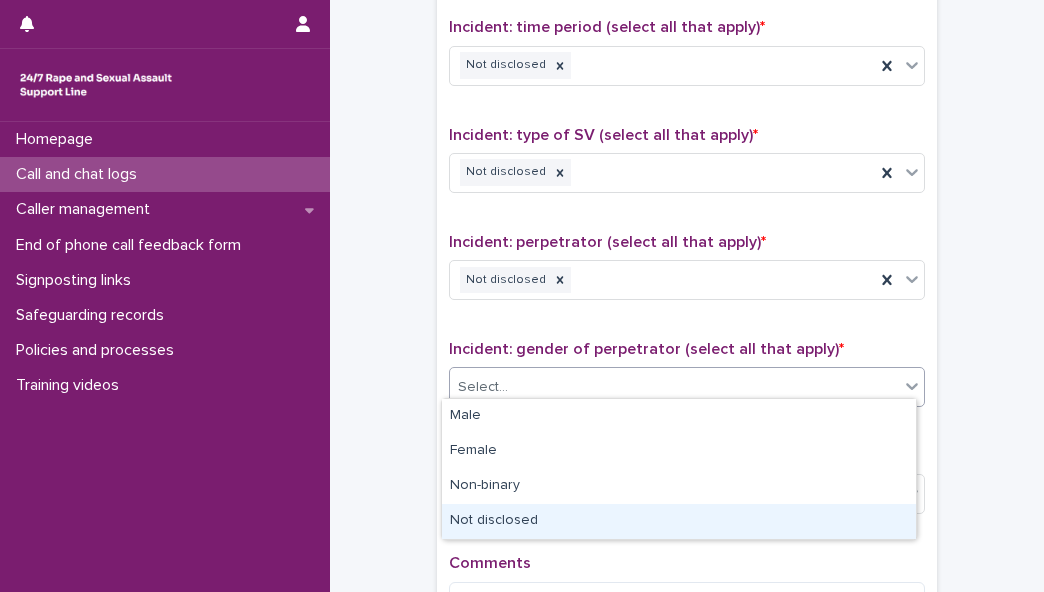 click on "Not disclosed" at bounding box center (679, 521) 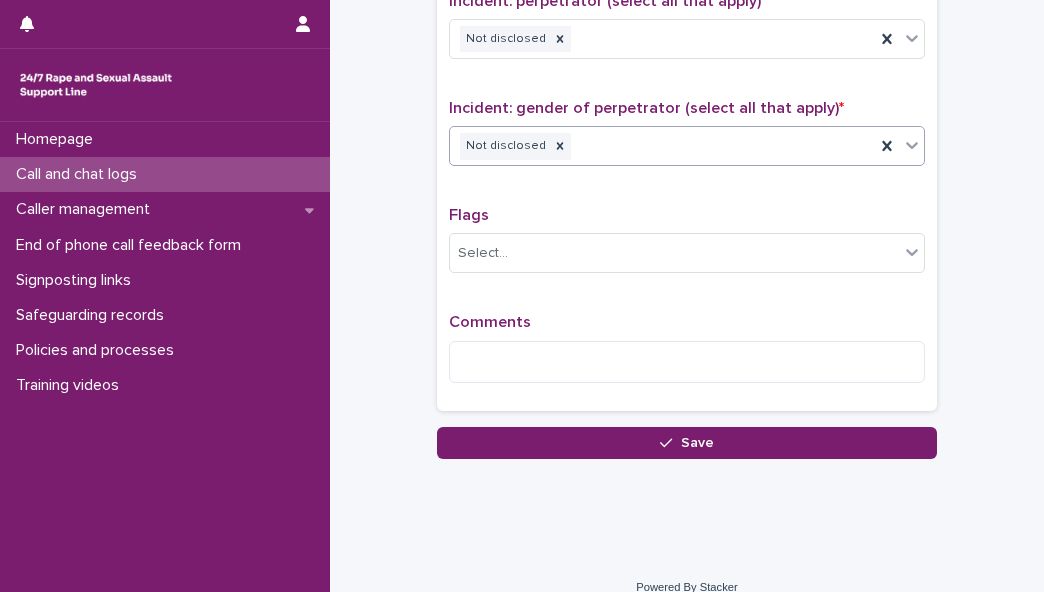 scroll, scrollTop: 1608, scrollLeft: 0, axis: vertical 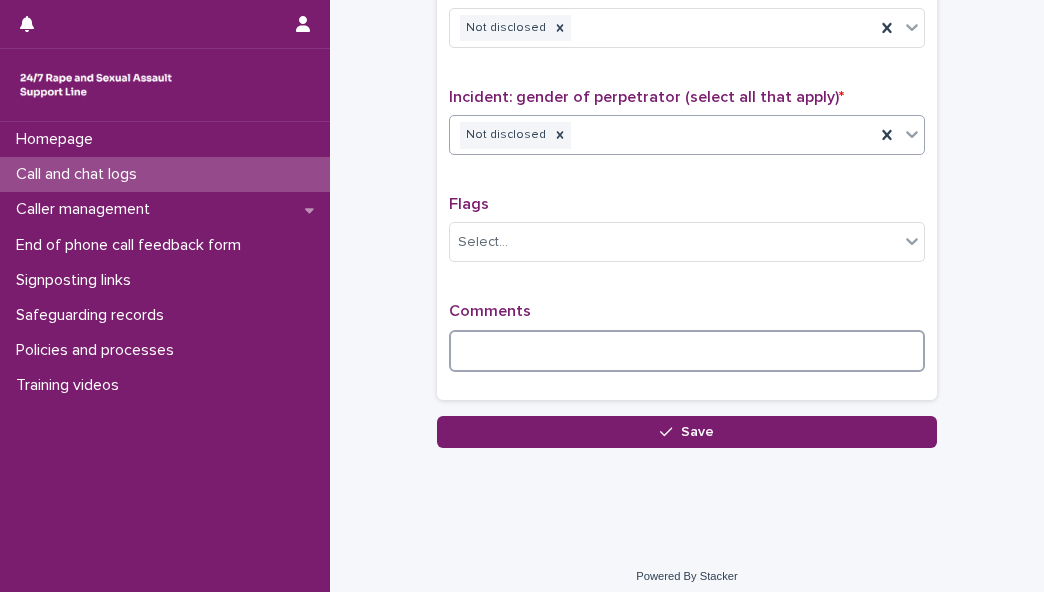click at bounding box center (687, 351) 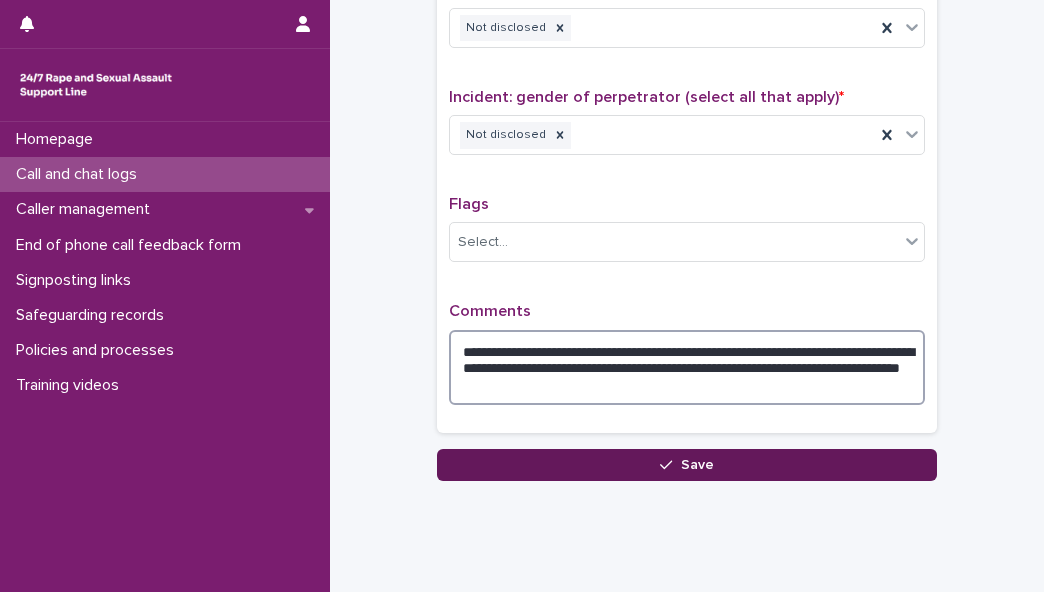 type on "**********" 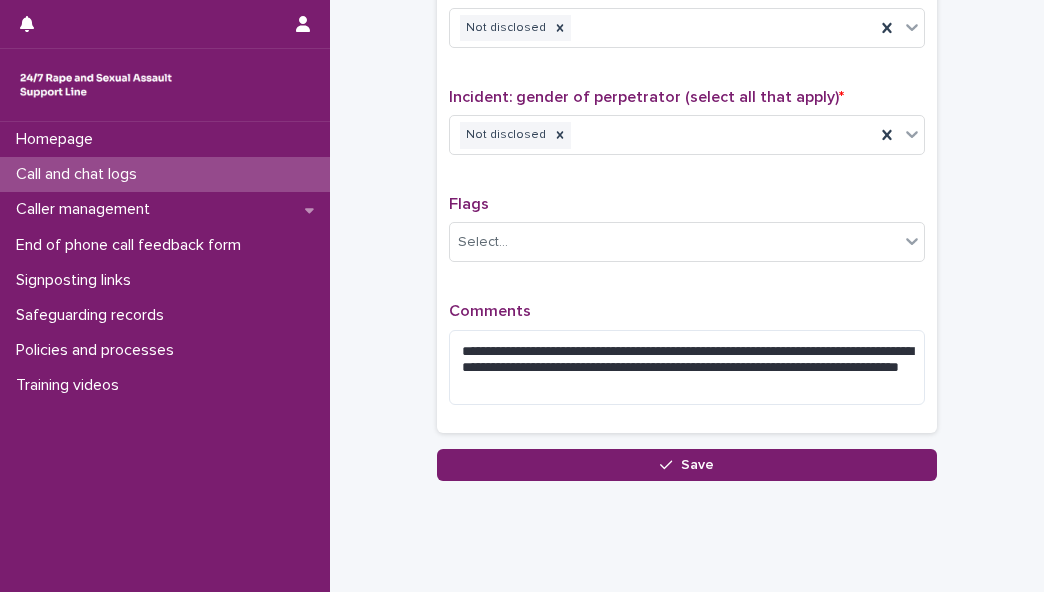 click on "Save" at bounding box center [697, 465] 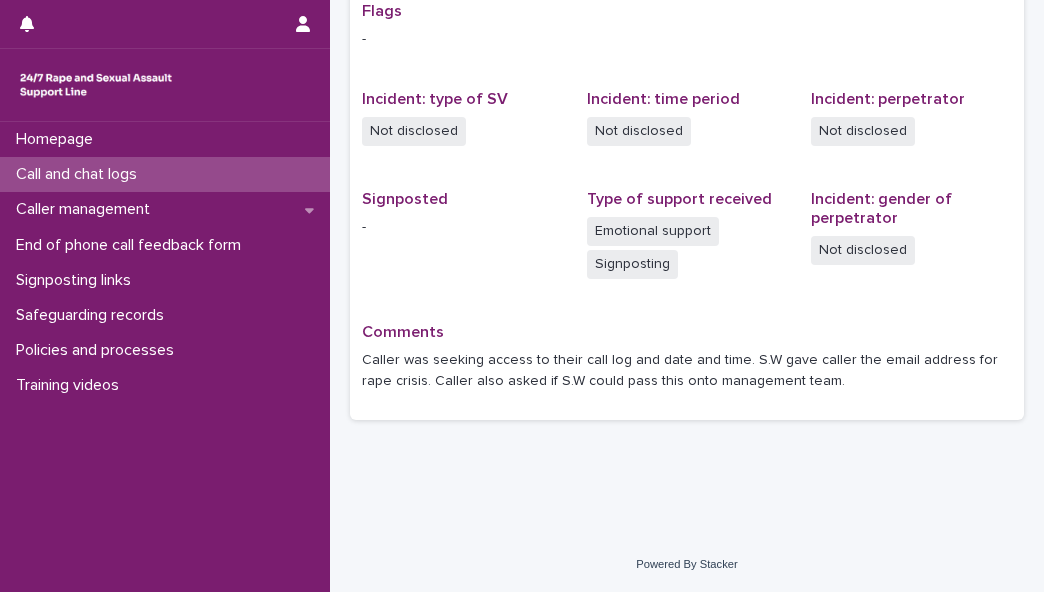 scroll, scrollTop: 0, scrollLeft: 0, axis: both 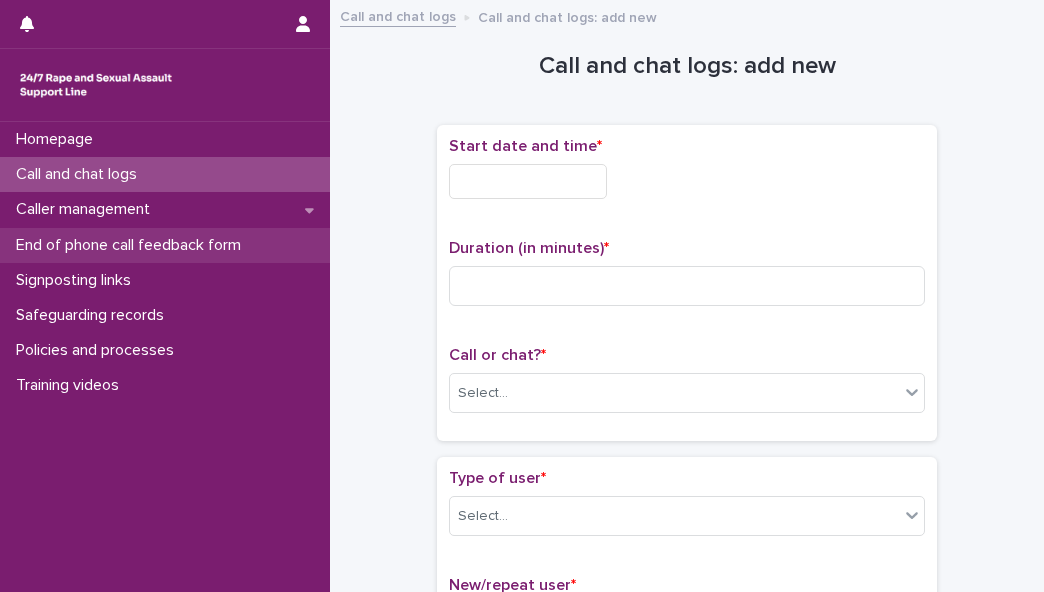 click on "End of phone call feedback form" at bounding box center [132, 245] 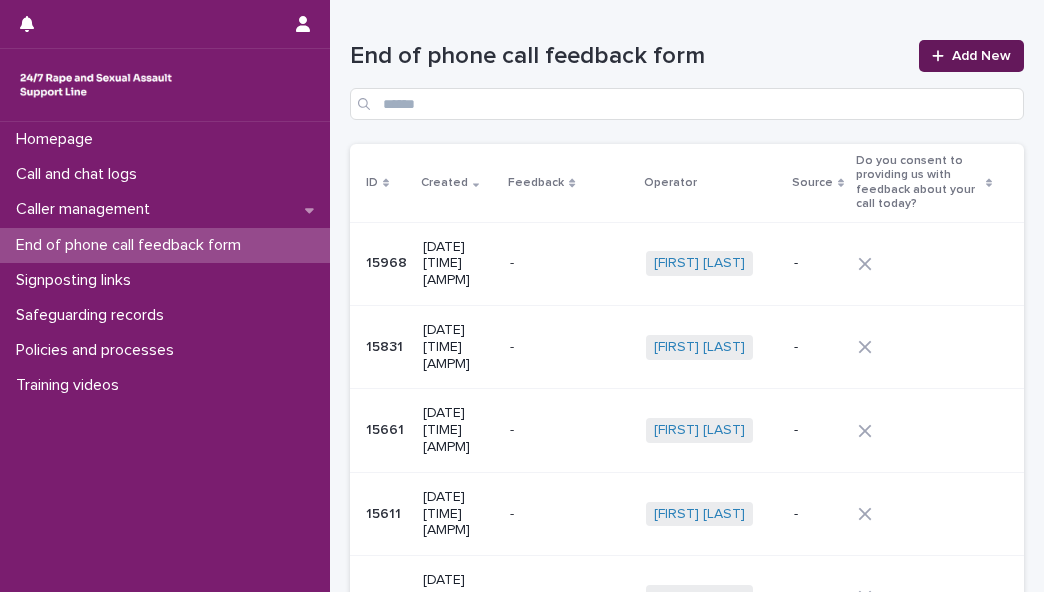 click on "Add New" at bounding box center [981, 56] 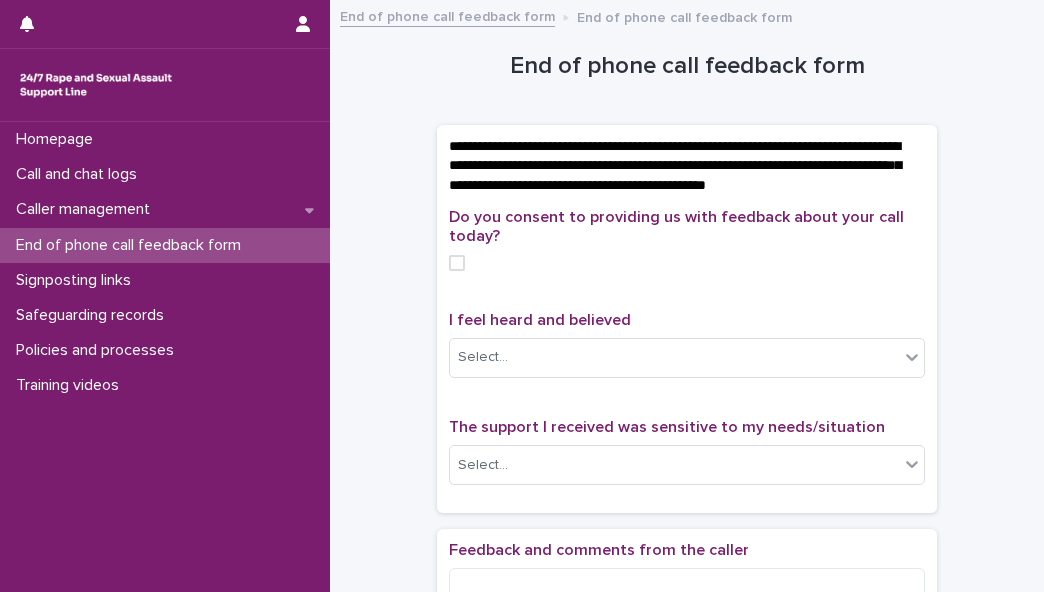 click at bounding box center (457, 263) 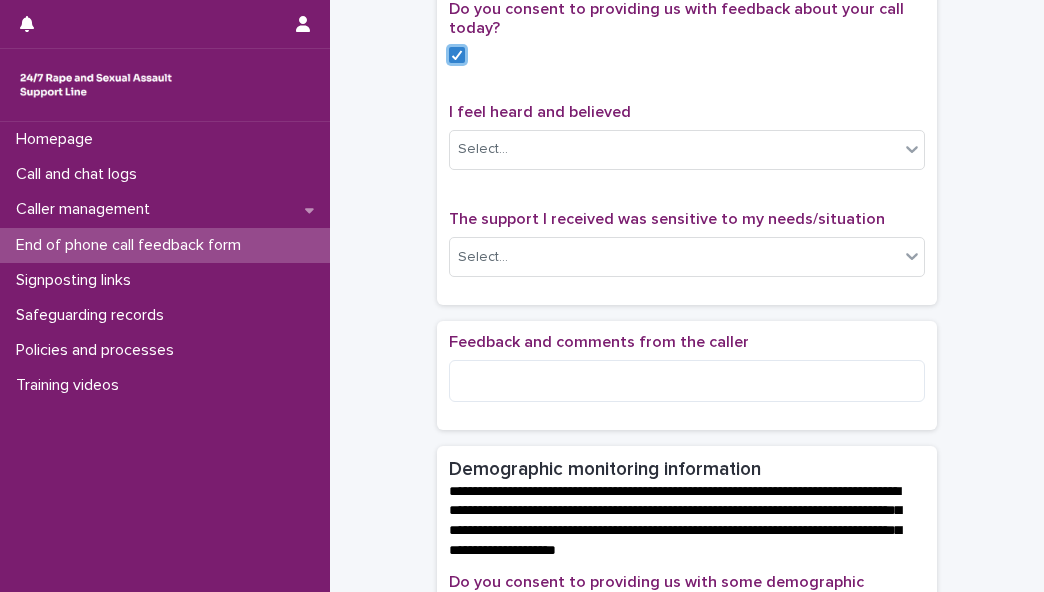 scroll, scrollTop: 284, scrollLeft: 0, axis: vertical 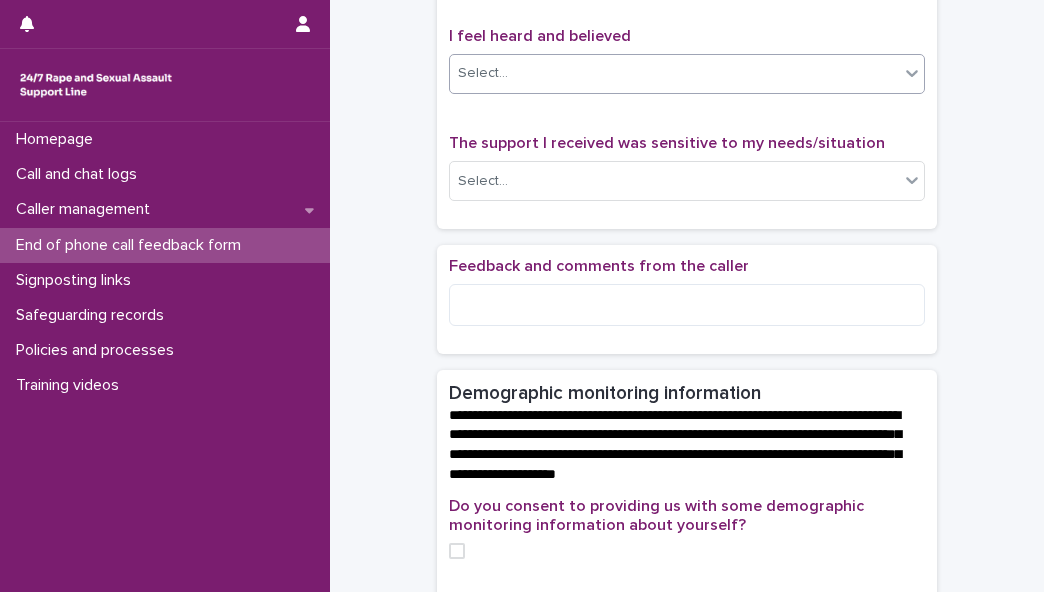 click 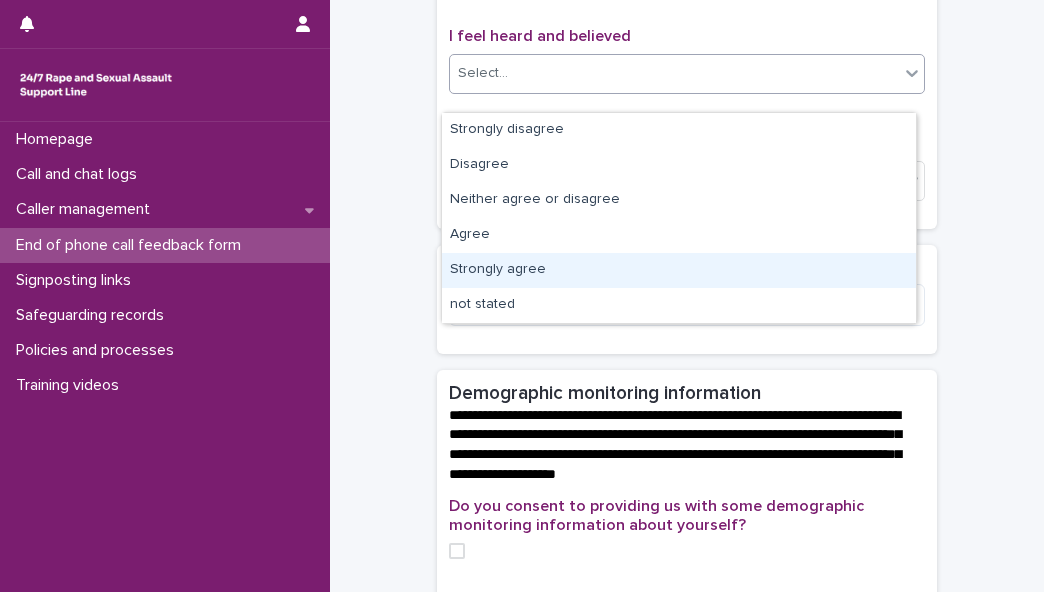 click on "Strongly agree" at bounding box center (679, 270) 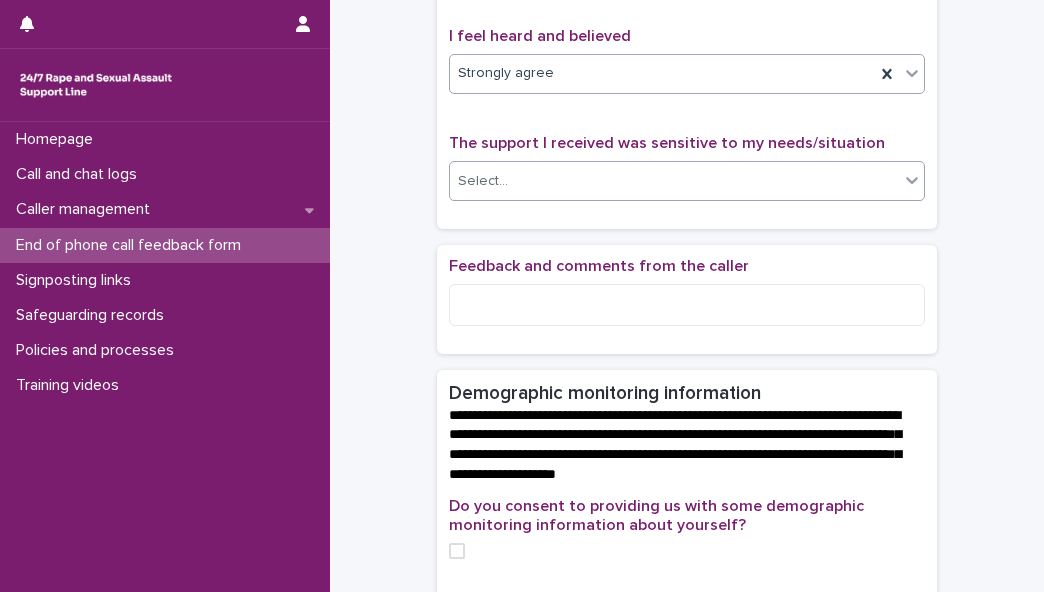 click on "Select..." at bounding box center (674, 181) 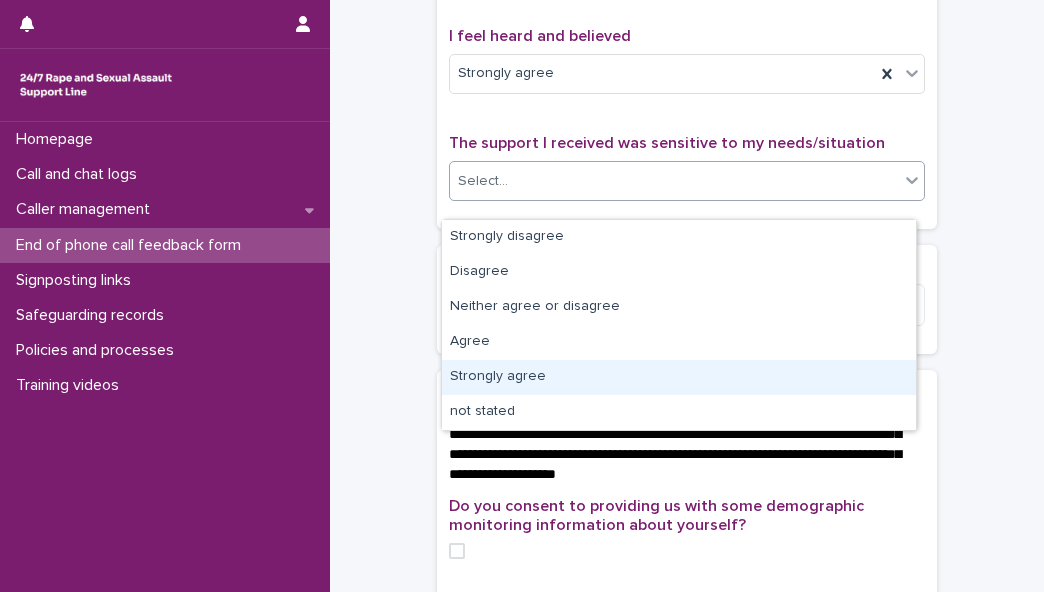 click on "Strongly agree" at bounding box center [679, 377] 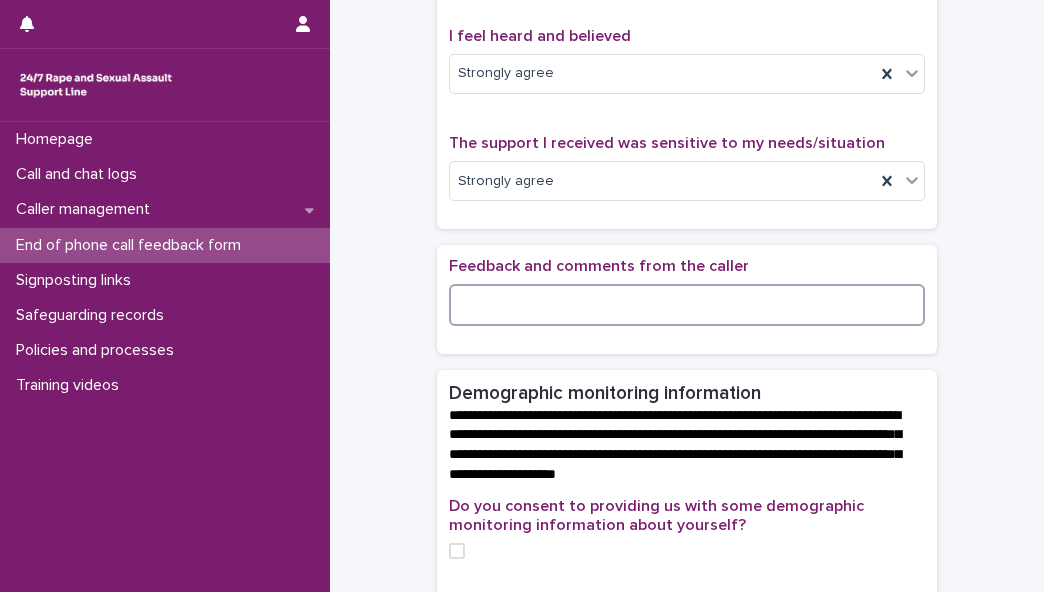click at bounding box center [687, 305] 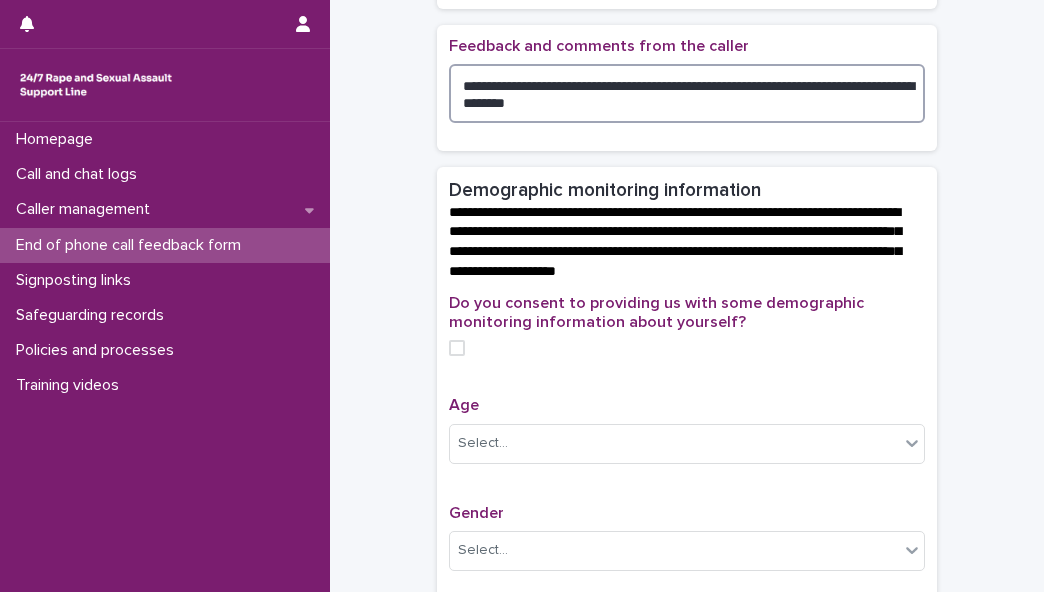 scroll, scrollTop: 510, scrollLeft: 0, axis: vertical 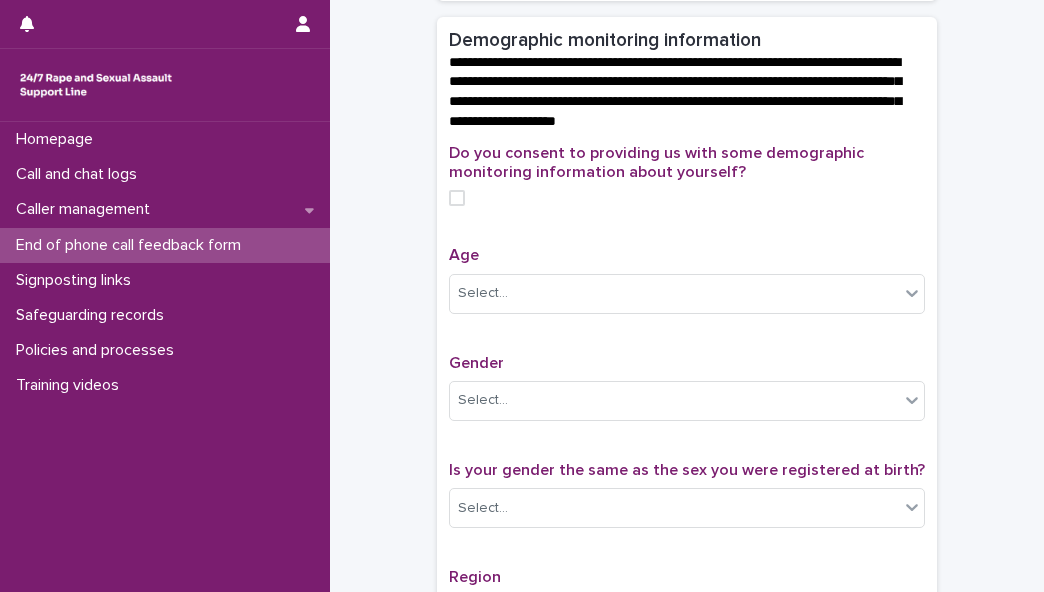 click at bounding box center [457, 198] 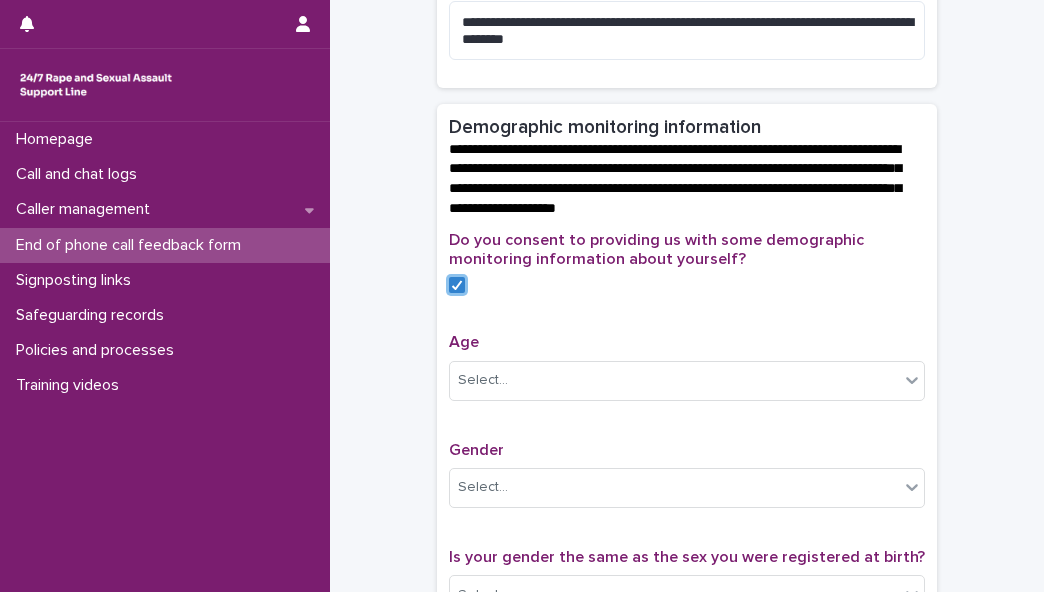 scroll, scrollTop: 469, scrollLeft: 0, axis: vertical 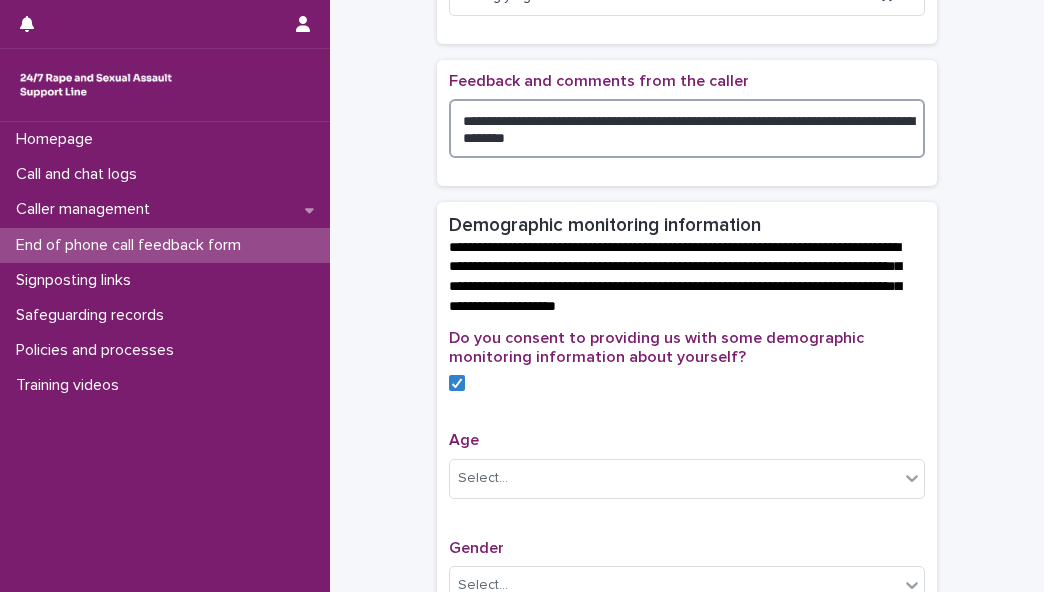 click on "**********" at bounding box center [687, 128] 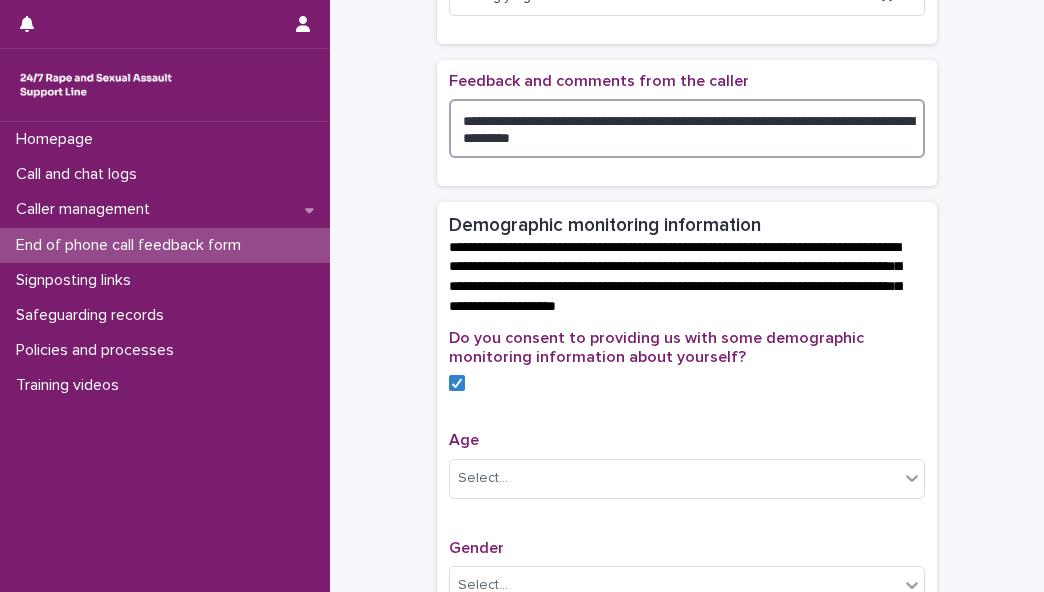 click on "**********" at bounding box center (687, 128) 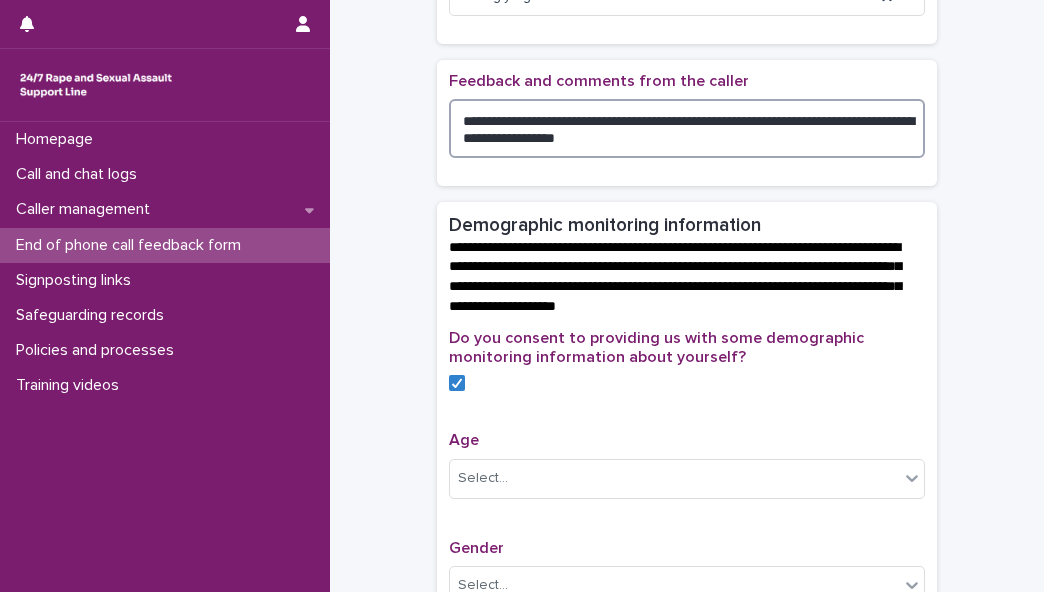 click on "**********" at bounding box center (687, 128) 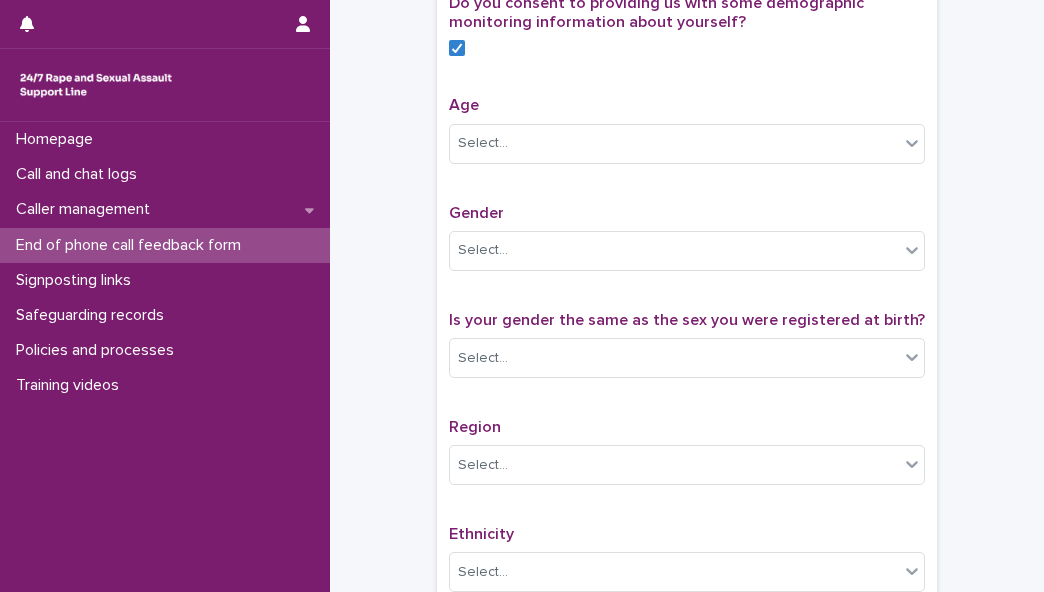 scroll, scrollTop: 811, scrollLeft: 0, axis: vertical 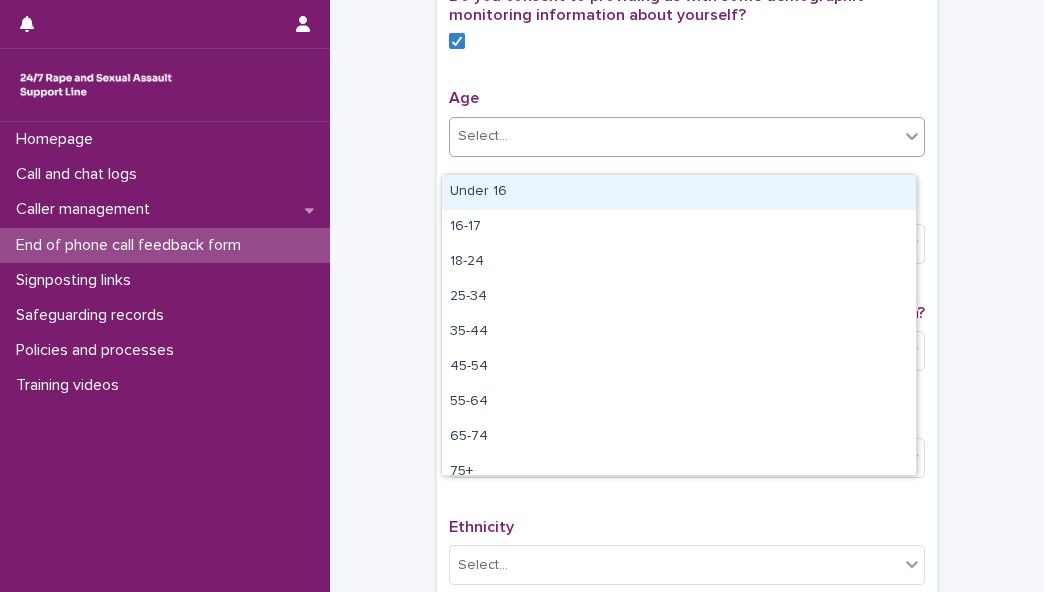 click on "Select..." at bounding box center (674, 136) 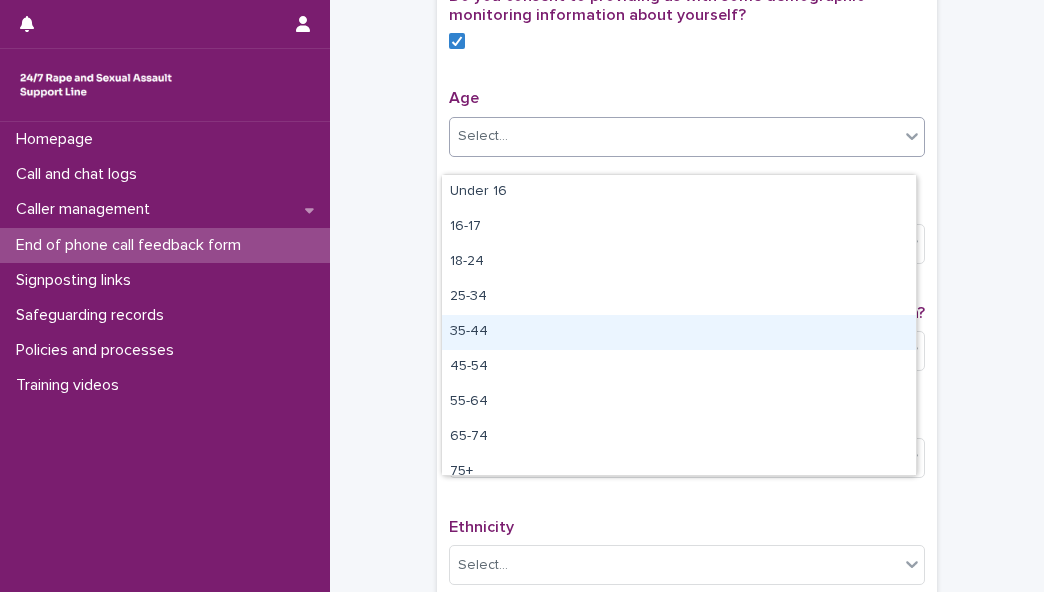 click on "35-44" at bounding box center [679, 332] 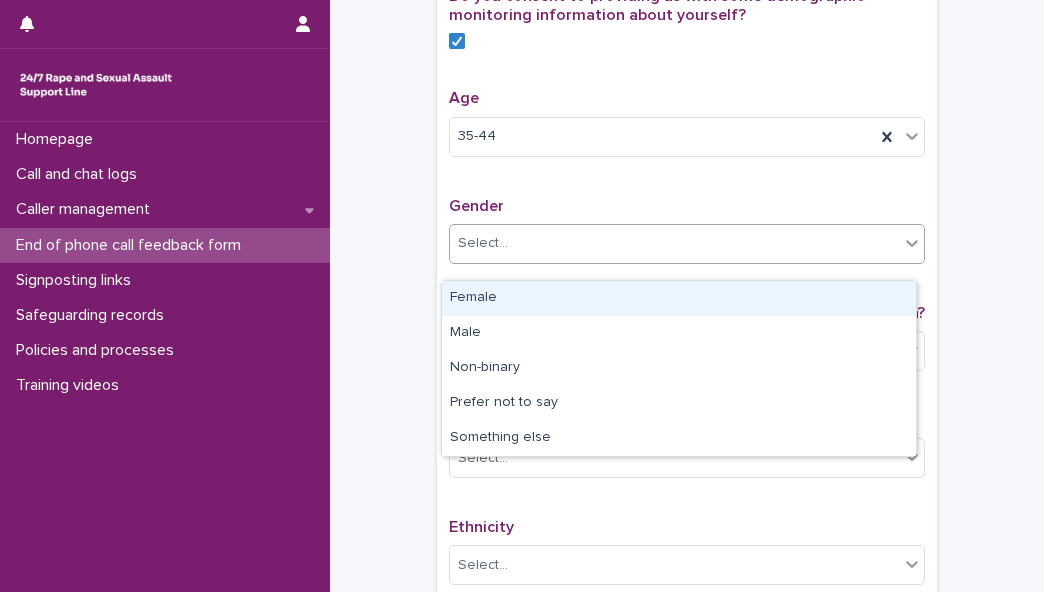 click on "Select..." at bounding box center [674, 243] 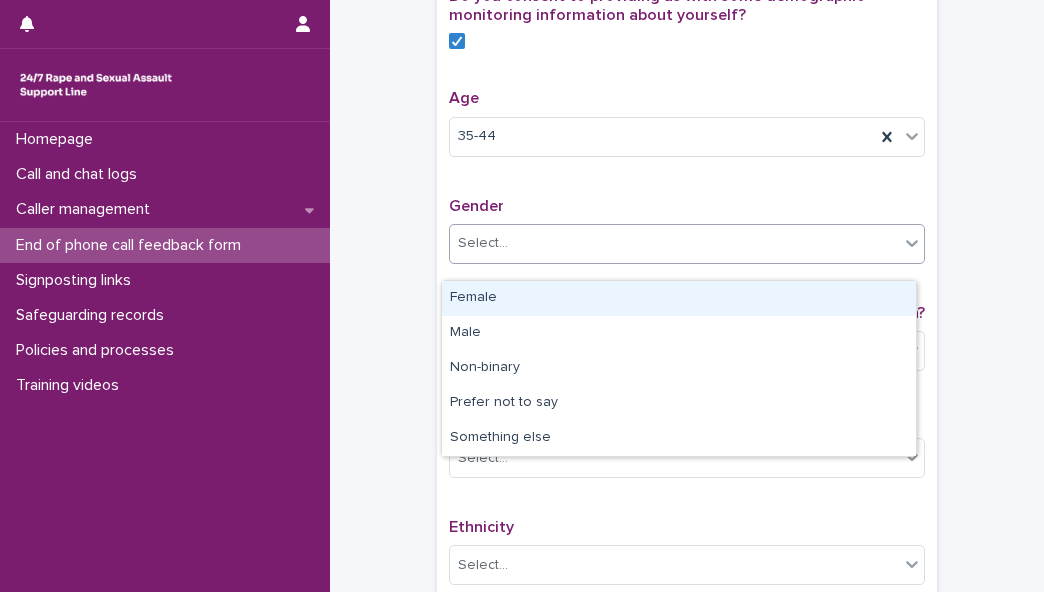 click on "Female" at bounding box center [679, 298] 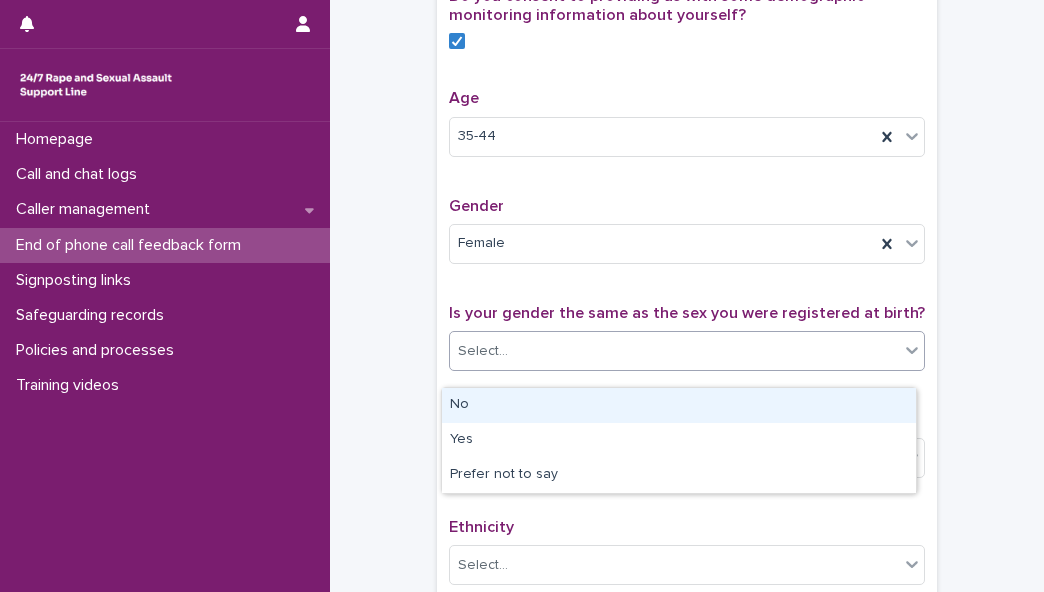 click on "Select..." at bounding box center [674, 351] 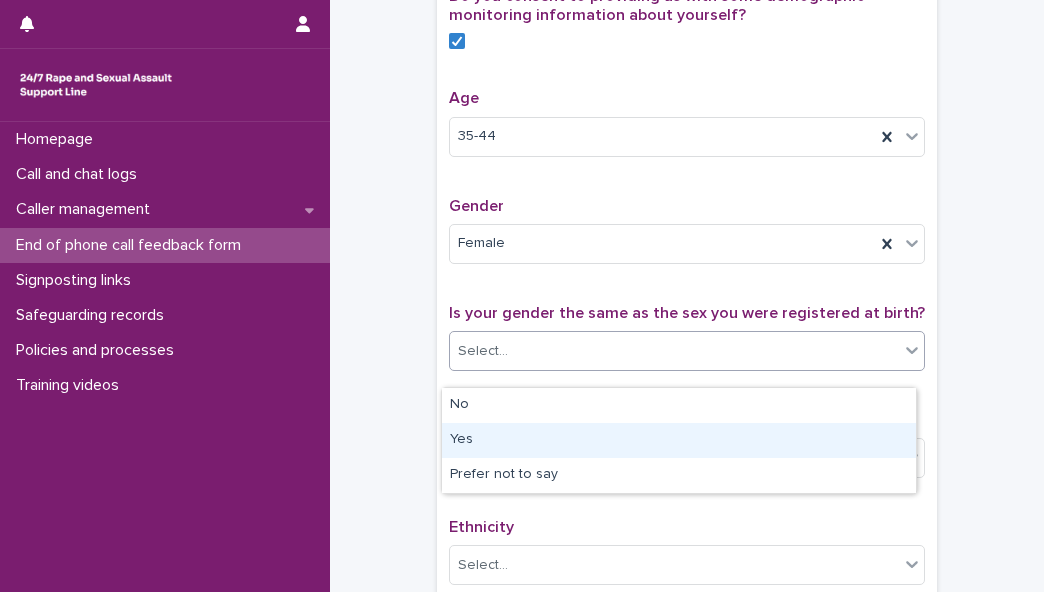 click on "Yes" at bounding box center (679, 440) 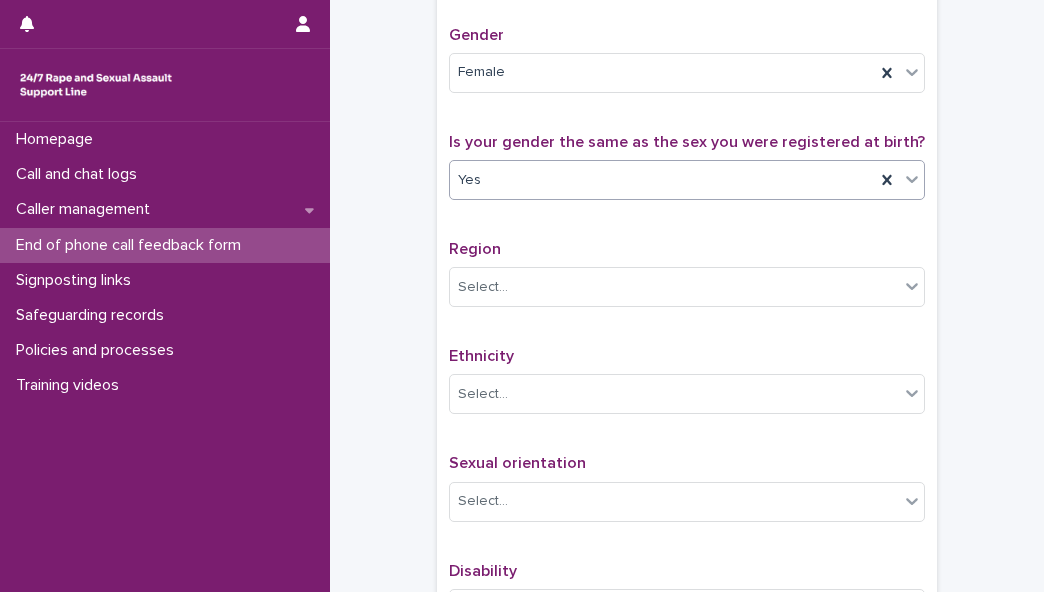 scroll, scrollTop: 1069, scrollLeft: 0, axis: vertical 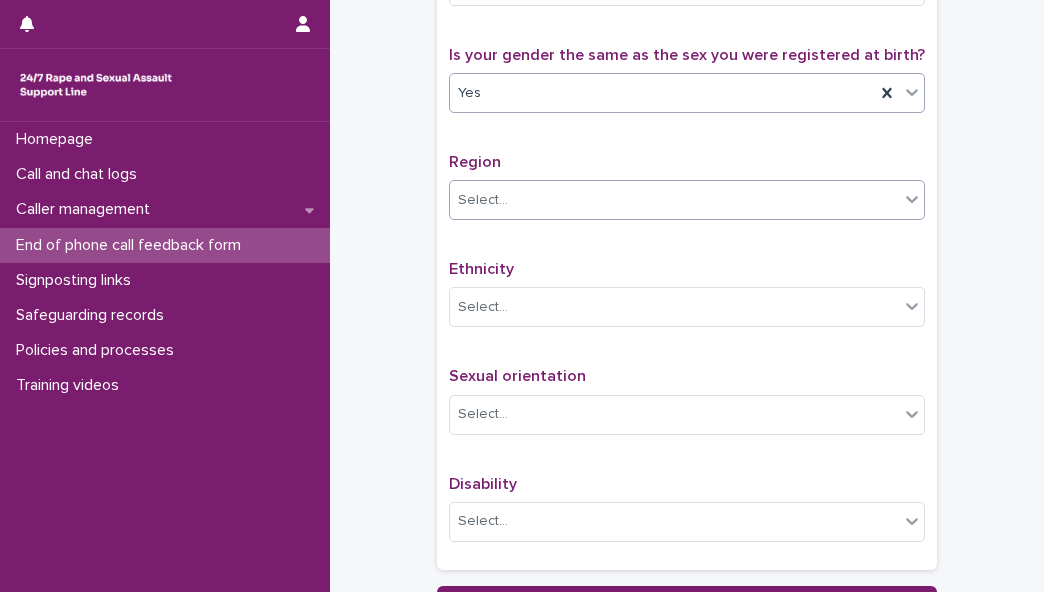 click on "Select..." at bounding box center [674, 200] 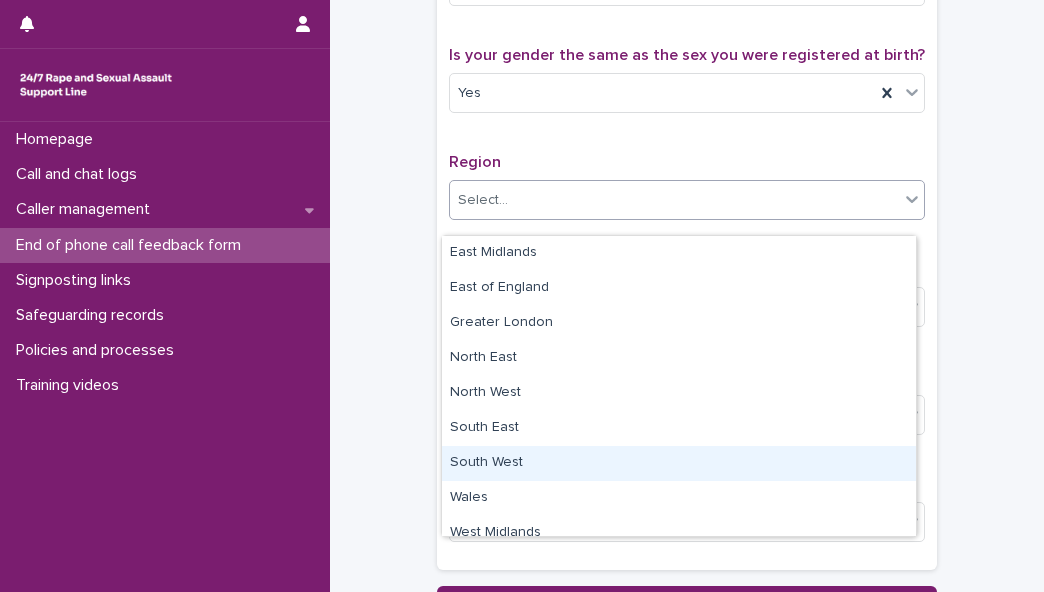 click on "South West" at bounding box center [679, 463] 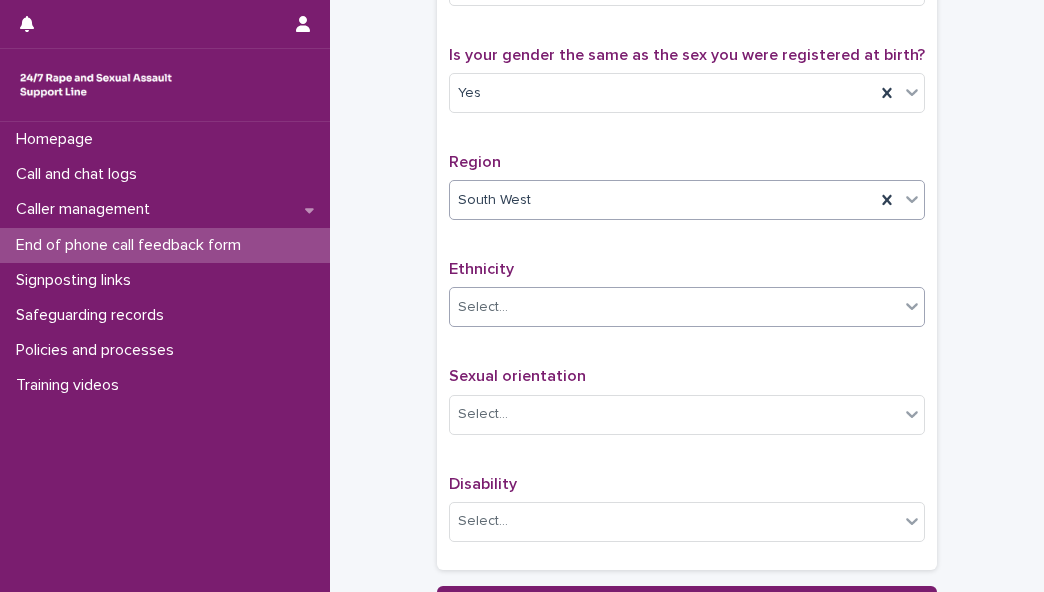 click on "Select..." at bounding box center [687, 307] 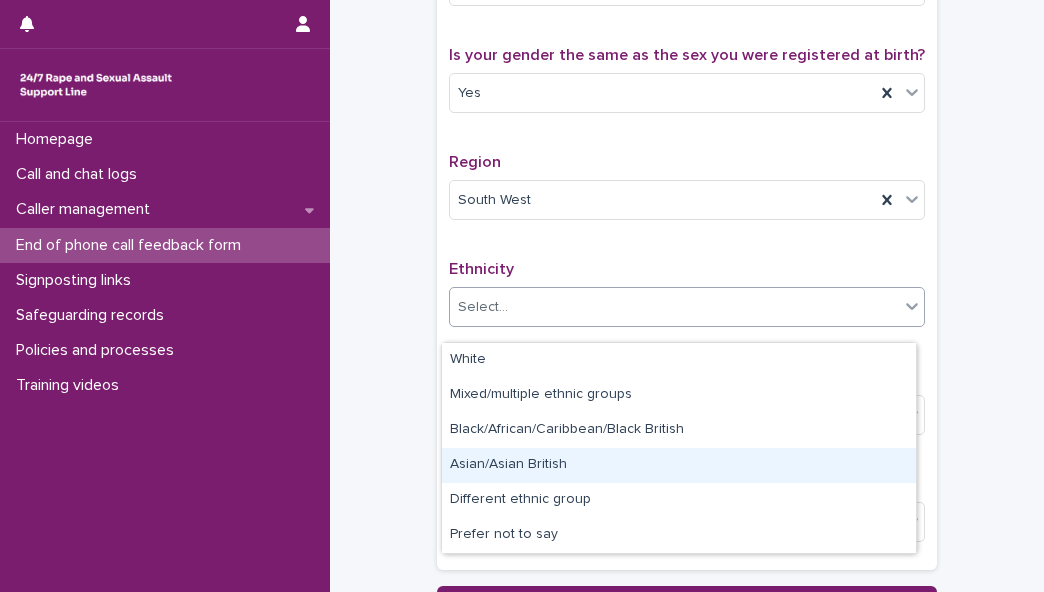 click on "Asian/Asian British" at bounding box center (679, 465) 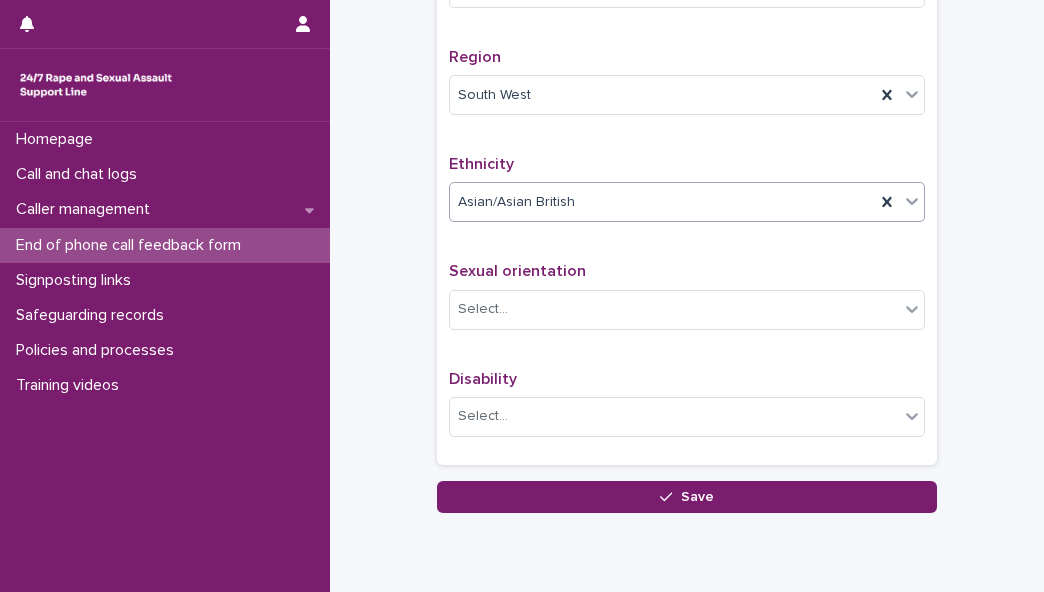 scroll, scrollTop: 1220, scrollLeft: 0, axis: vertical 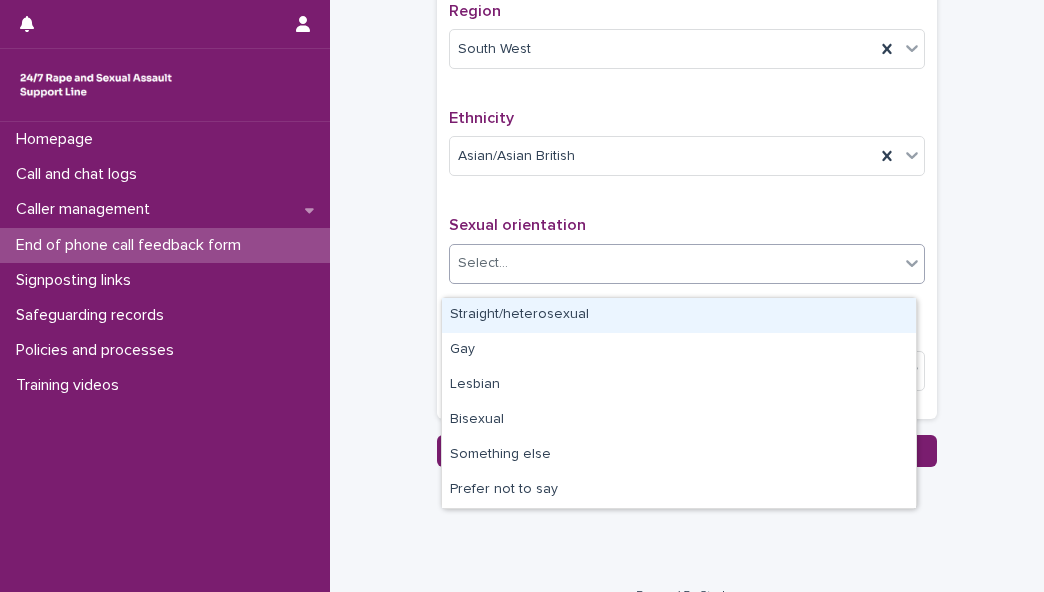 click on "Select..." at bounding box center [674, 263] 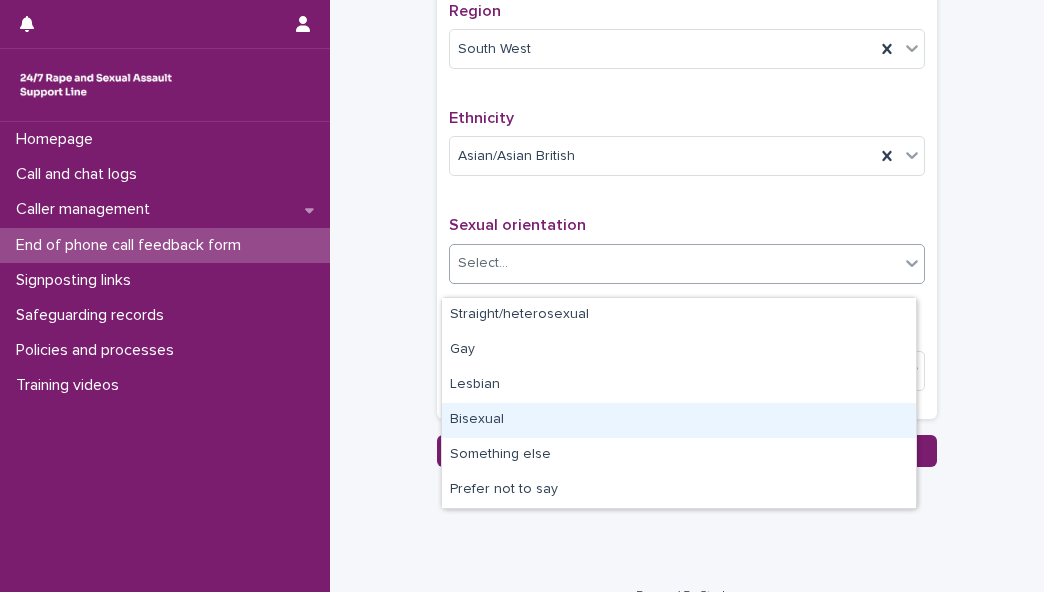 click on "Bisexual" at bounding box center [679, 420] 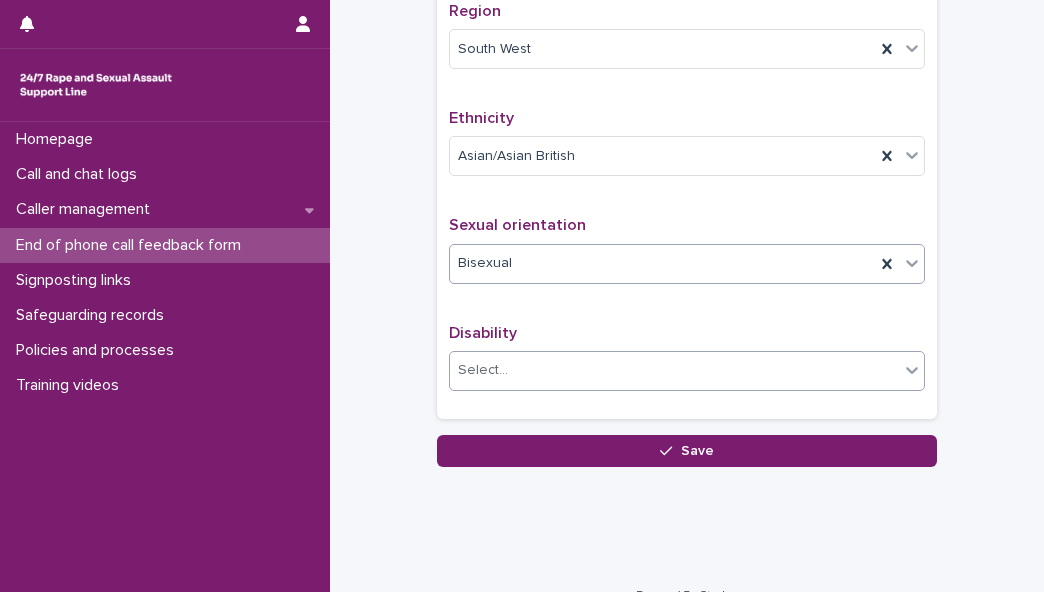 click on "Select..." at bounding box center [674, 370] 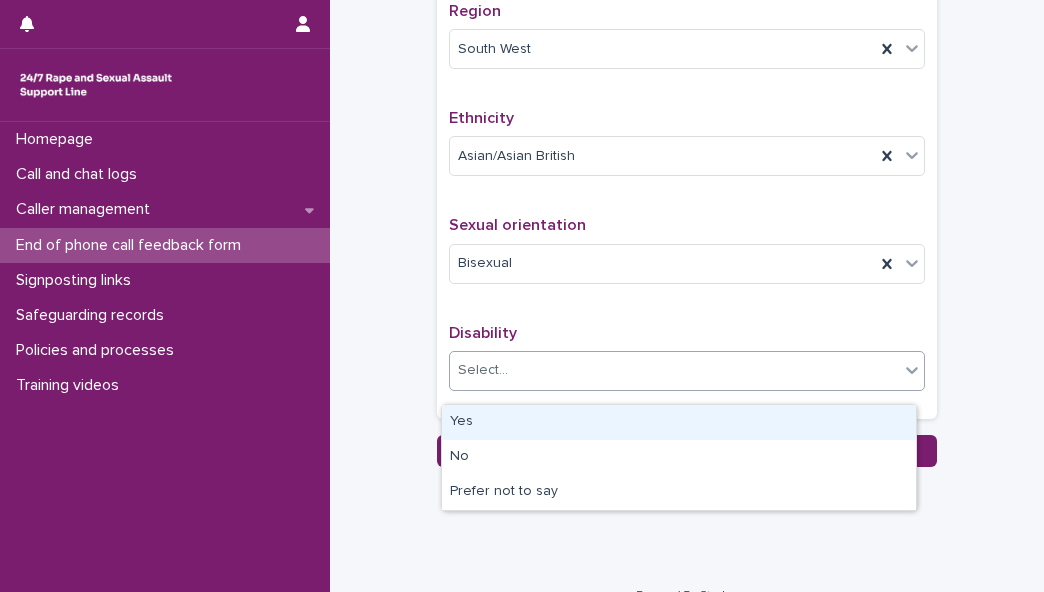 click on "Yes" at bounding box center [679, 422] 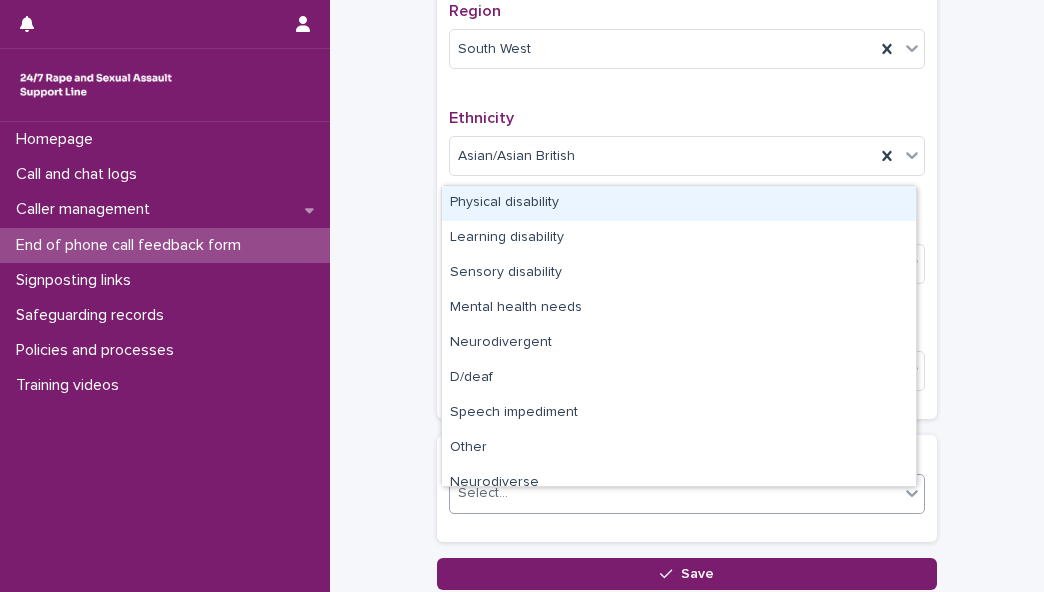 click on "Select..." at bounding box center (674, 493) 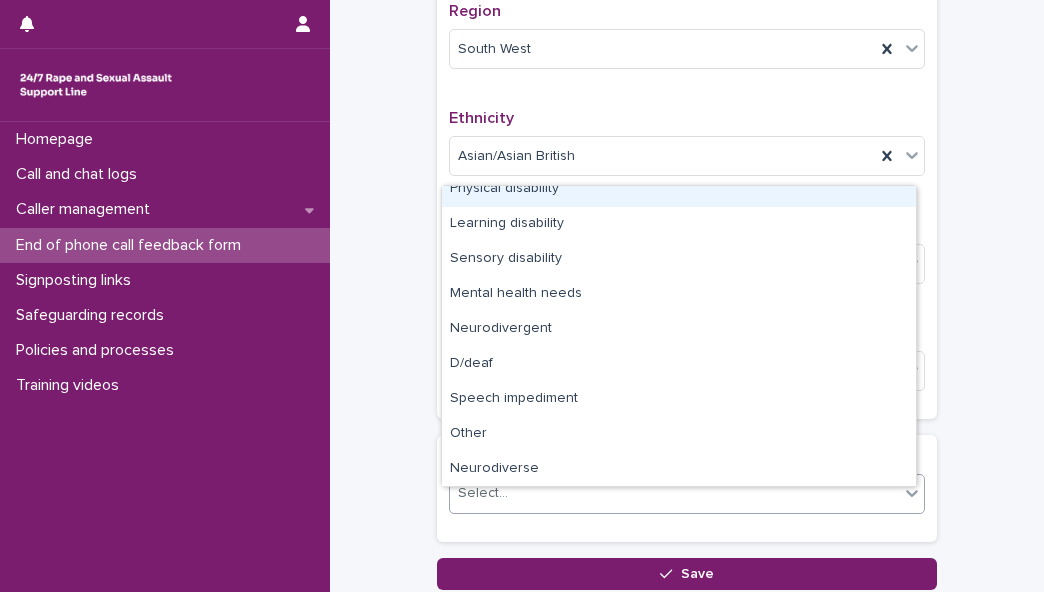 scroll, scrollTop: 15, scrollLeft: 0, axis: vertical 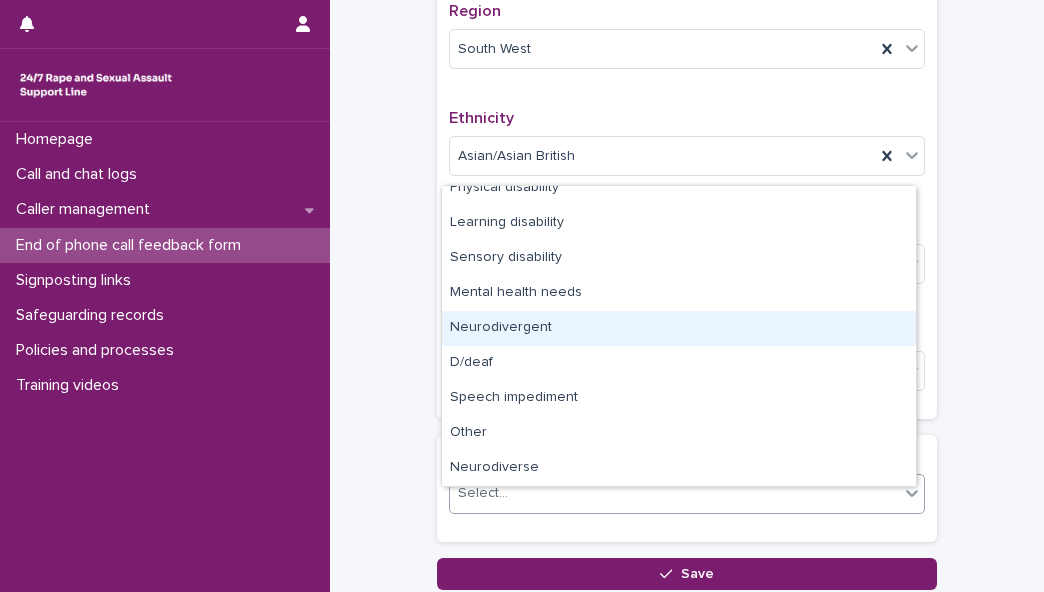 click on "Neurodivergent" at bounding box center (679, 328) 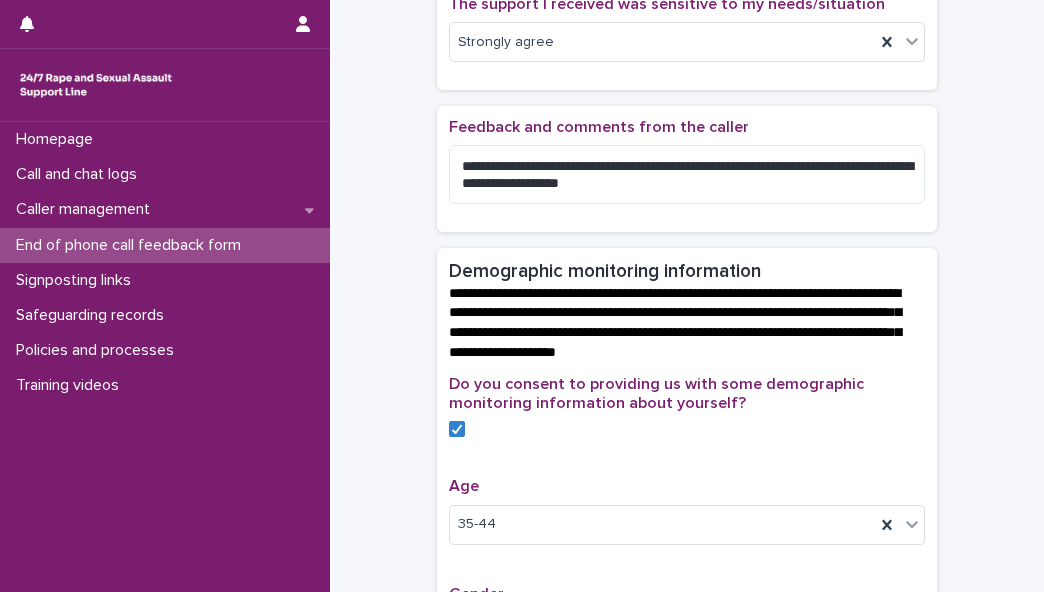 scroll, scrollTop: 421, scrollLeft: 0, axis: vertical 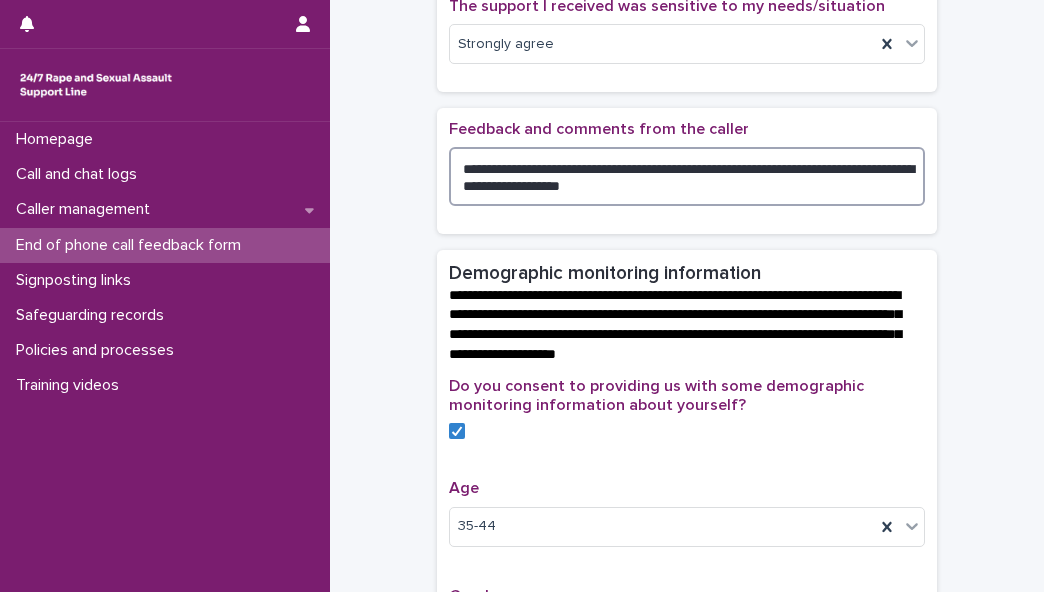 click on "**********" at bounding box center (687, 176) 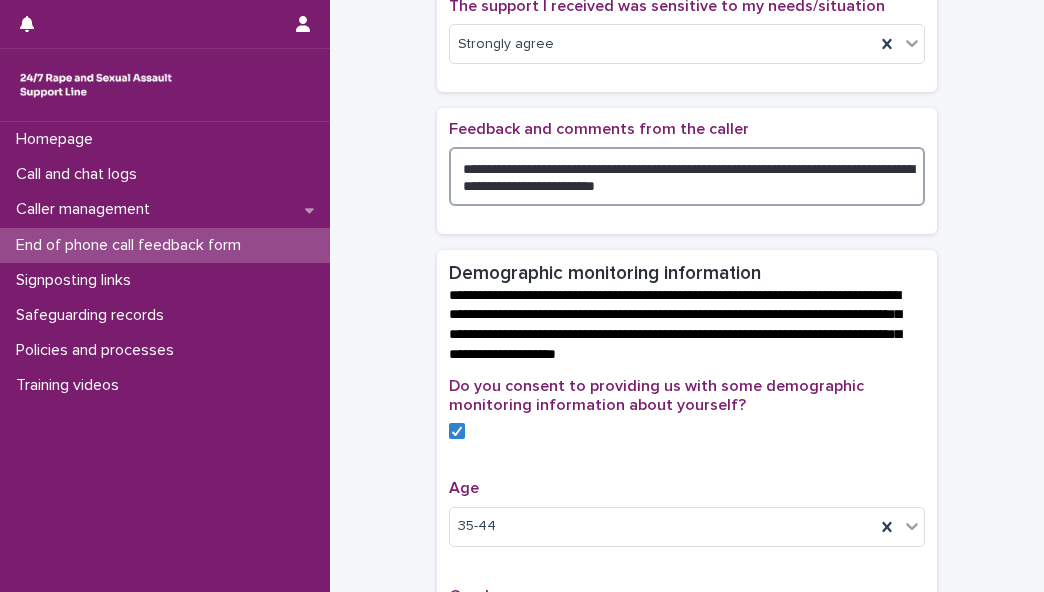 click on "**********" at bounding box center [687, 176] 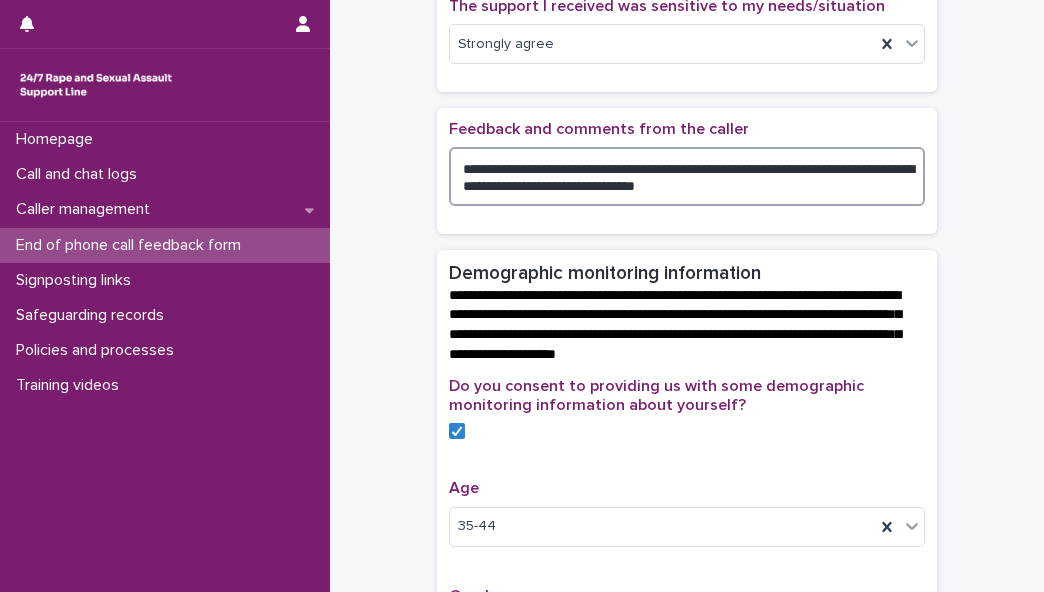 click on "**********" at bounding box center (687, 176) 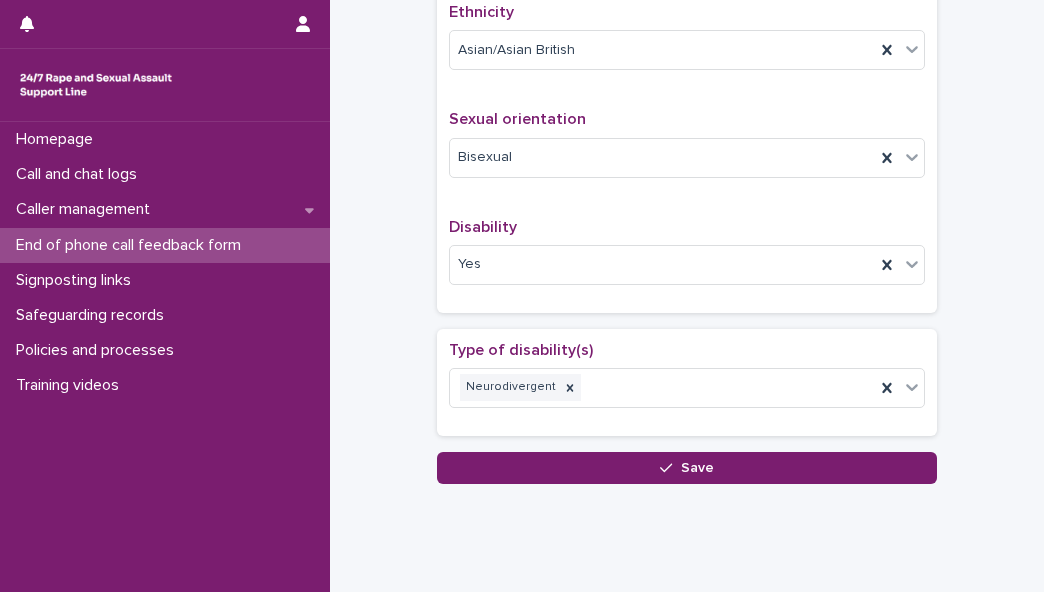 scroll, scrollTop: 1350, scrollLeft: 0, axis: vertical 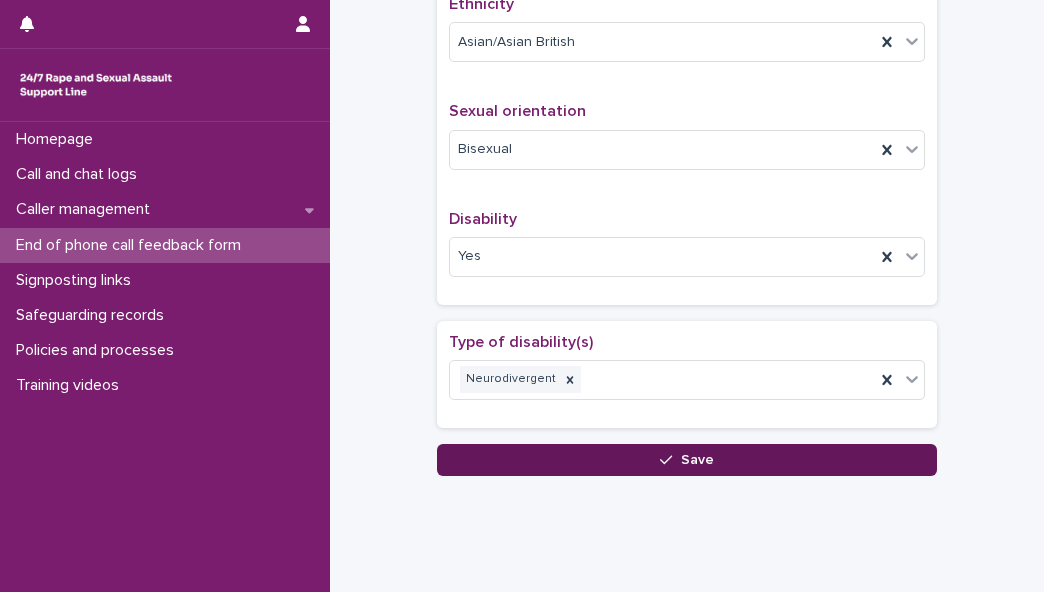 type on "**********" 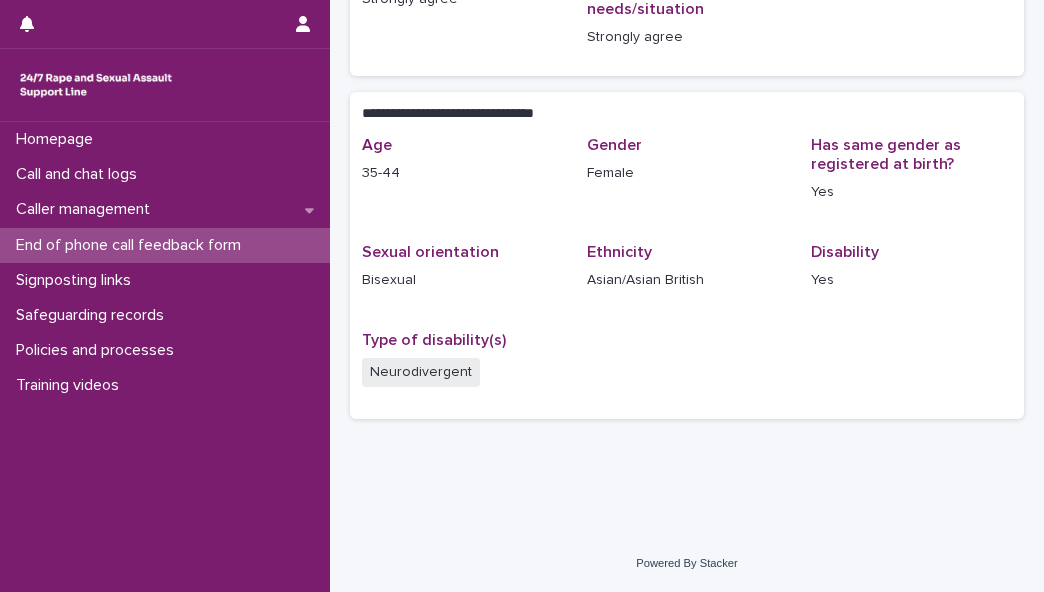 scroll, scrollTop: 0, scrollLeft: 0, axis: both 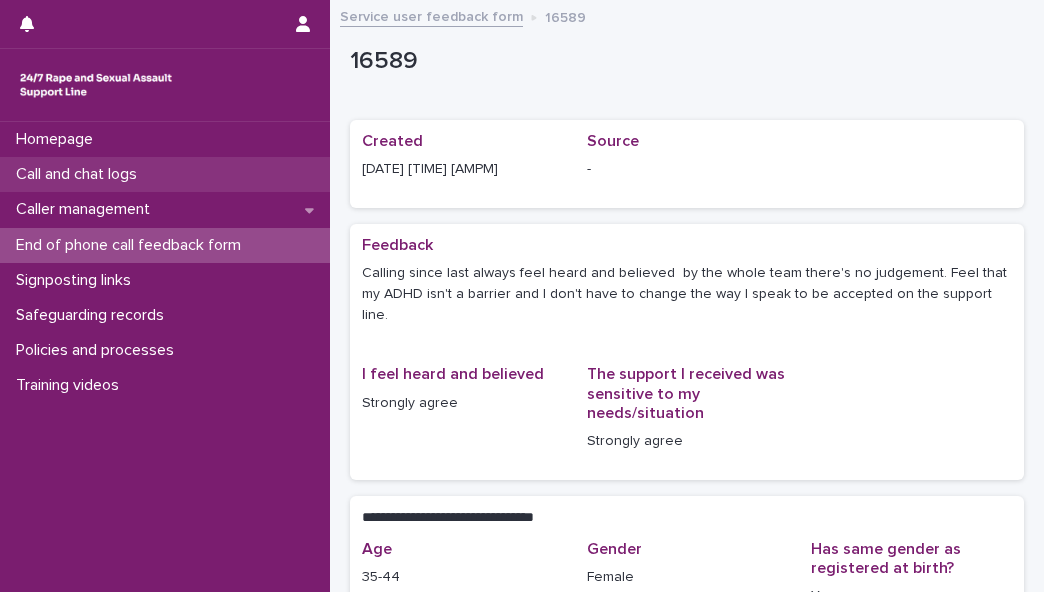 click on "Call and chat logs" at bounding box center [80, 174] 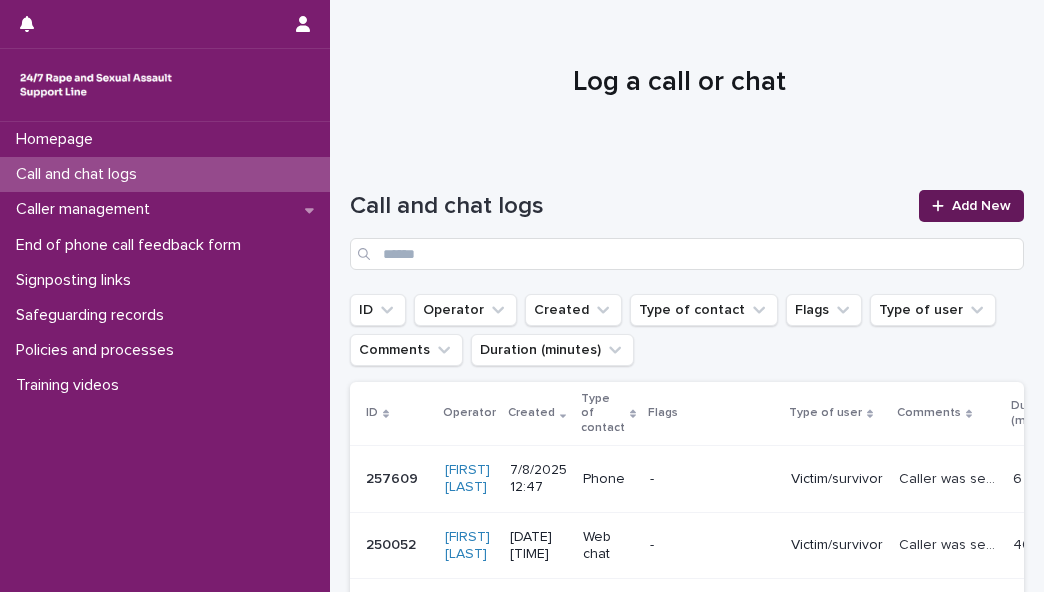 click on "Add New" at bounding box center (971, 206) 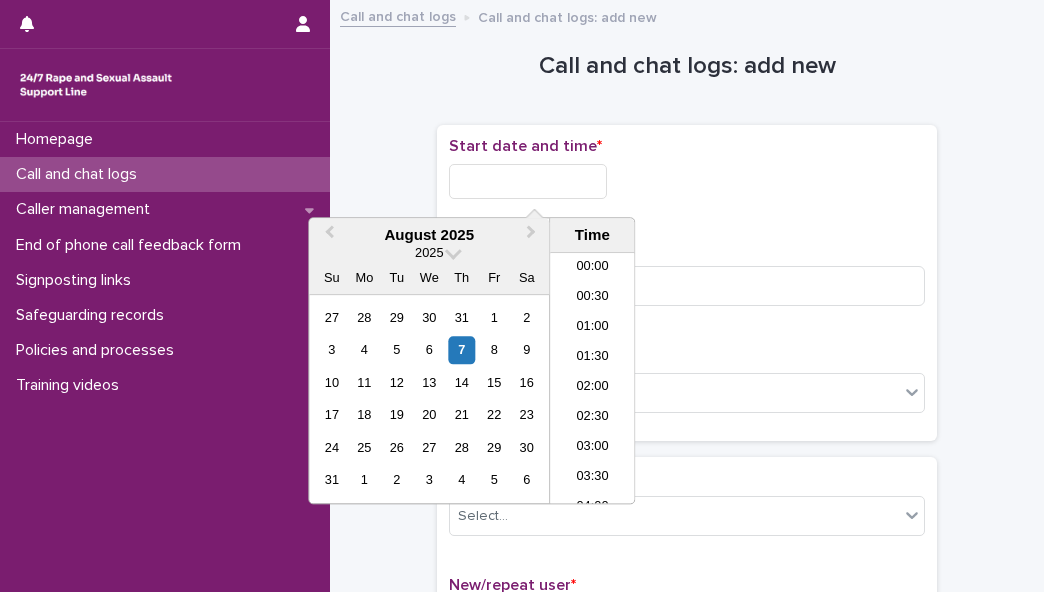 click at bounding box center [528, 181] 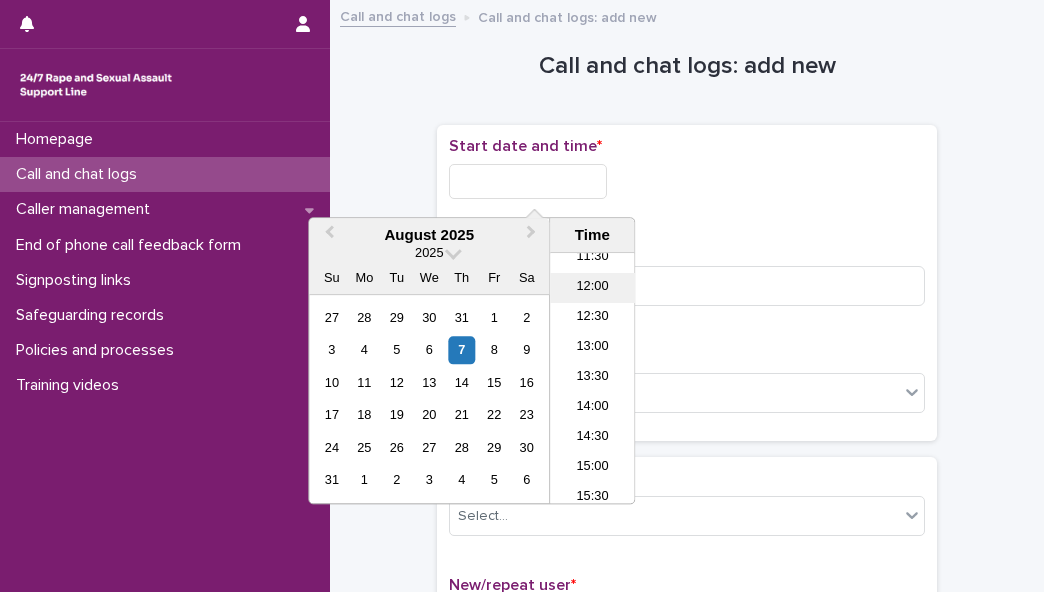 click on "12:00" at bounding box center (592, 288) 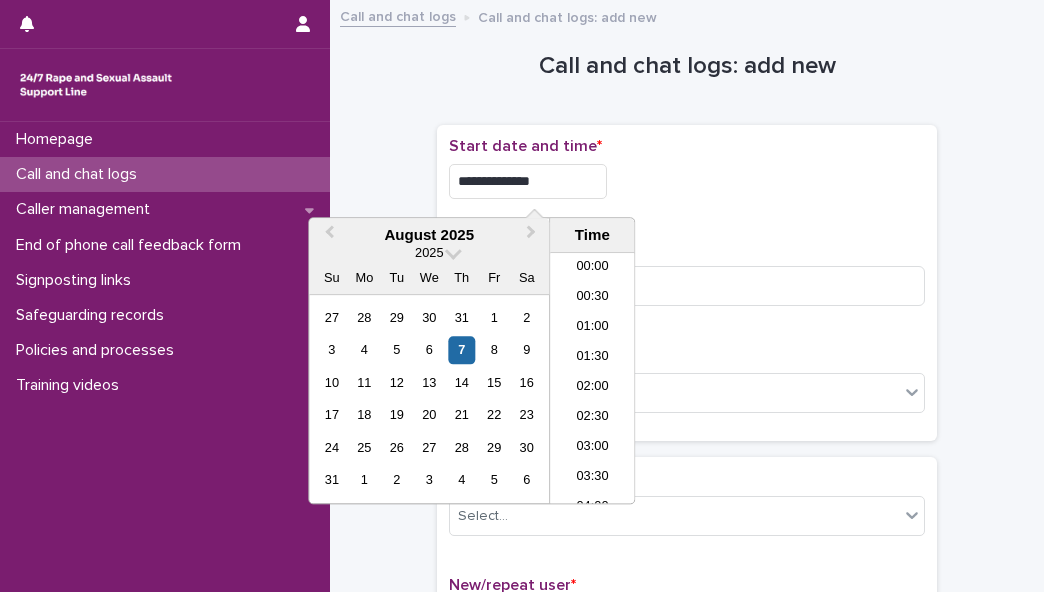 click on "**********" at bounding box center [528, 181] 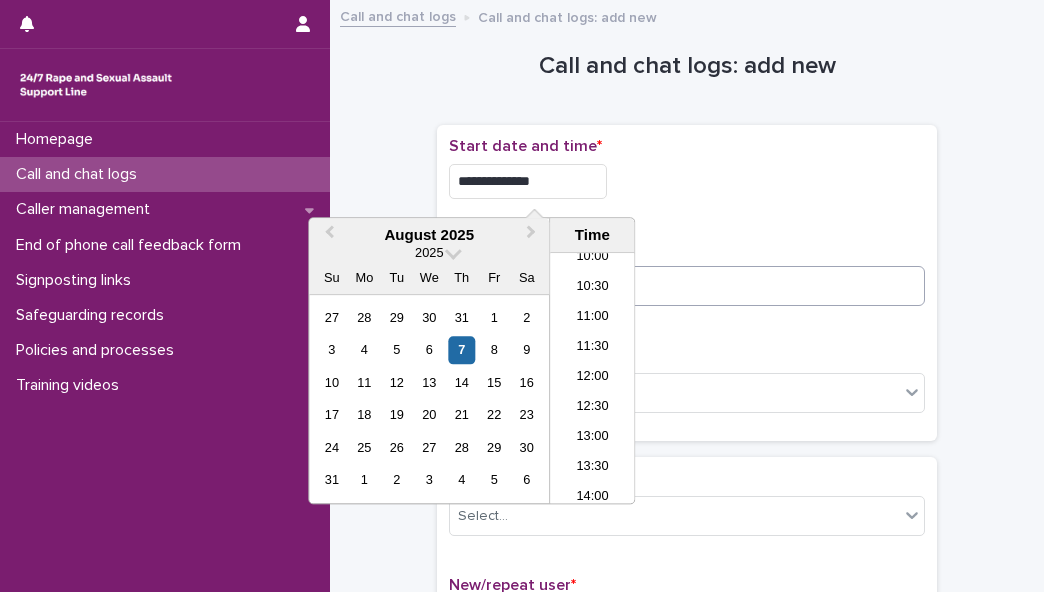 type on "**********" 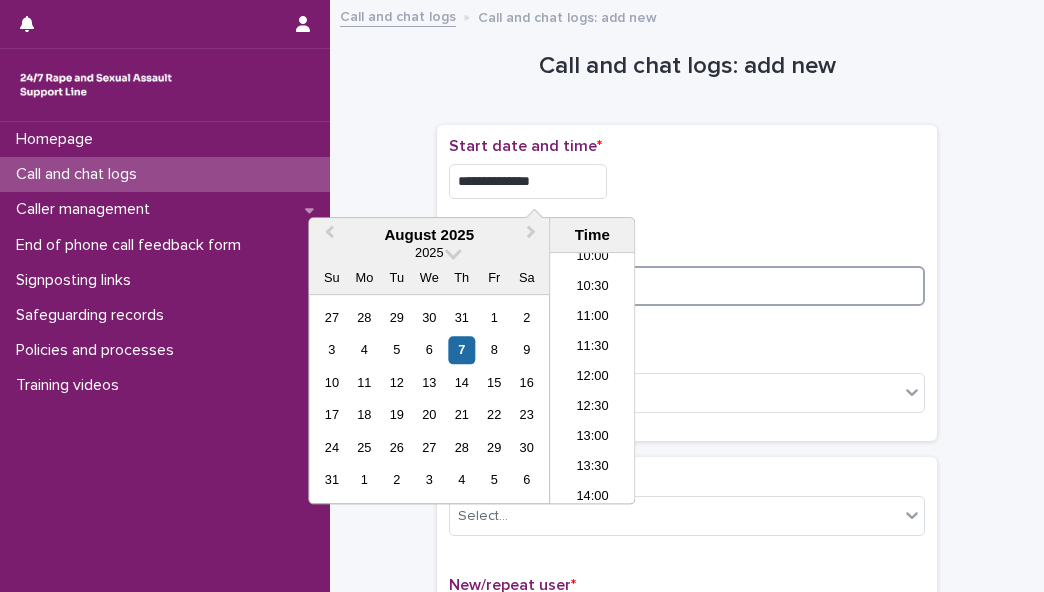 click at bounding box center (687, 286) 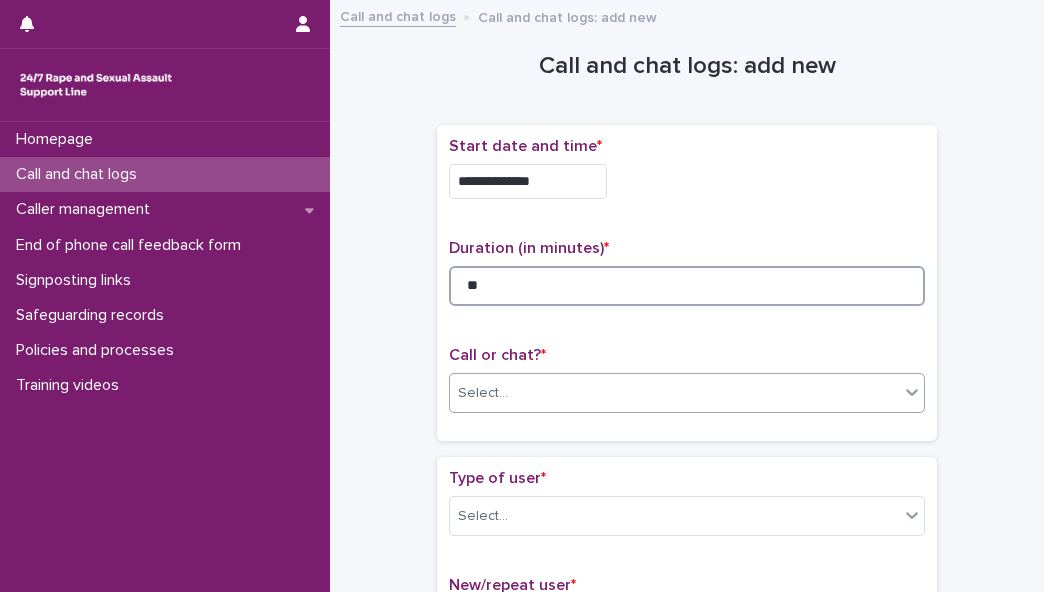 type on "**" 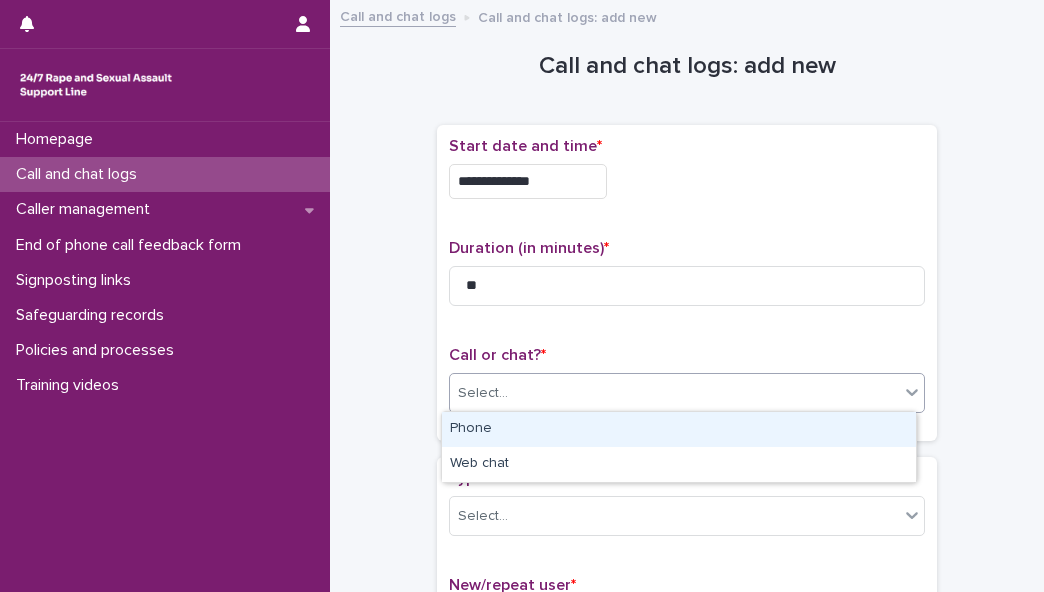 click on "Select..." at bounding box center (674, 393) 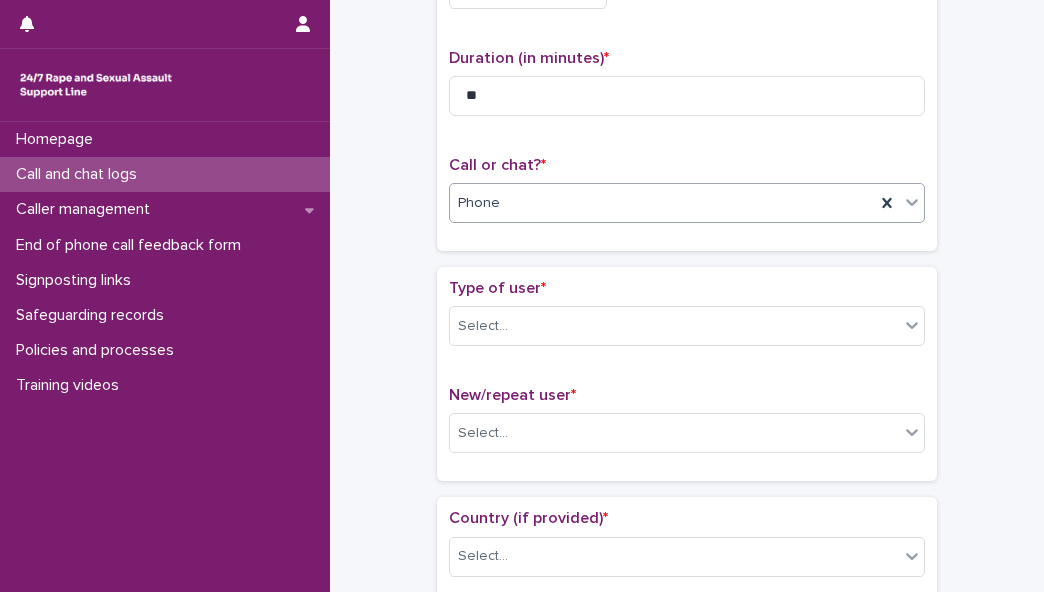scroll, scrollTop: 219, scrollLeft: 0, axis: vertical 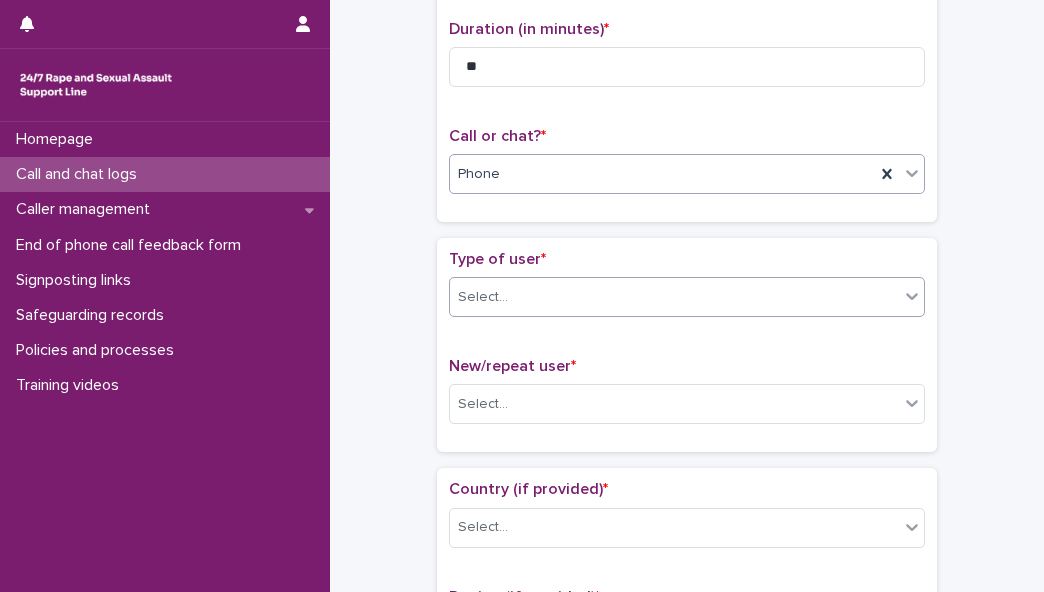 click on "Select..." at bounding box center [674, 297] 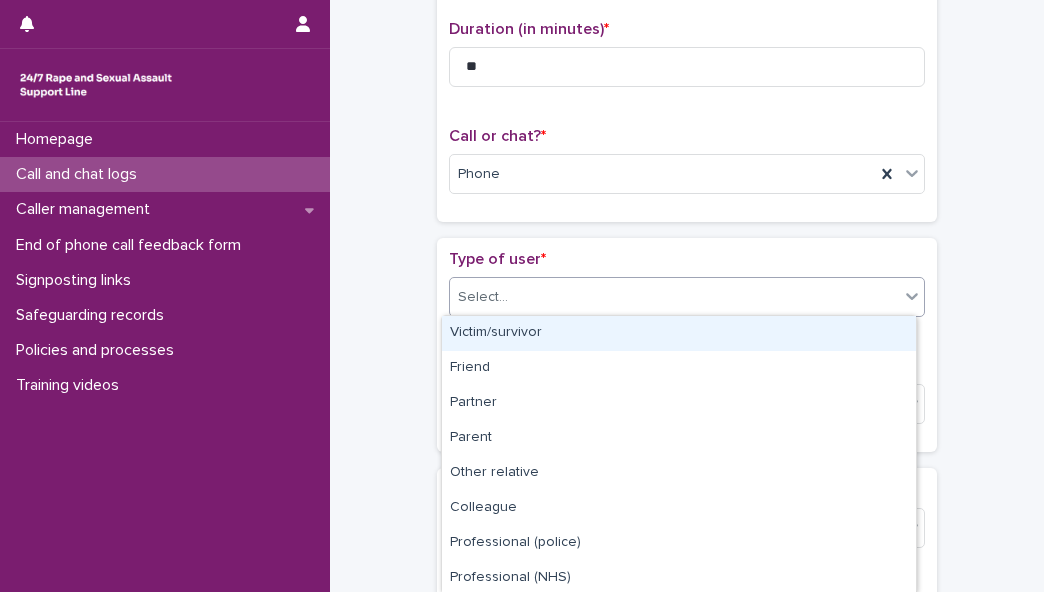 click on "Victim/survivor" at bounding box center (679, 333) 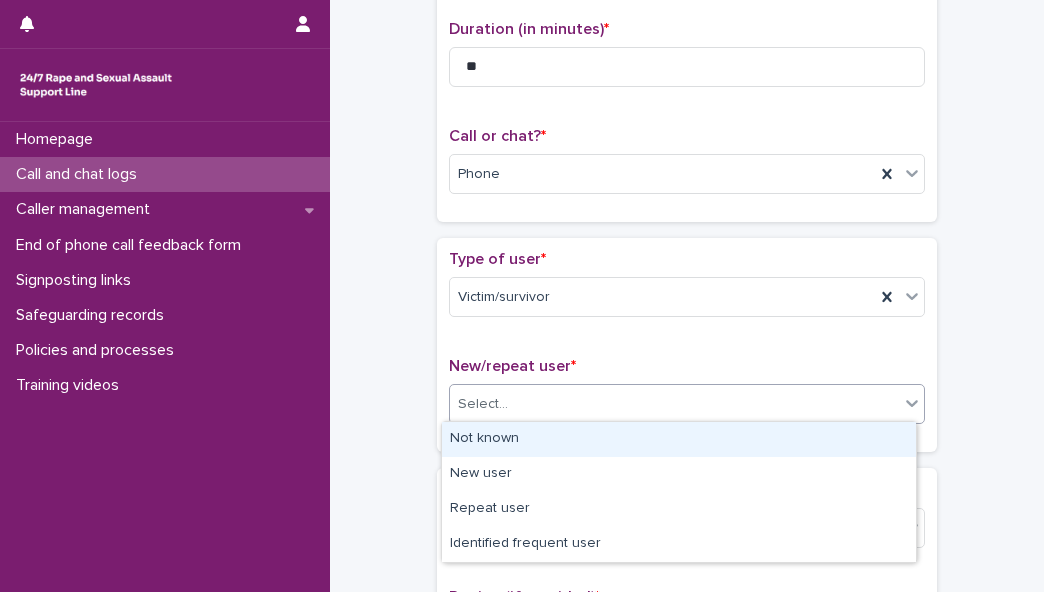 click on "Select..." at bounding box center (674, 404) 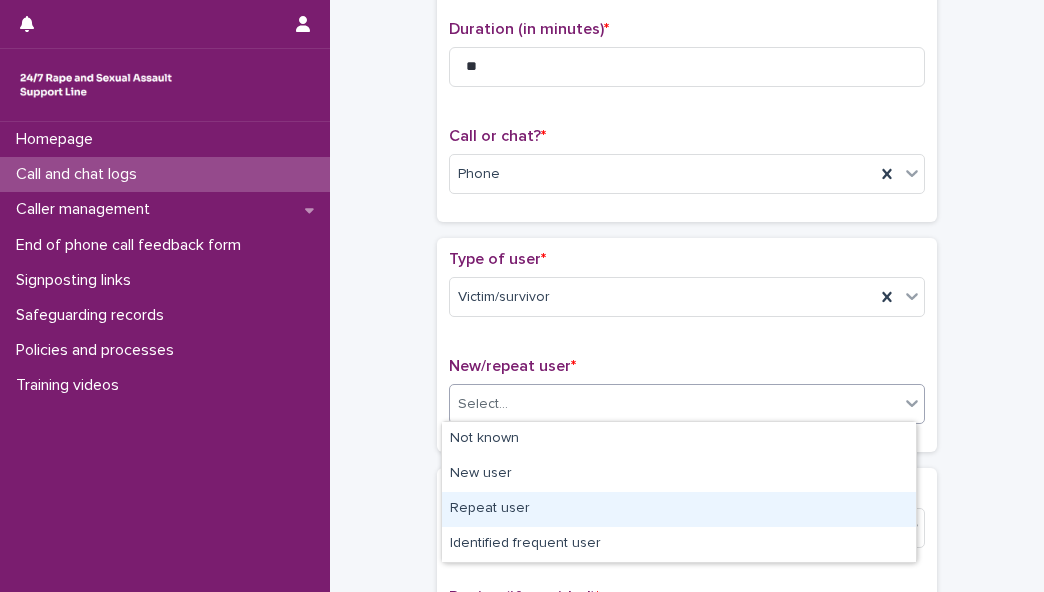click on "Repeat user" at bounding box center (679, 509) 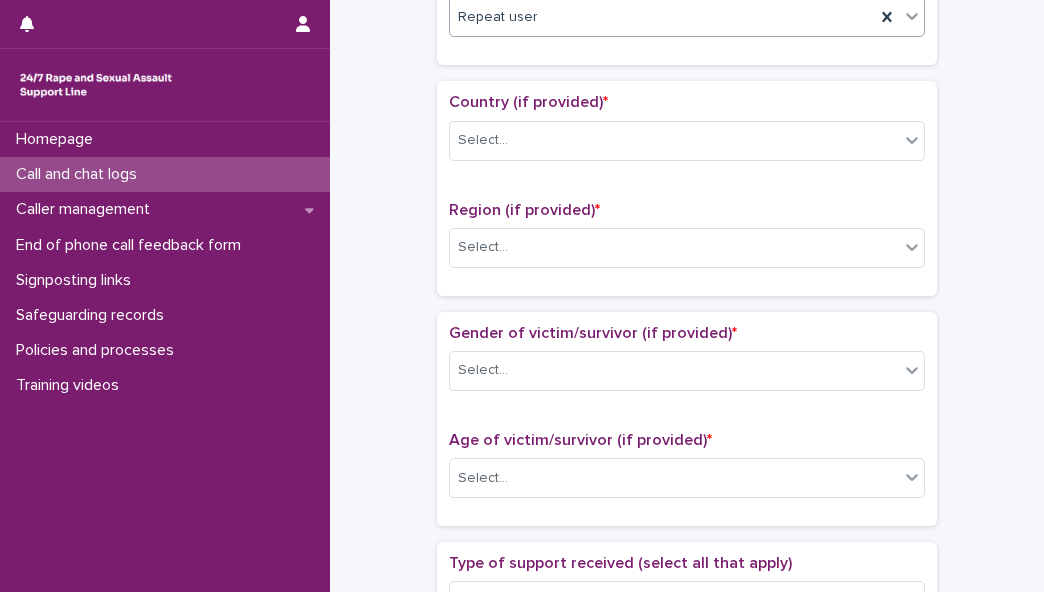 scroll, scrollTop: 654, scrollLeft: 0, axis: vertical 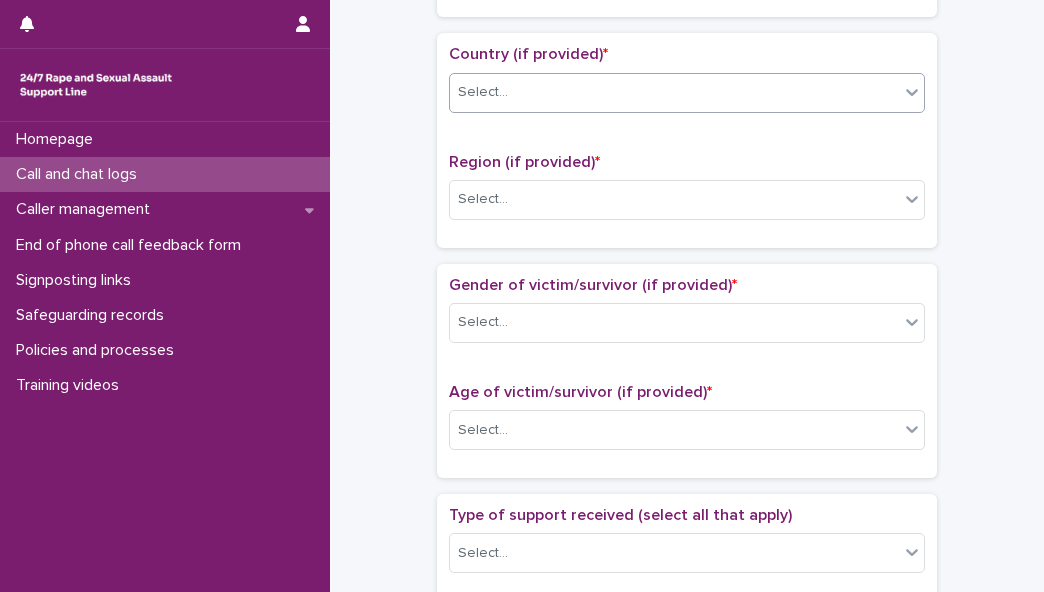 click on "Select..." at bounding box center (674, 92) 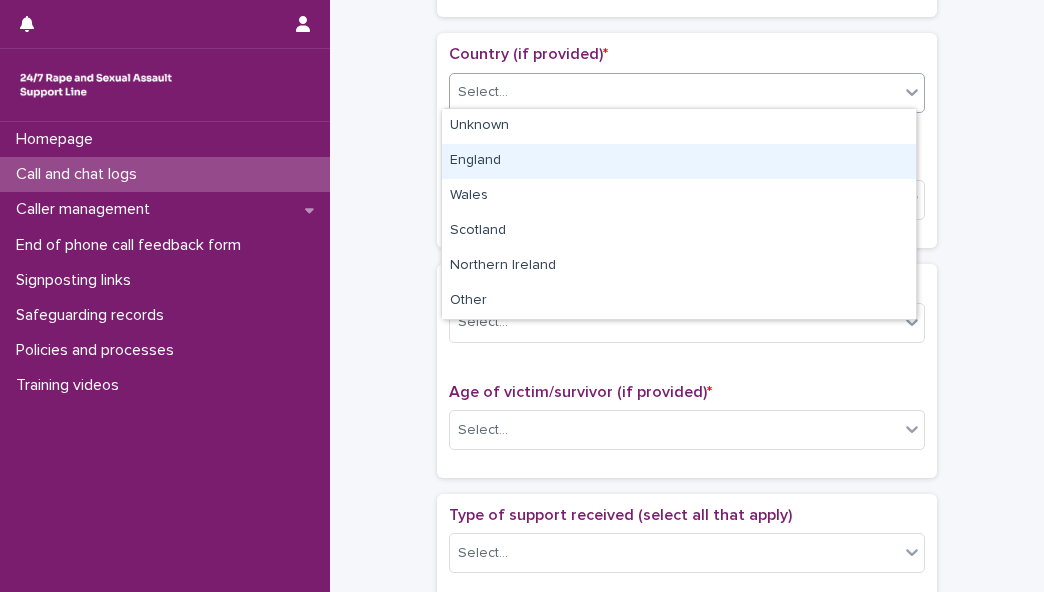 click on "England" at bounding box center (679, 161) 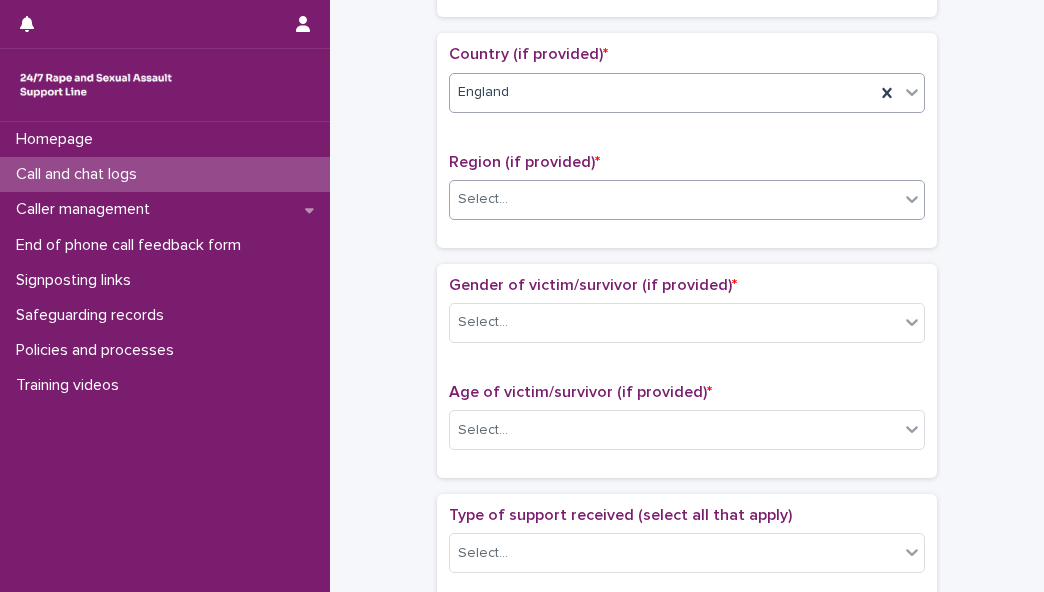 click on "Select..." at bounding box center [674, 199] 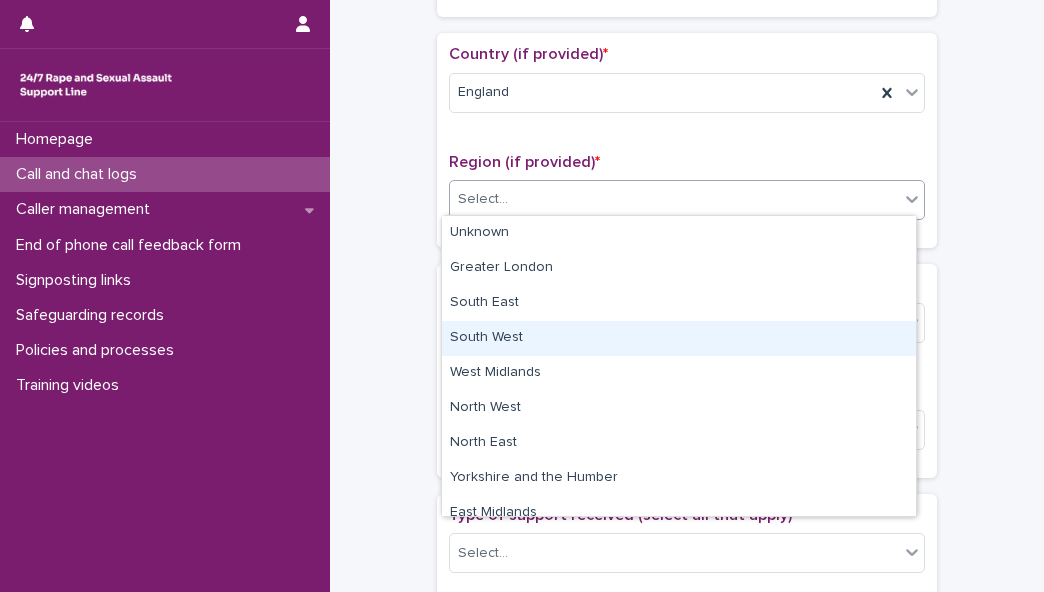 click on "South West" at bounding box center (679, 338) 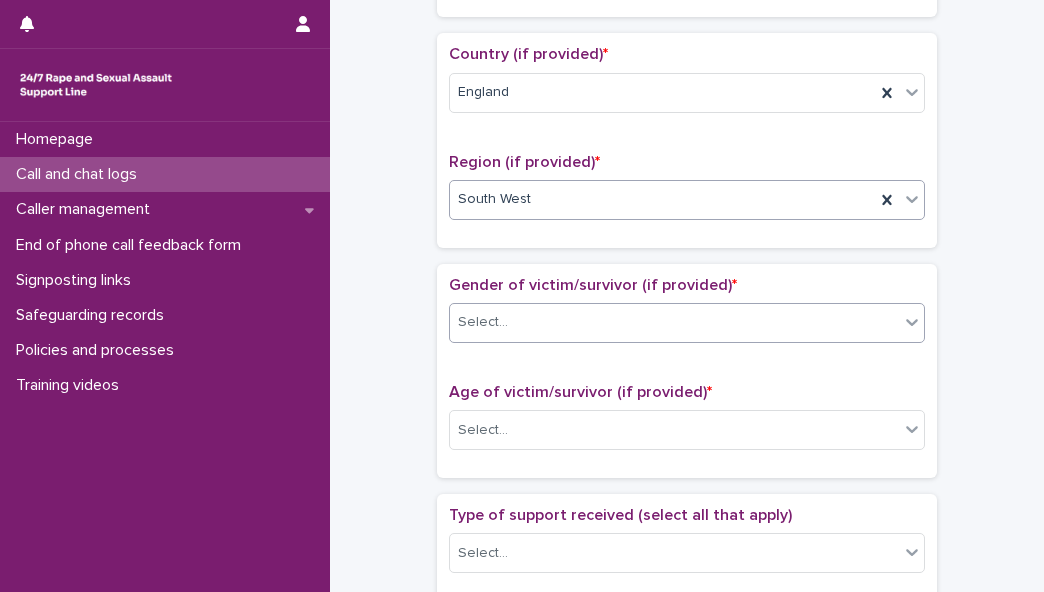 click on "Select..." at bounding box center (674, 322) 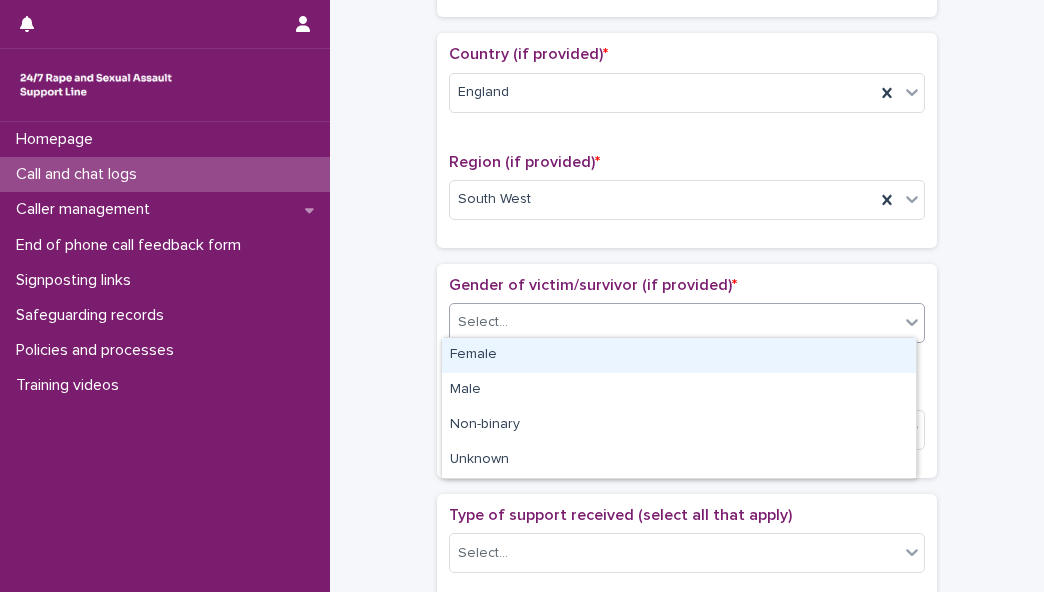click on "Female" at bounding box center (679, 355) 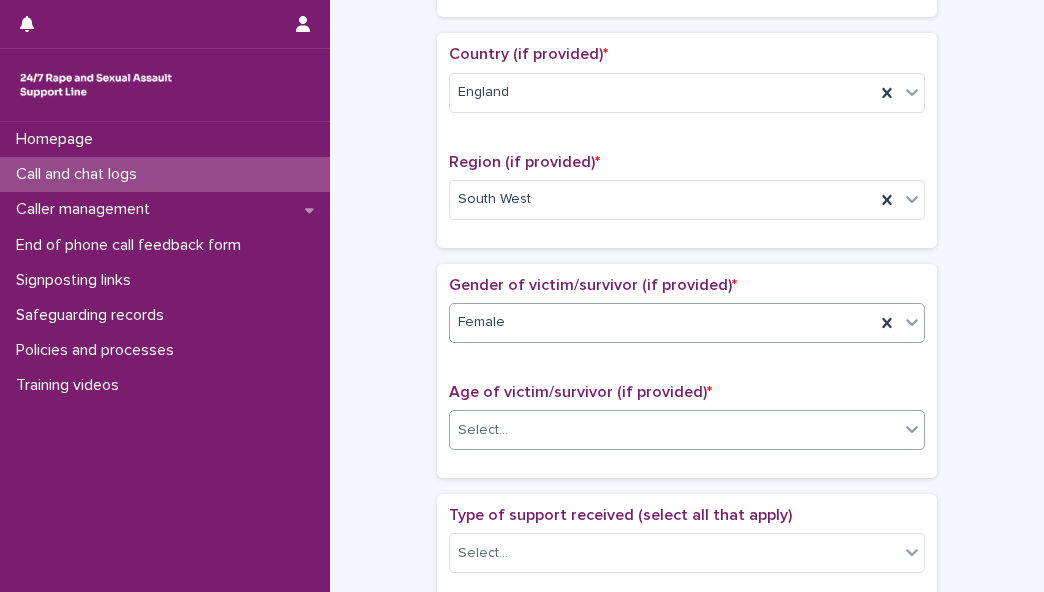 click on "Select..." at bounding box center (674, 430) 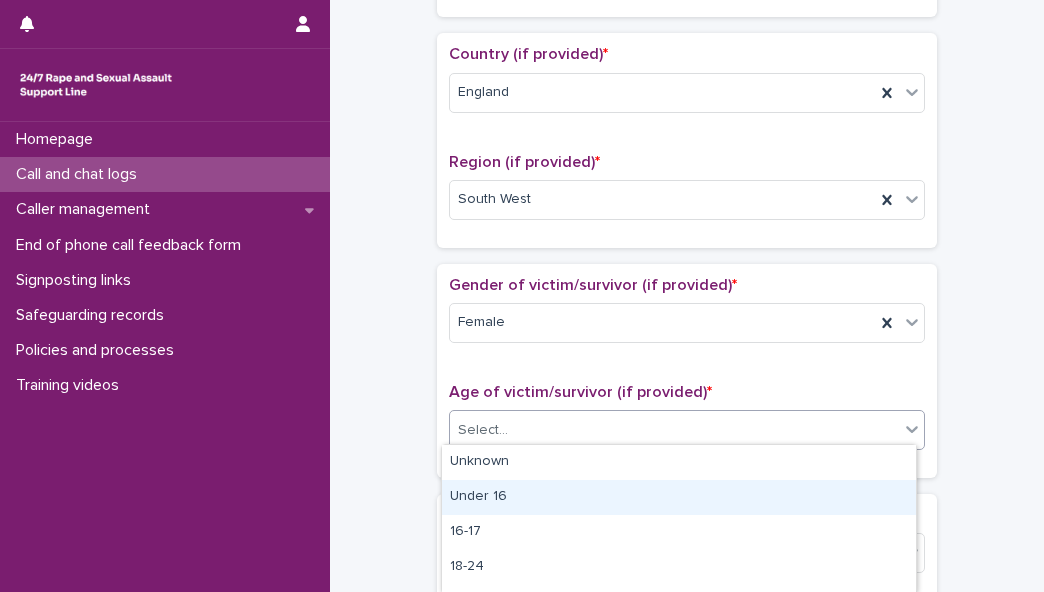 drag, startPoint x: 908, startPoint y: 481, endPoint x: 985, endPoint y: 37, distance: 450.62735 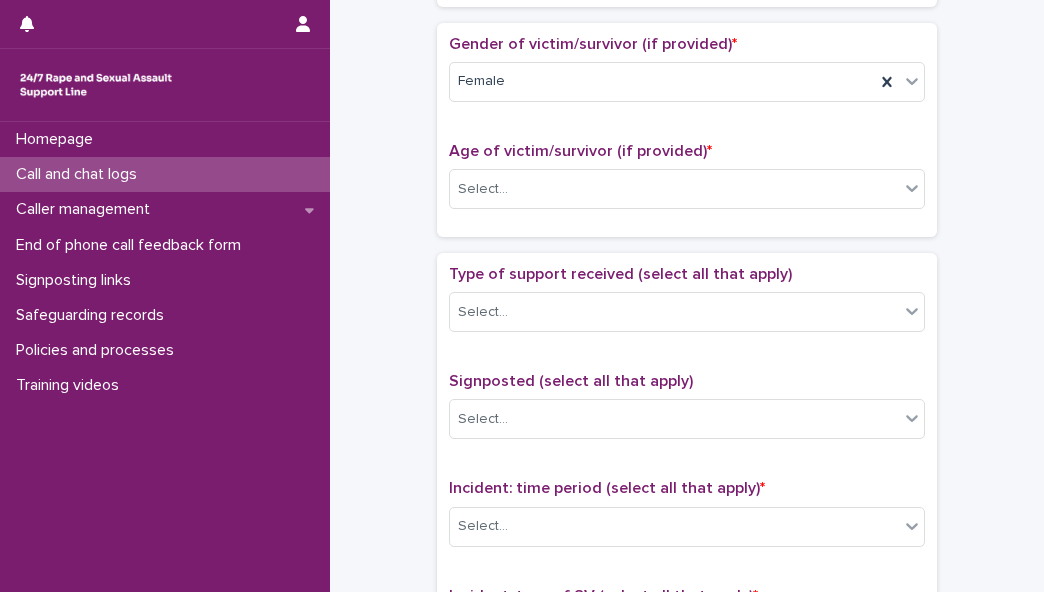 scroll, scrollTop: 922, scrollLeft: 0, axis: vertical 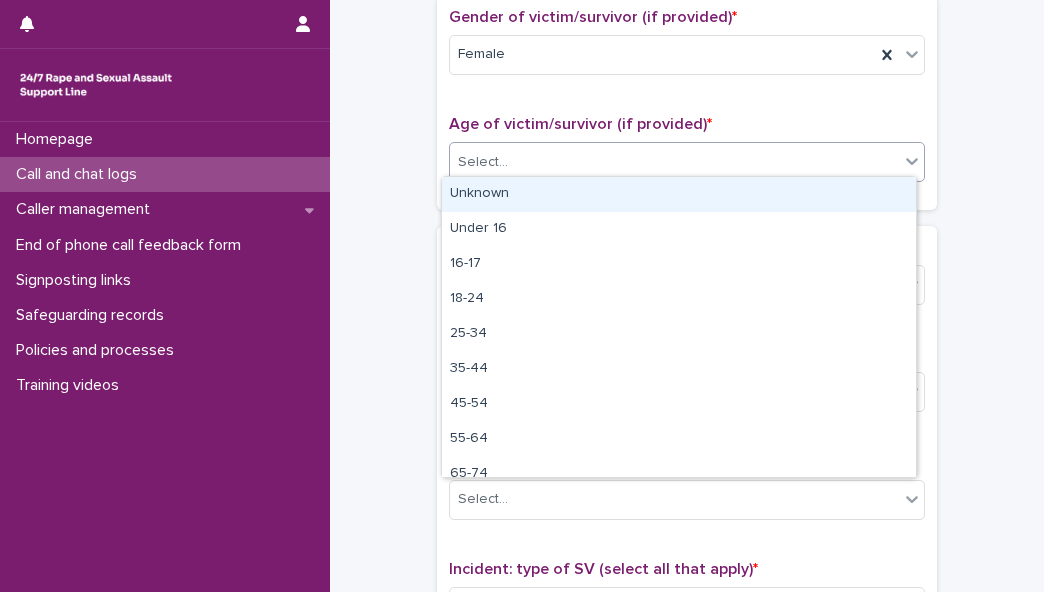 click on "Select..." at bounding box center [674, 162] 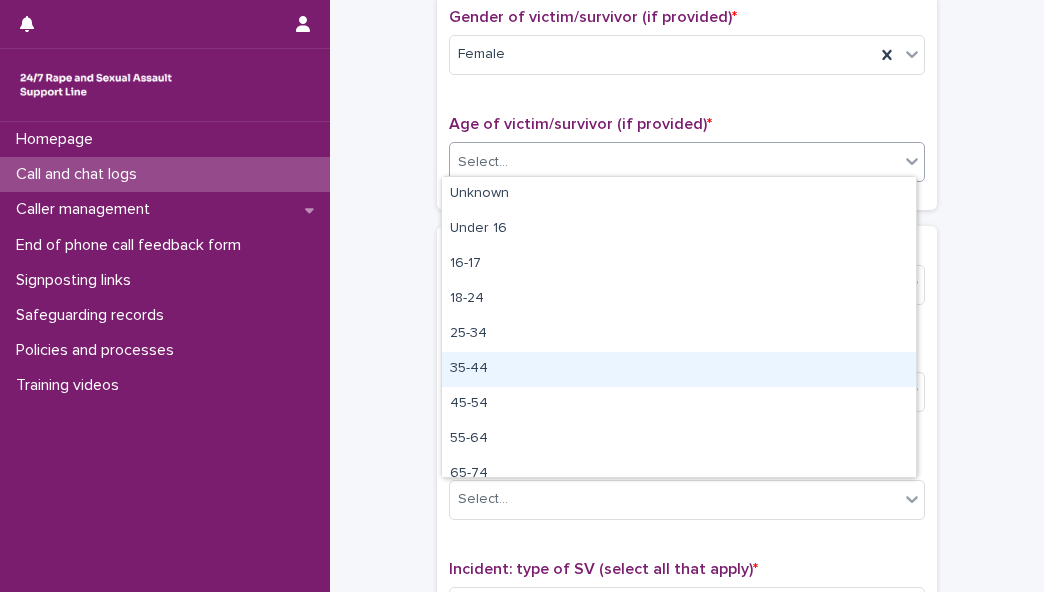 click on "35-44" at bounding box center (679, 369) 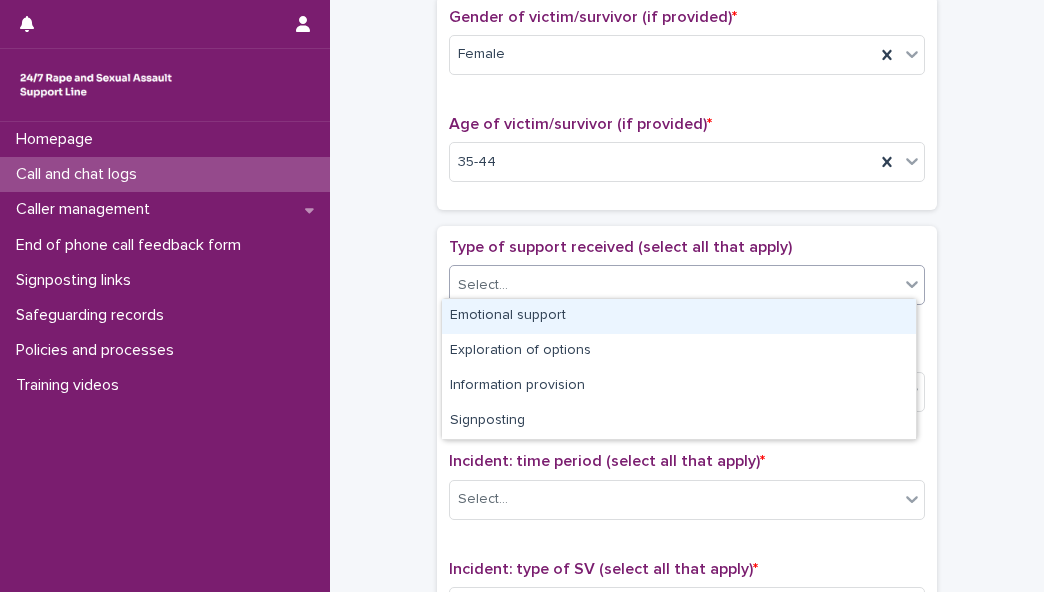 click on "Select..." at bounding box center [674, 285] 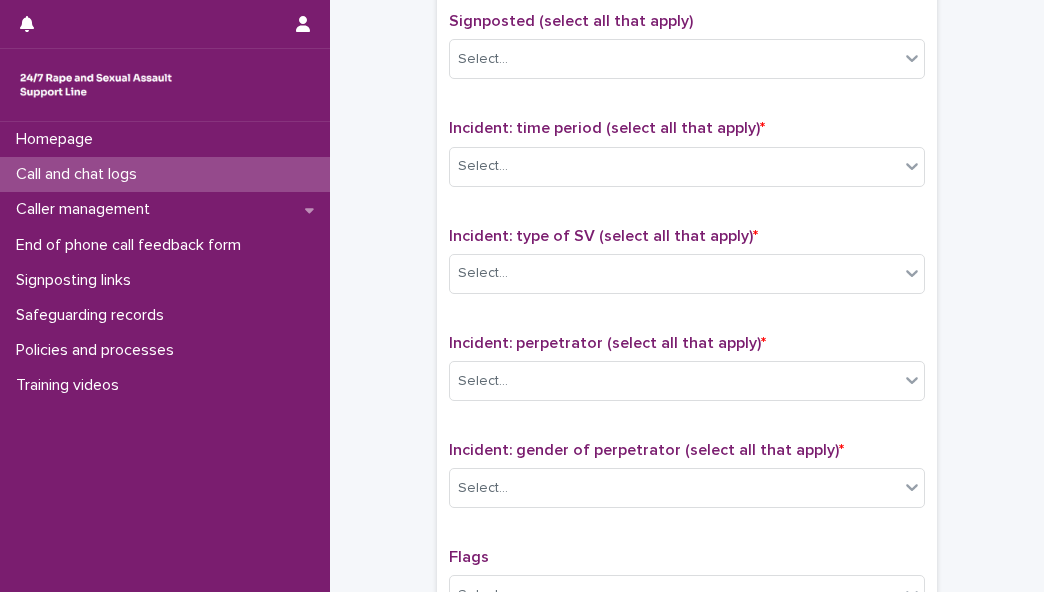 scroll, scrollTop: 1303, scrollLeft: 0, axis: vertical 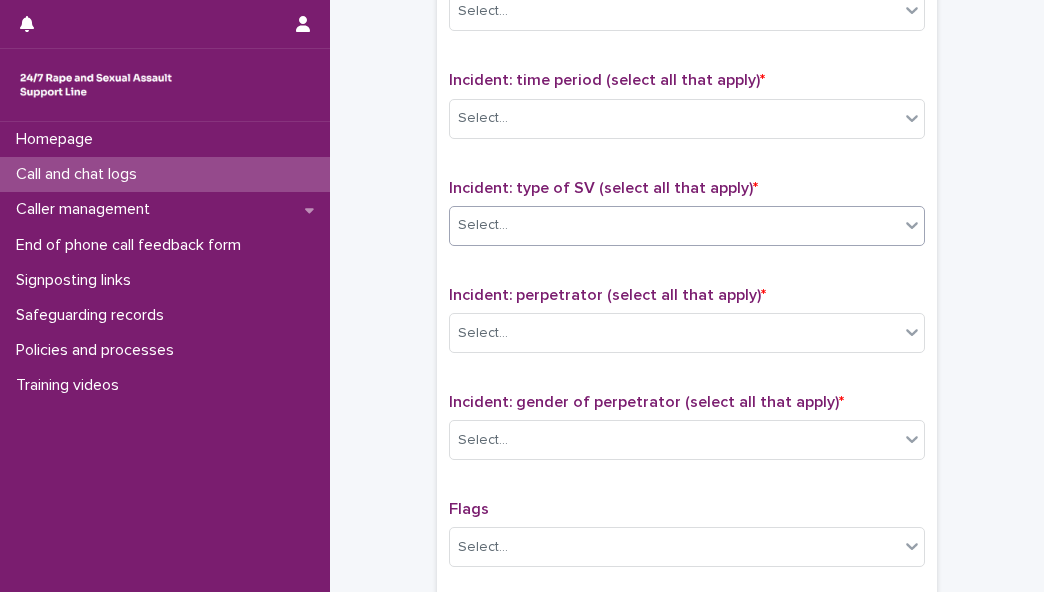 click on "Select..." at bounding box center [674, 225] 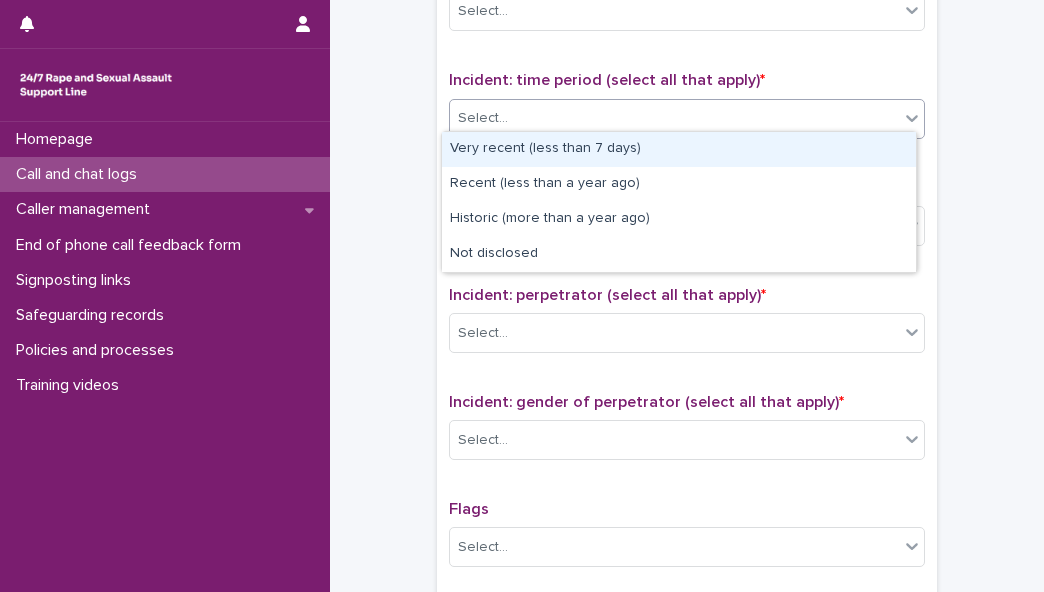click on "Select..." at bounding box center [674, 118] 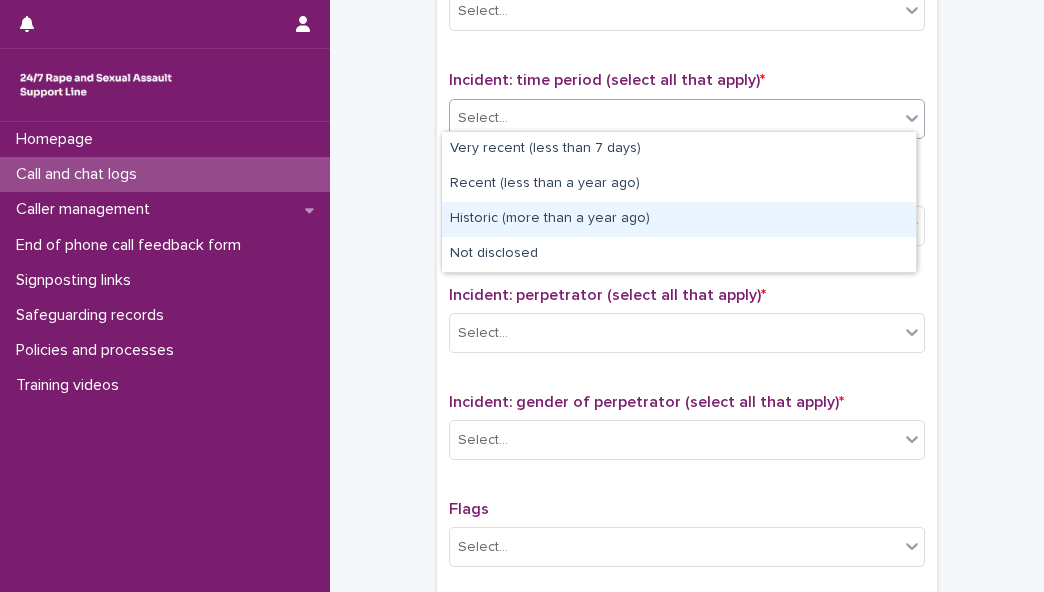 click on "Historic (more than a year ago)" at bounding box center [679, 219] 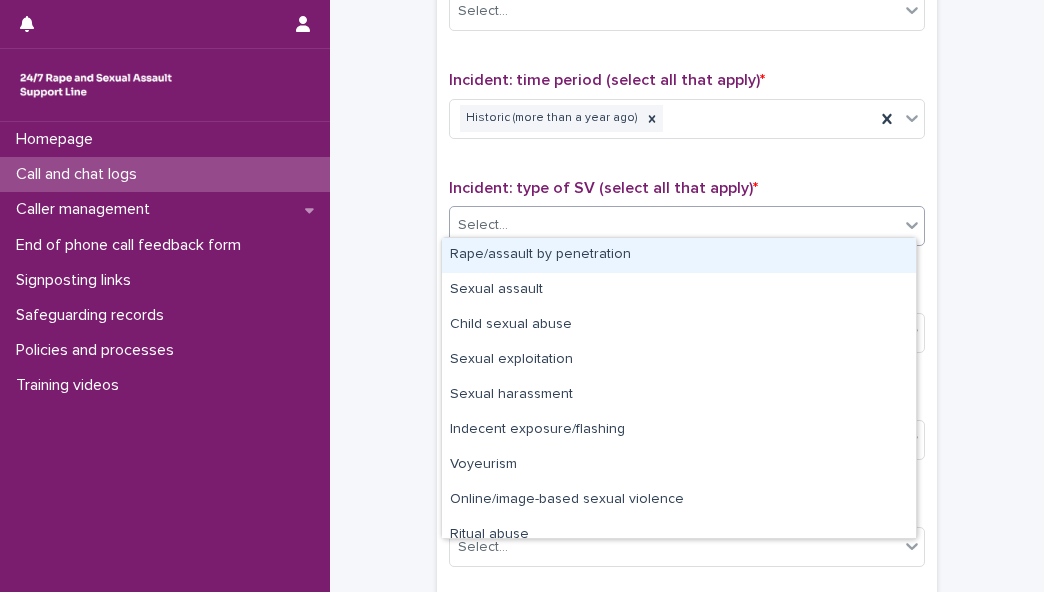click on "Select..." at bounding box center [674, 225] 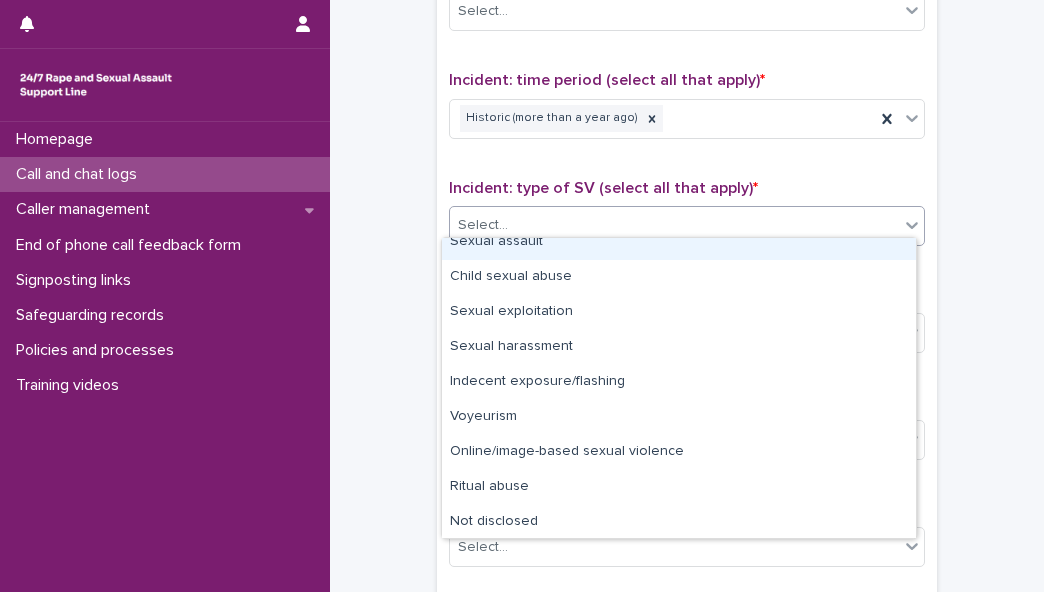 scroll, scrollTop: 50, scrollLeft: 0, axis: vertical 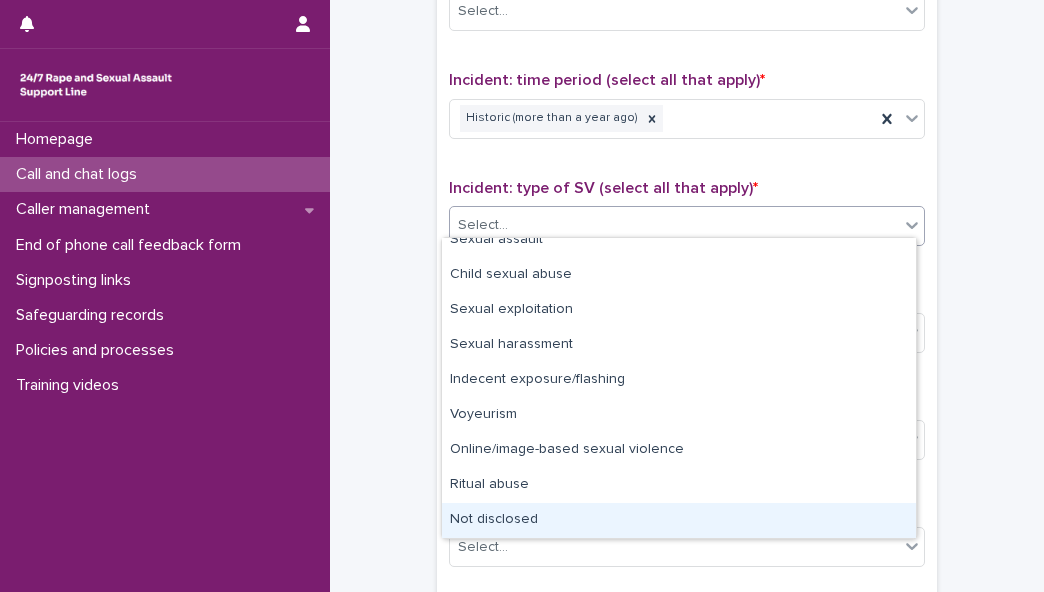 click on "Not disclosed" at bounding box center (679, 520) 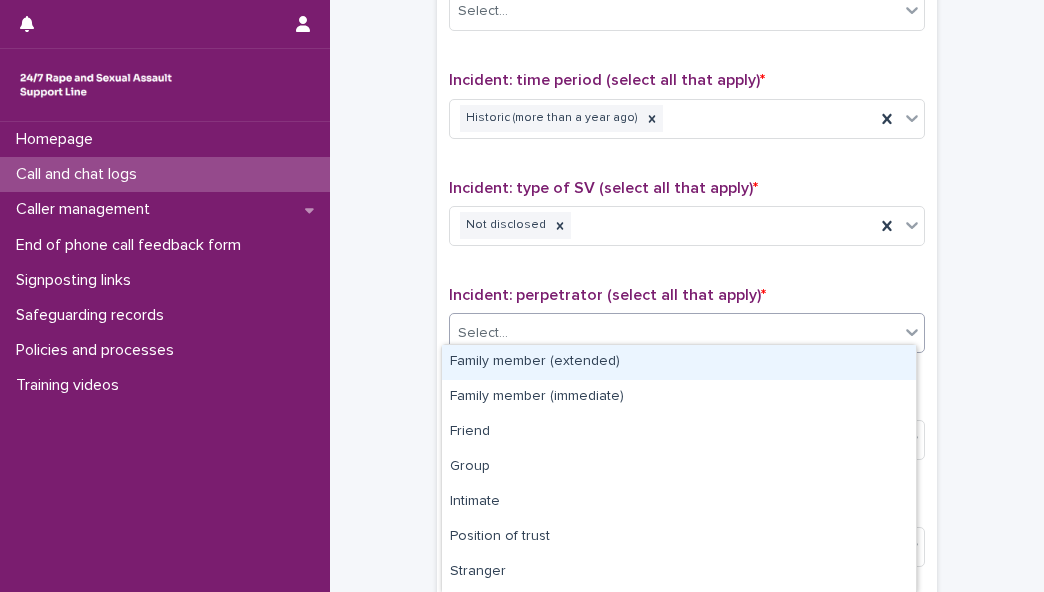 click on "Select..." at bounding box center [674, 333] 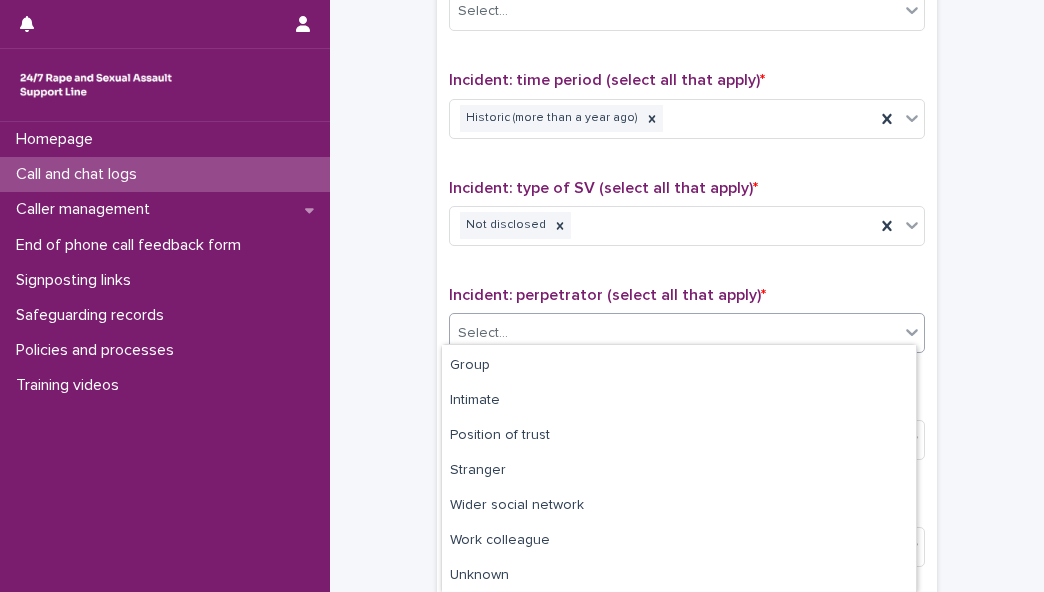 scroll, scrollTop: 137, scrollLeft: 0, axis: vertical 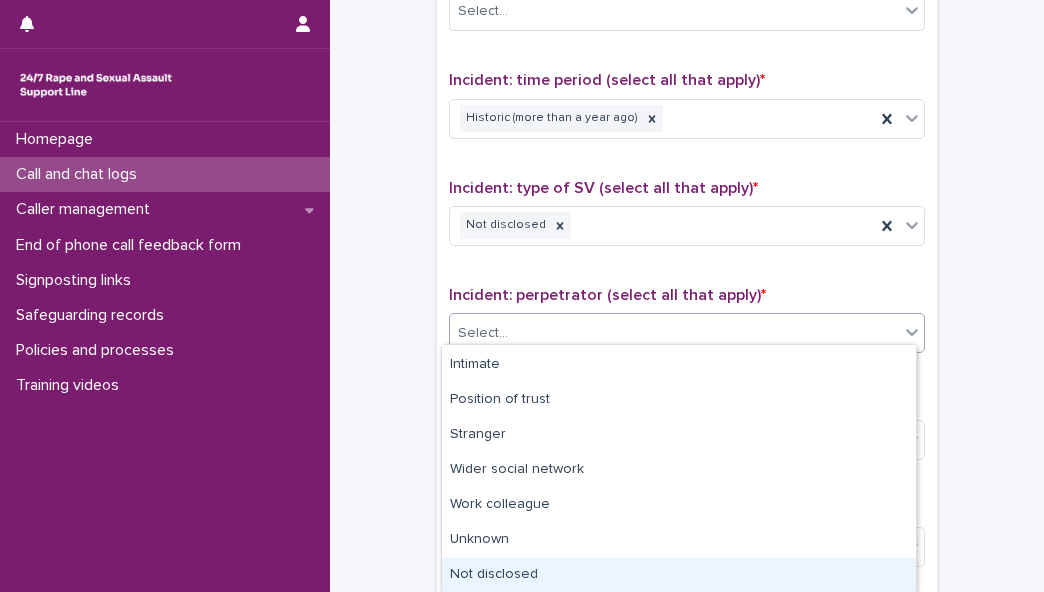 click on "Not disclosed" at bounding box center [679, 575] 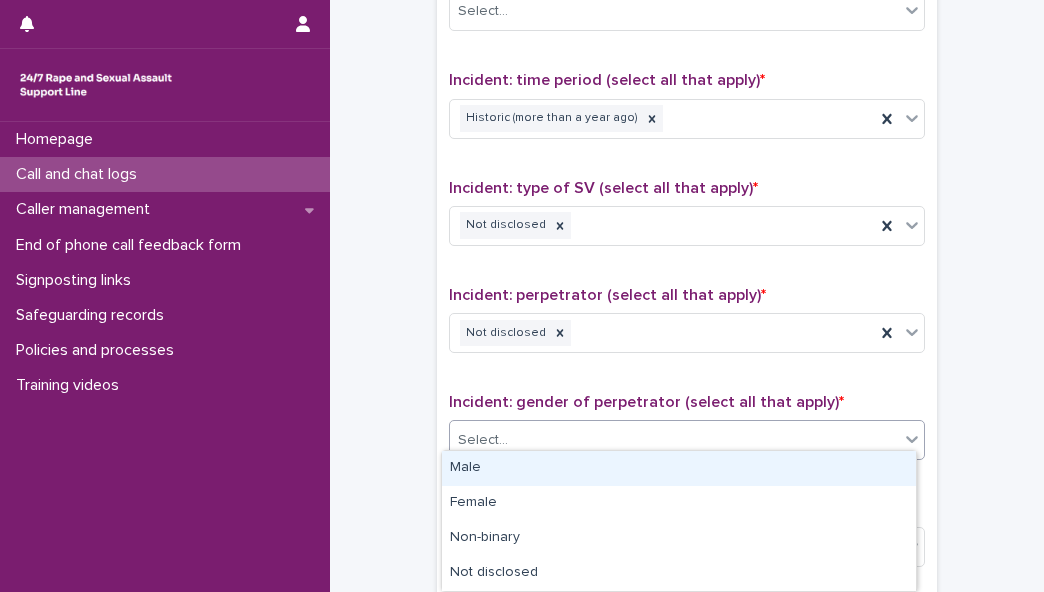 click on "Select..." at bounding box center (674, 440) 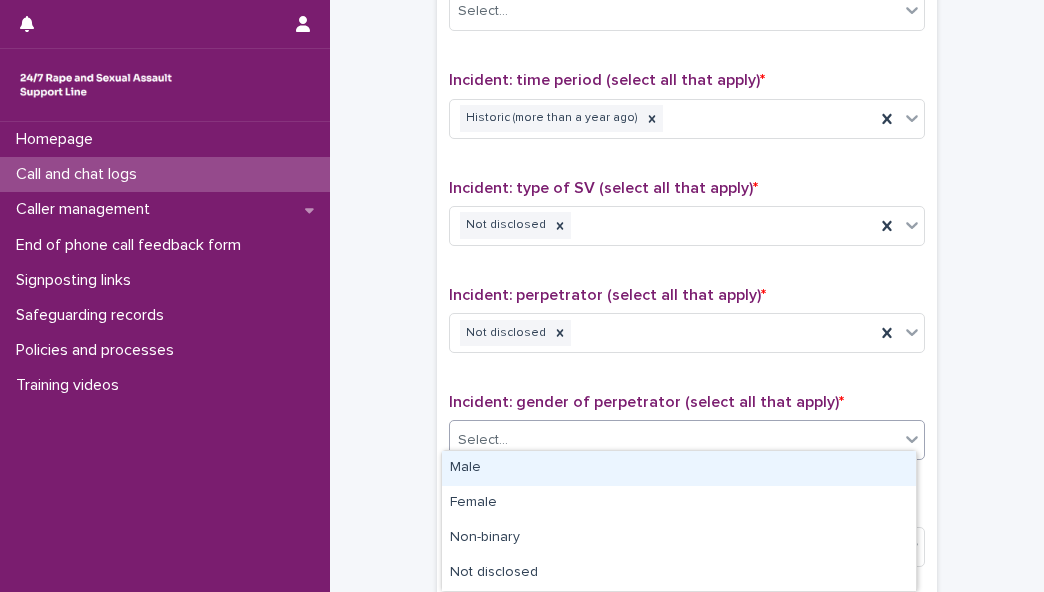 click on "Male" at bounding box center [679, 468] 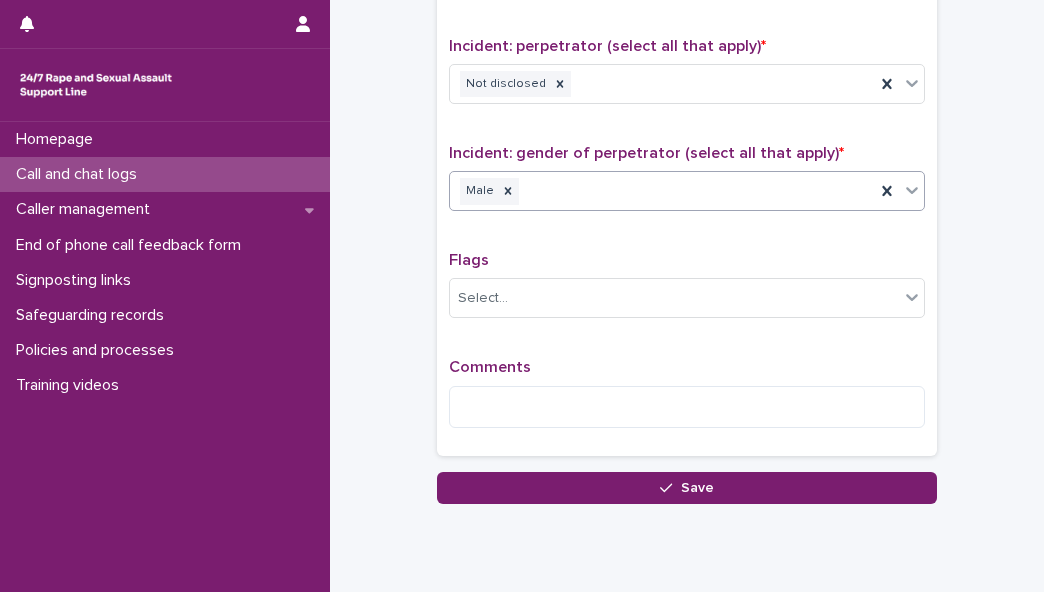 scroll, scrollTop: 1610, scrollLeft: 0, axis: vertical 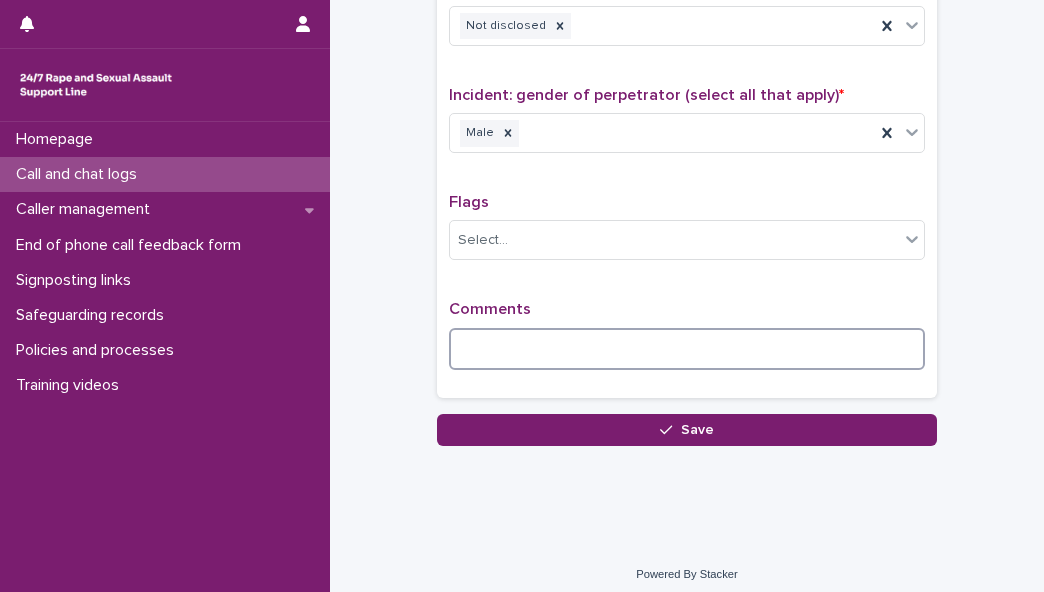 click at bounding box center (687, 349) 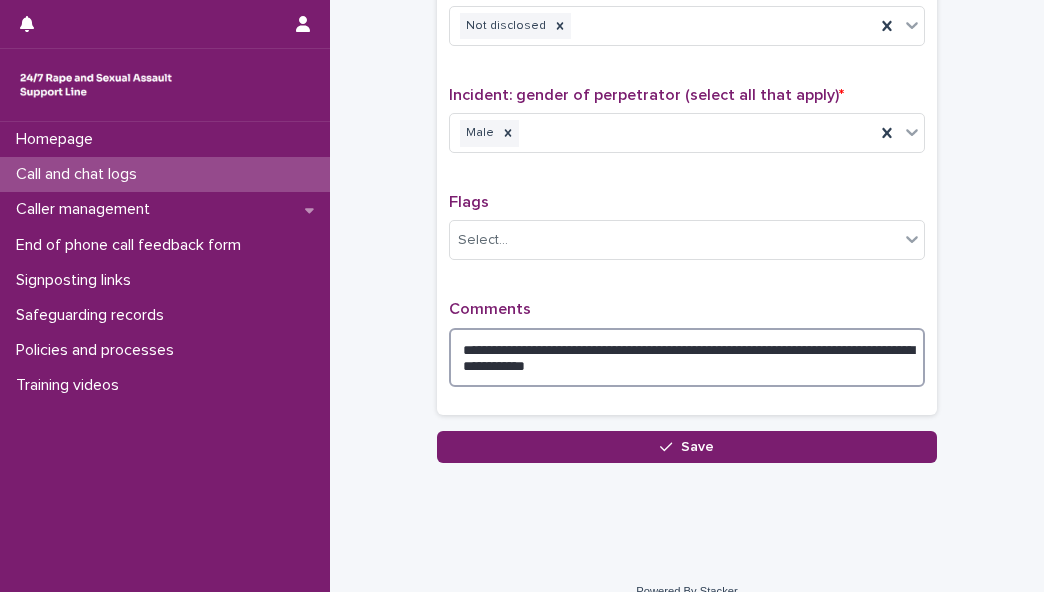 click on "**********" at bounding box center (687, 357) 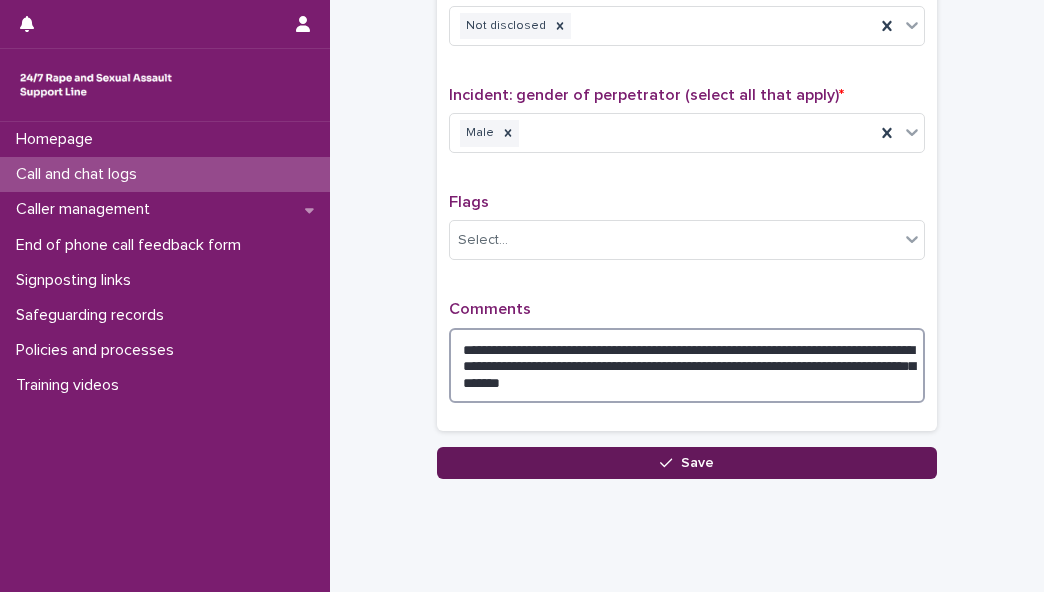 type on "**********" 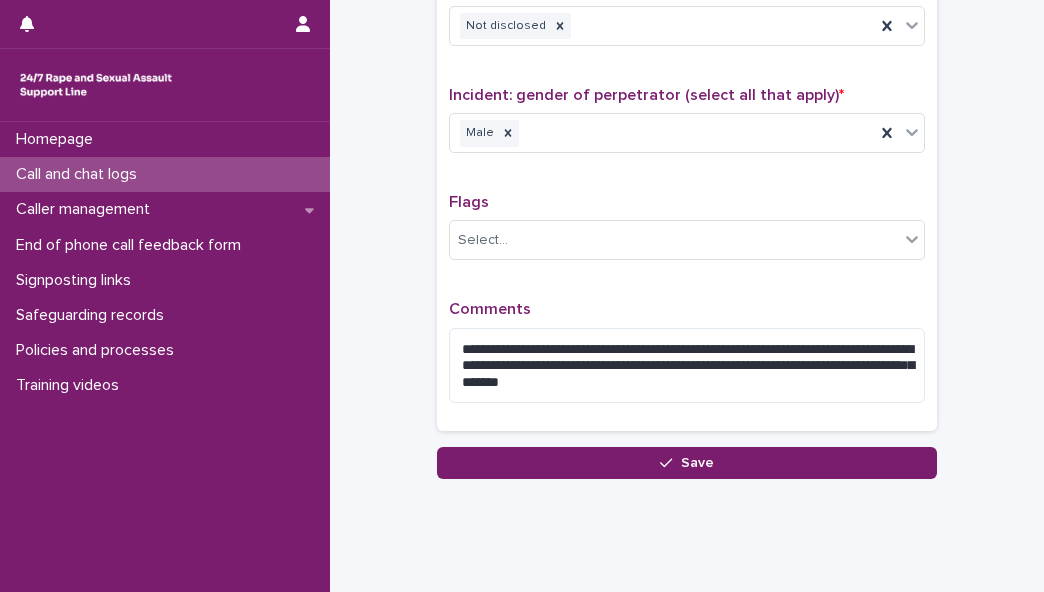 click on "Save" at bounding box center (697, 463) 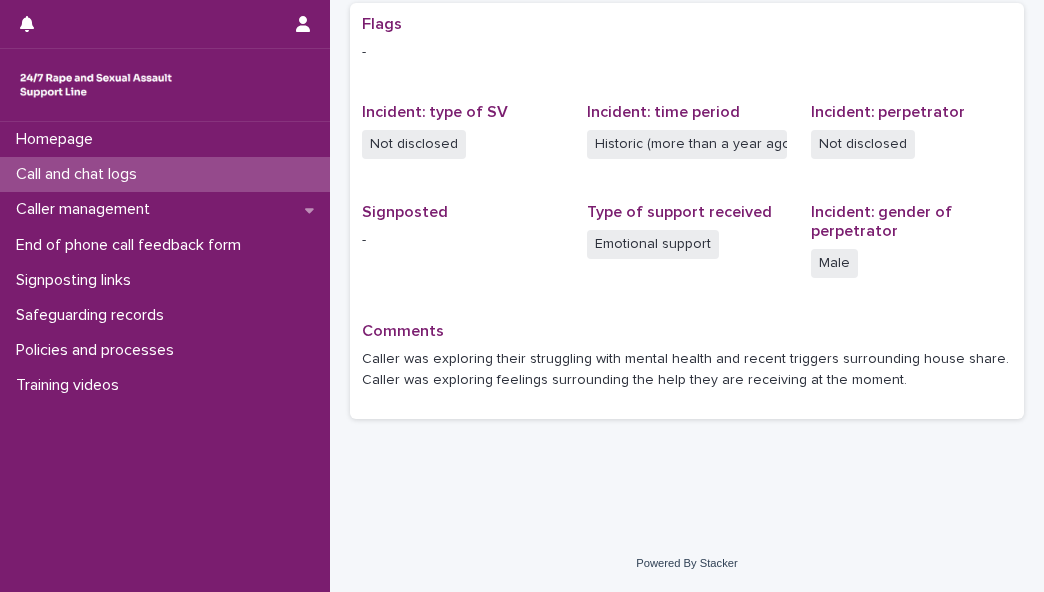 scroll, scrollTop: 0, scrollLeft: 0, axis: both 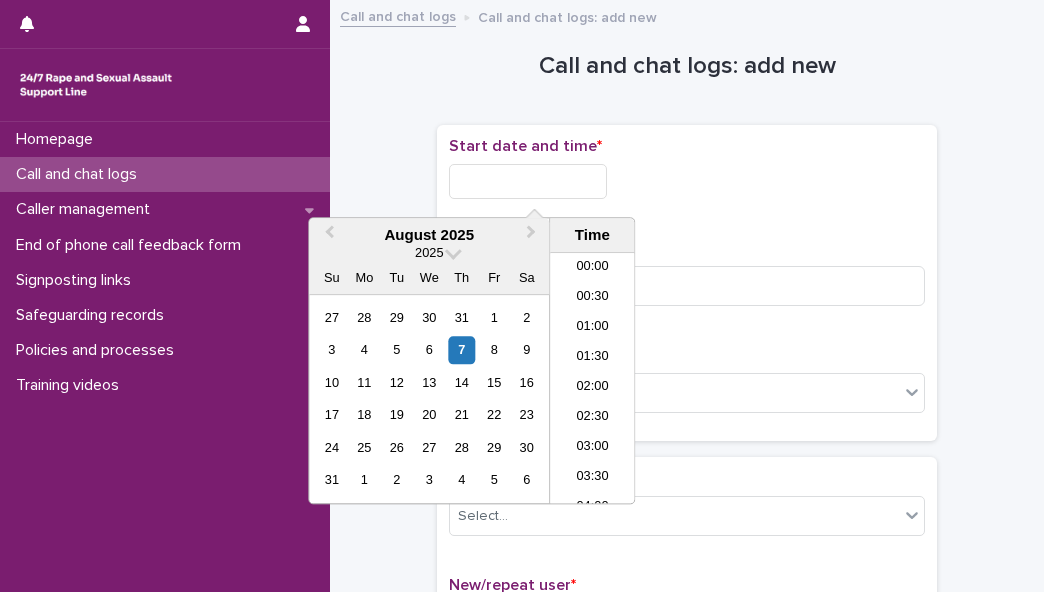 click at bounding box center (528, 181) 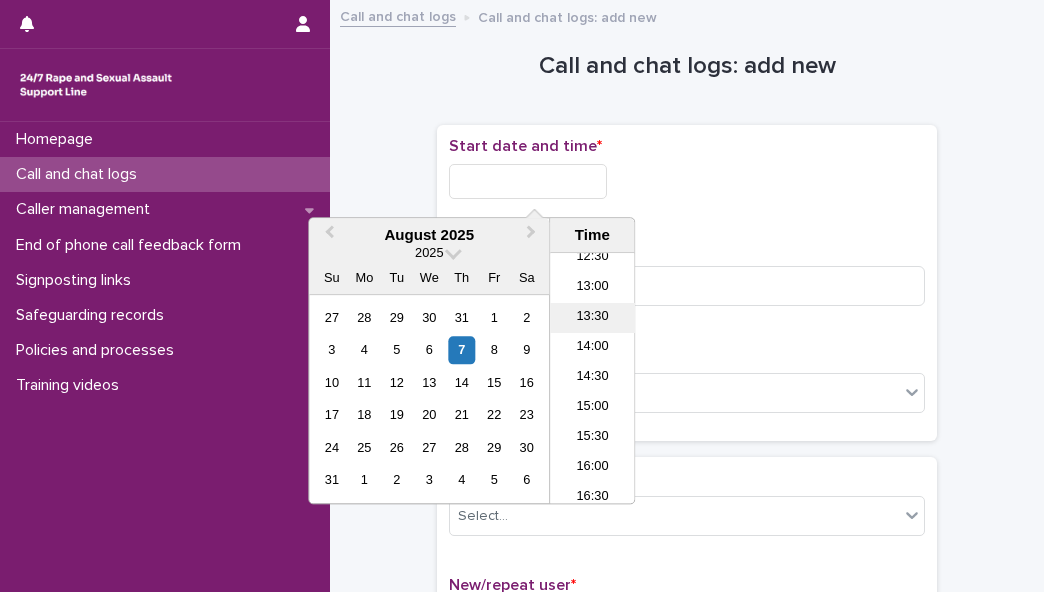 click on "13:30" at bounding box center [592, 318] 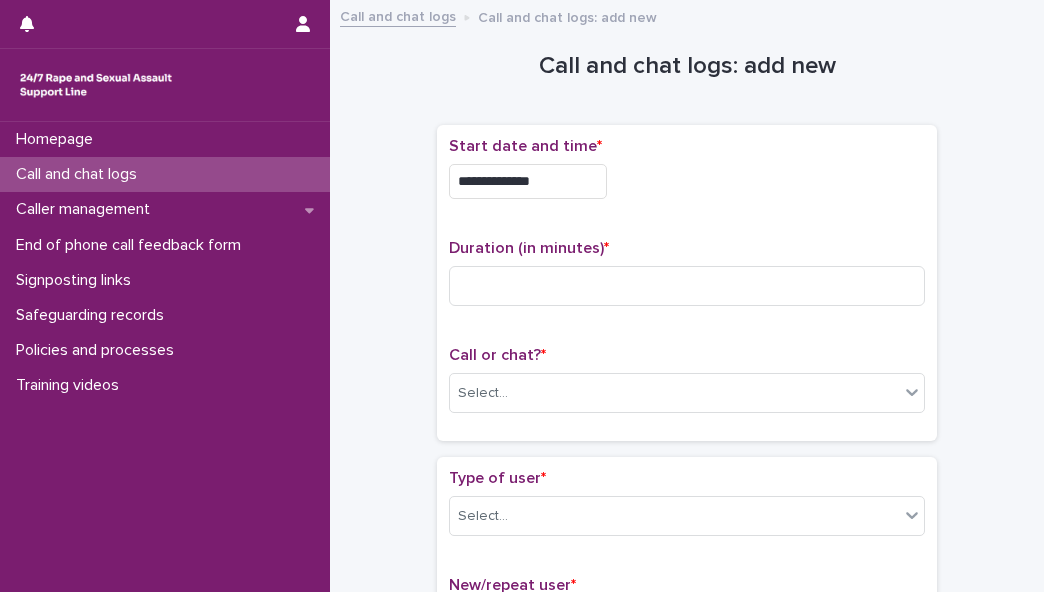 click on "**********" at bounding box center (528, 181) 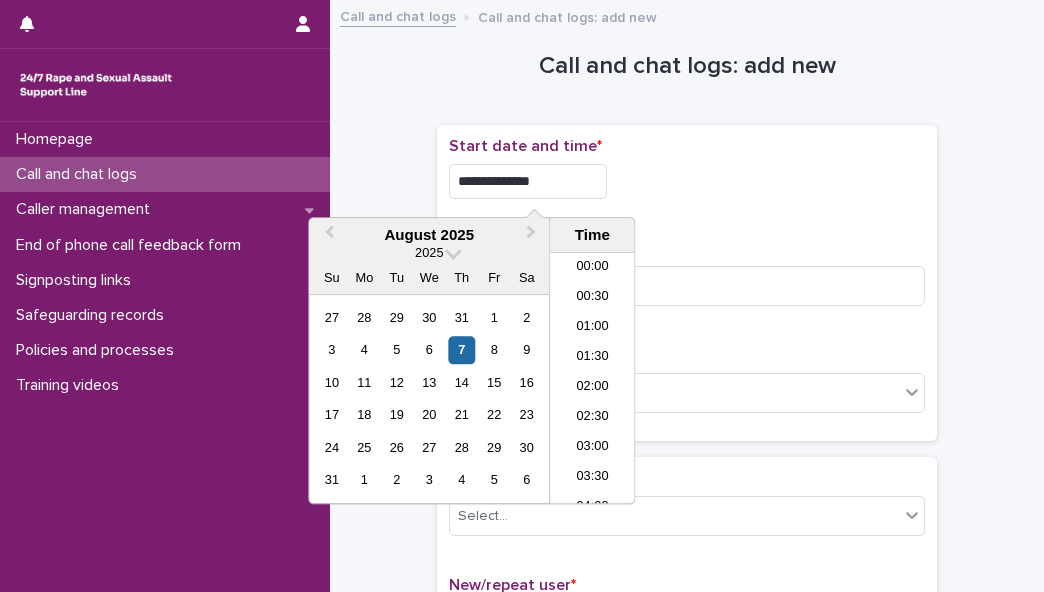 scroll, scrollTop: 700, scrollLeft: 0, axis: vertical 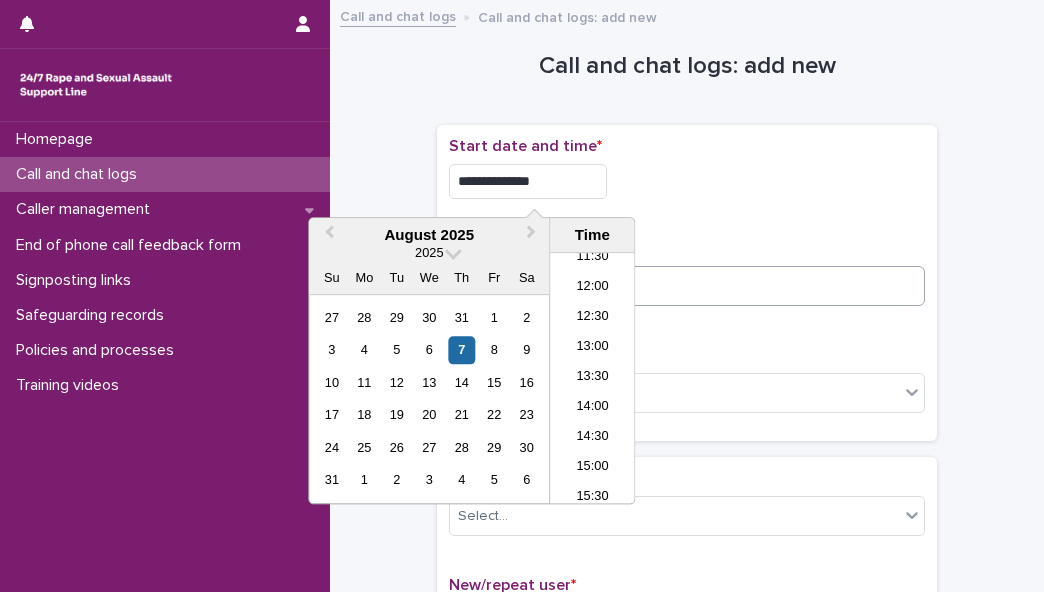 type on "**********" 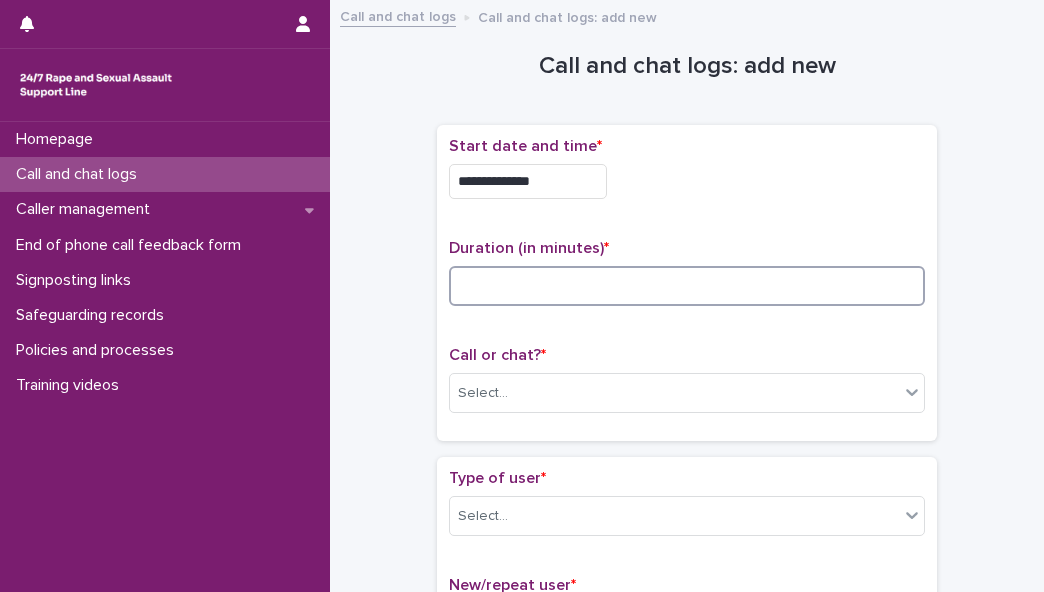 click at bounding box center (687, 286) 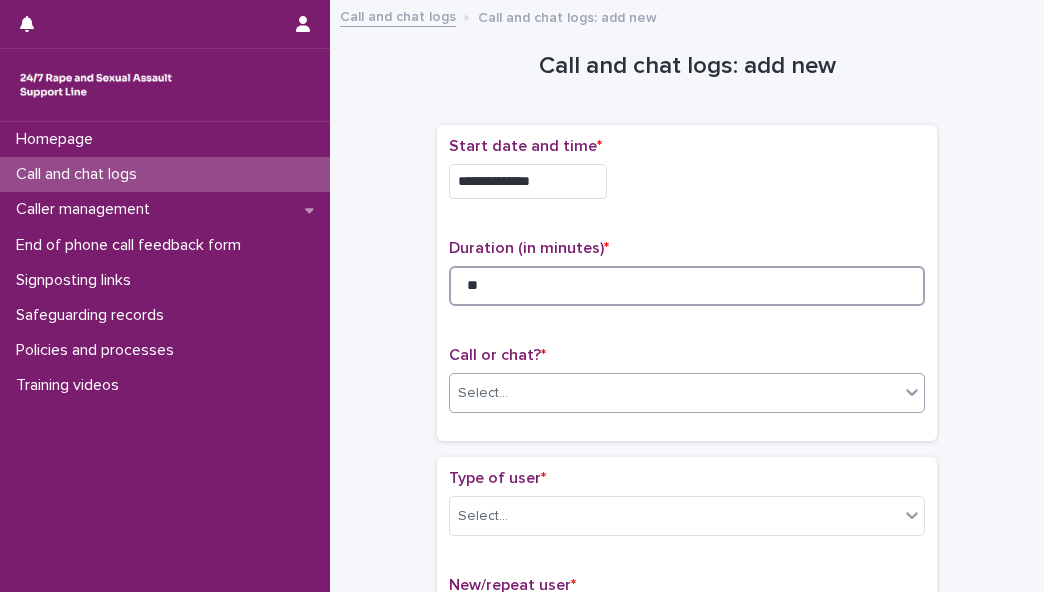 type on "**" 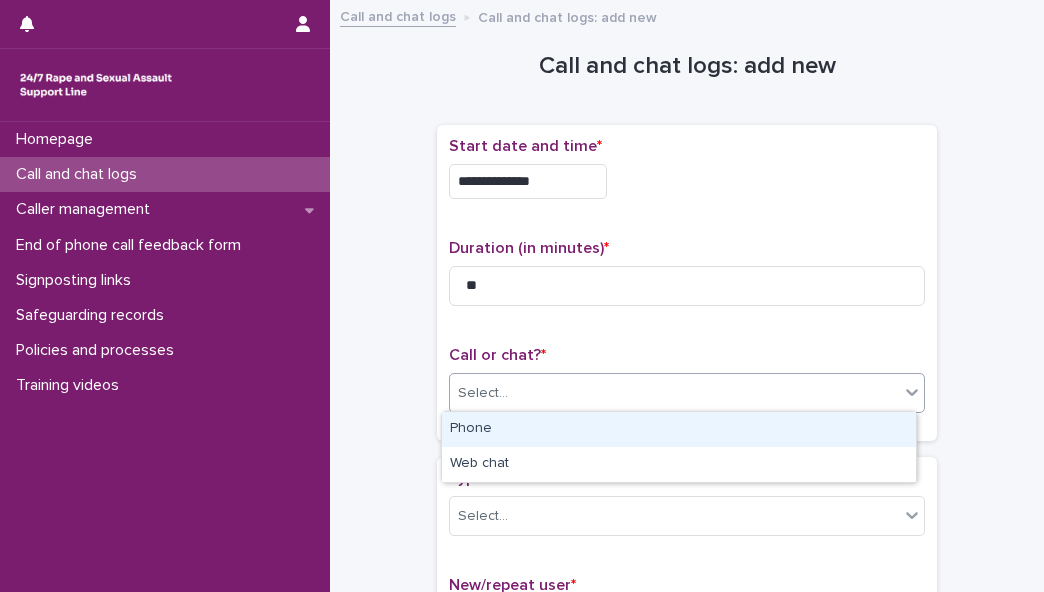 click on "Select..." at bounding box center [674, 393] 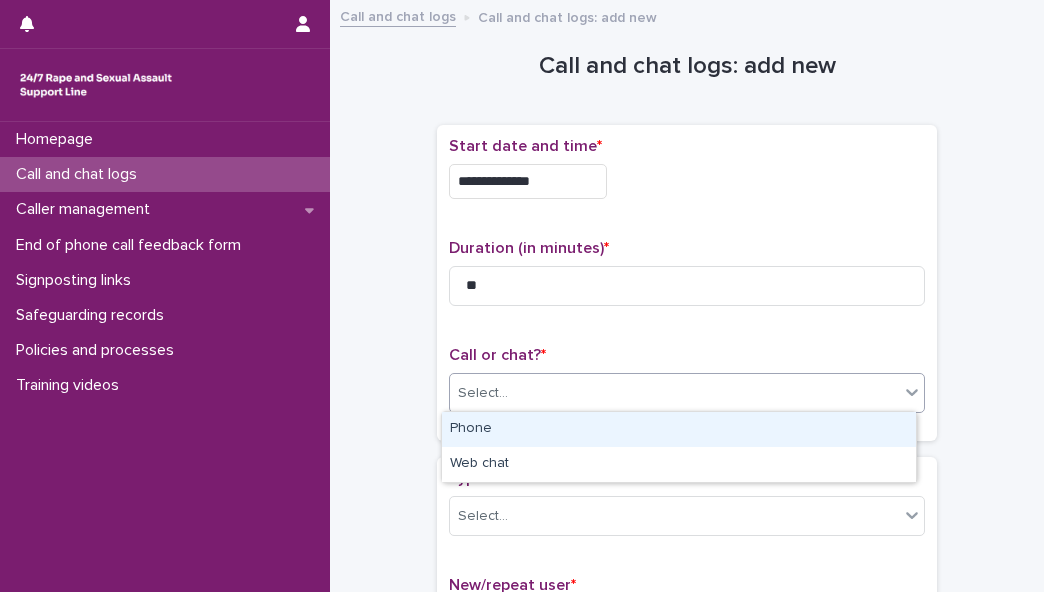 click on "Phone" at bounding box center [679, 429] 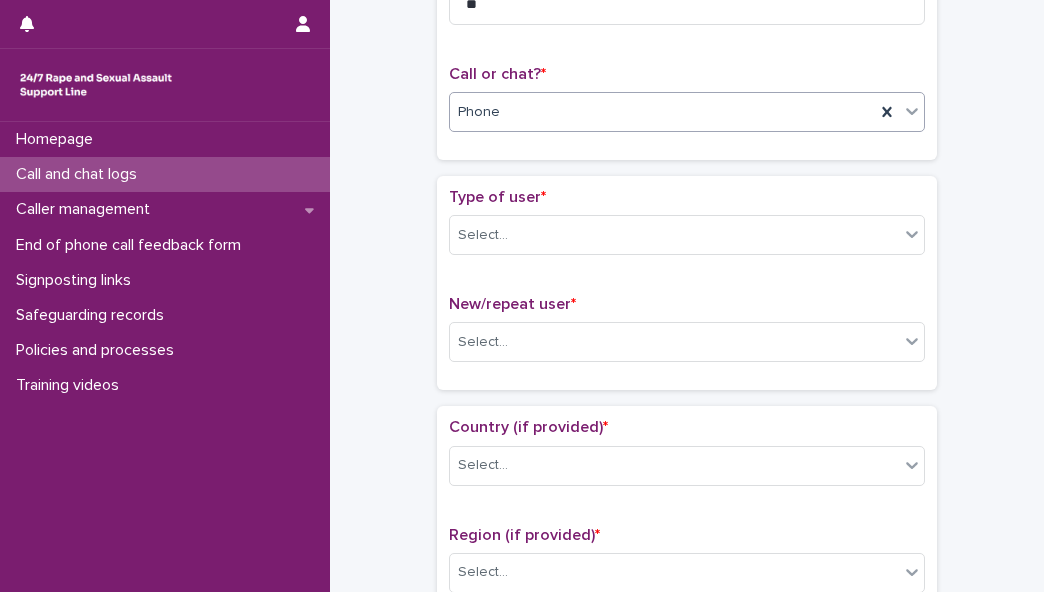 scroll, scrollTop: 292, scrollLeft: 0, axis: vertical 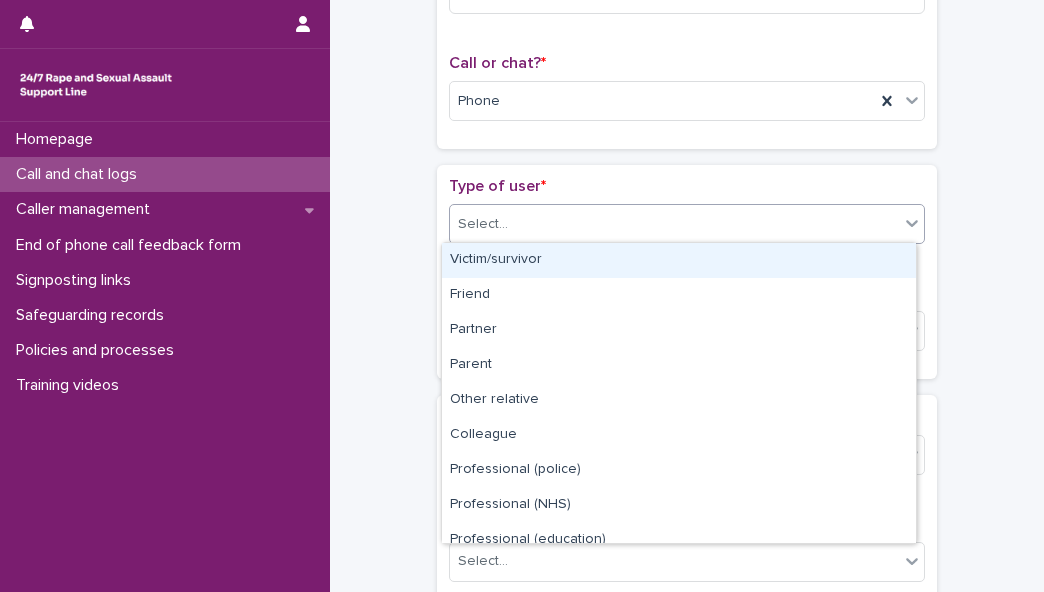click on "Select..." at bounding box center (674, 224) 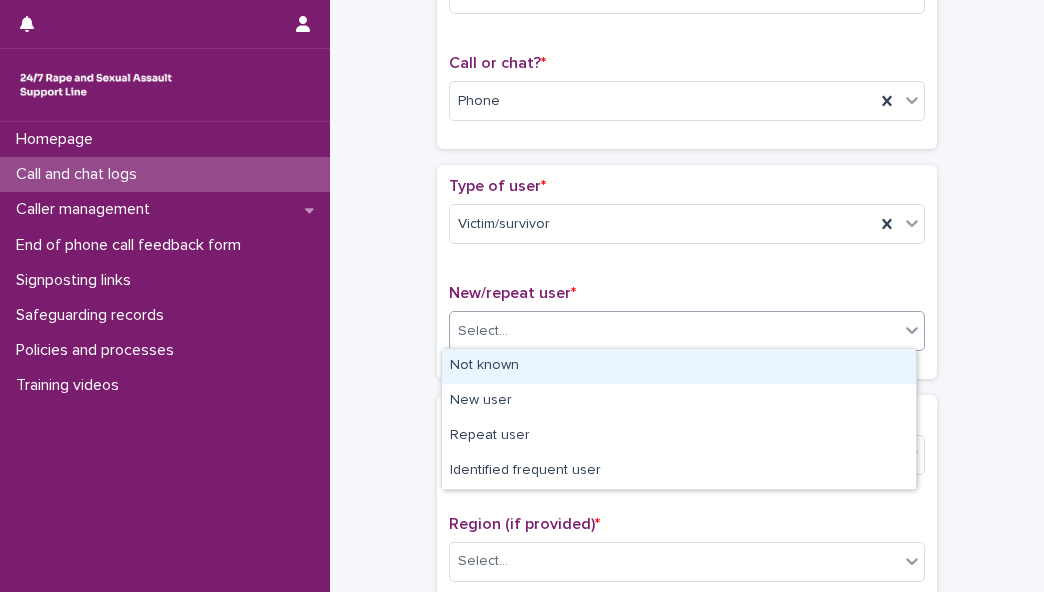 click on "Select..." at bounding box center (674, 331) 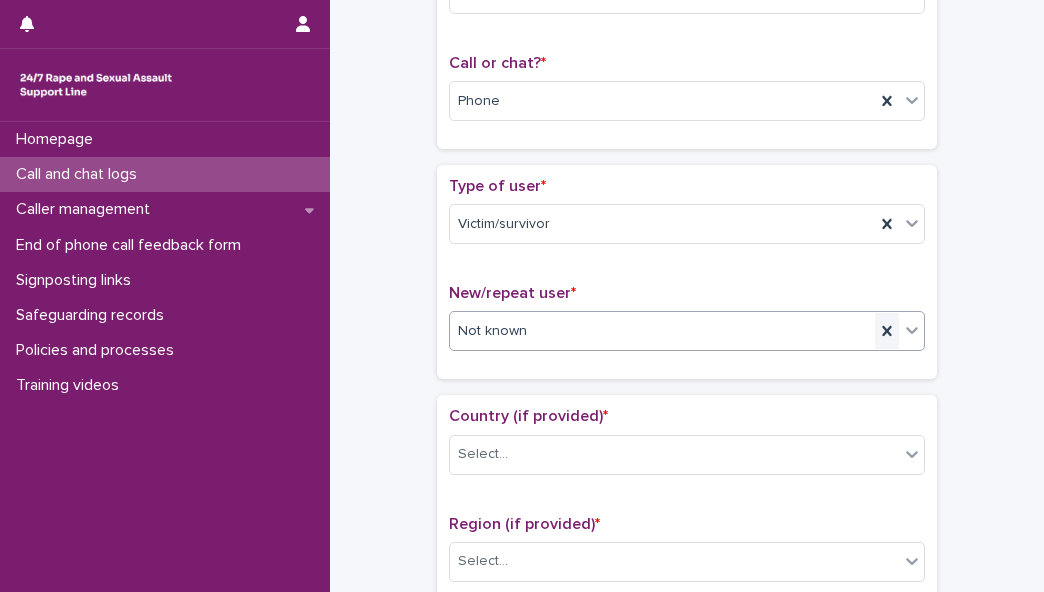 click 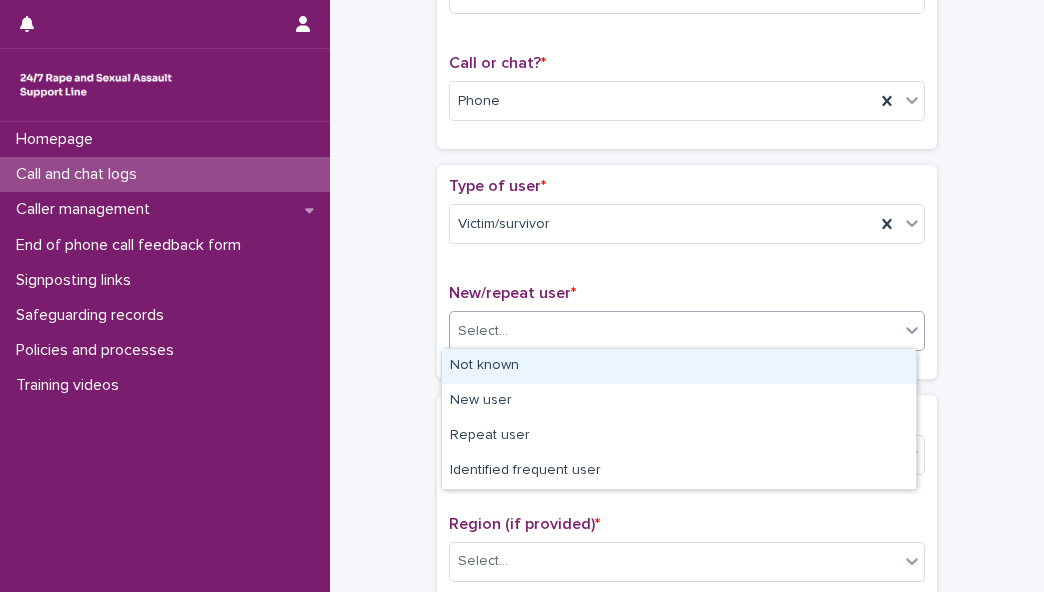 click 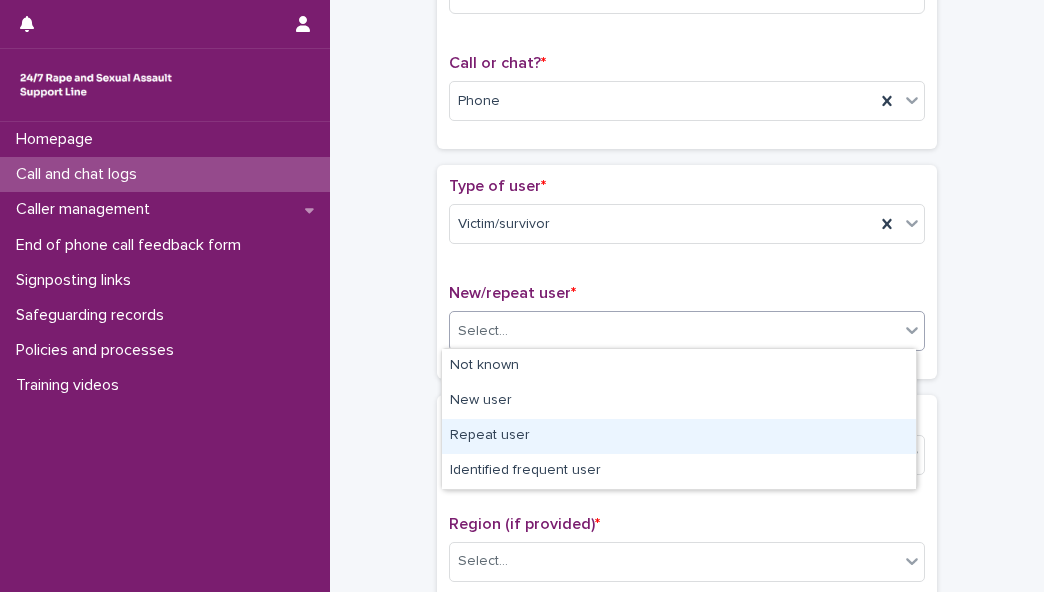 click on "Repeat user" at bounding box center (679, 436) 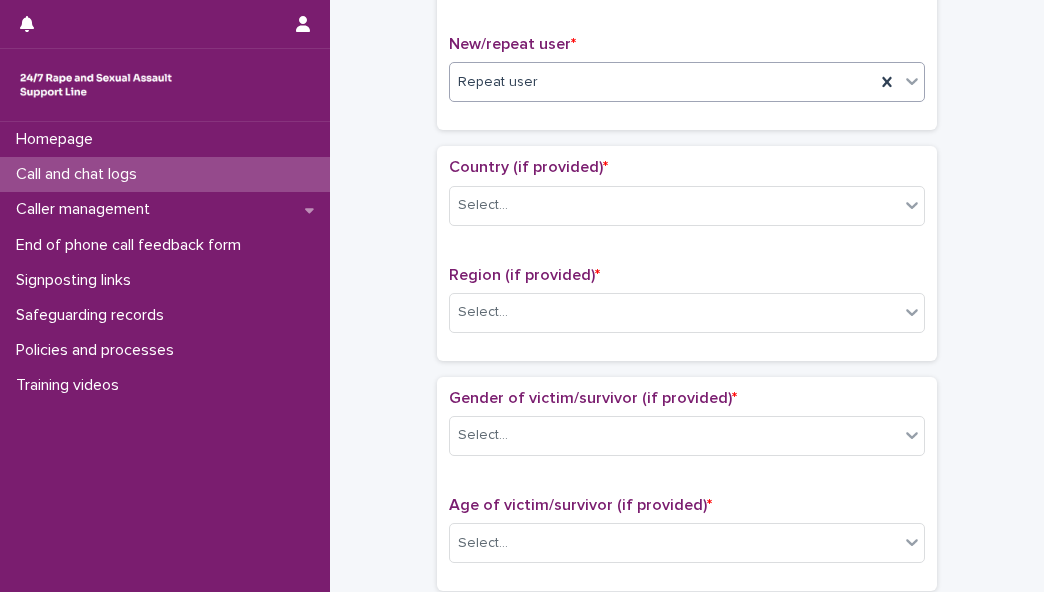 scroll, scrollTop: 568, scrollLeft: 0, axis: vertical 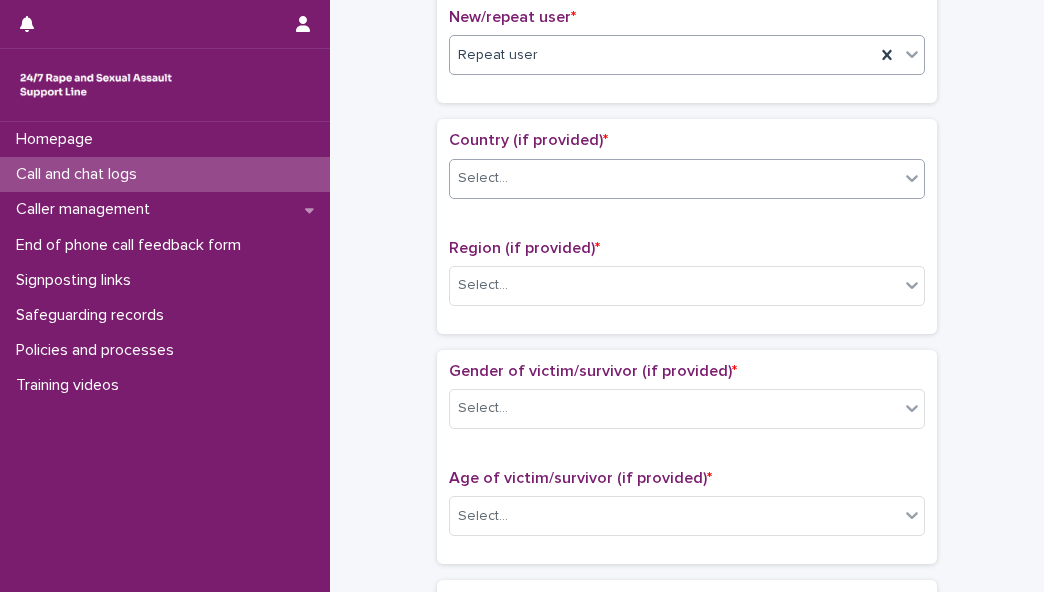 click on "Select..." at bounding box center (674, 178) 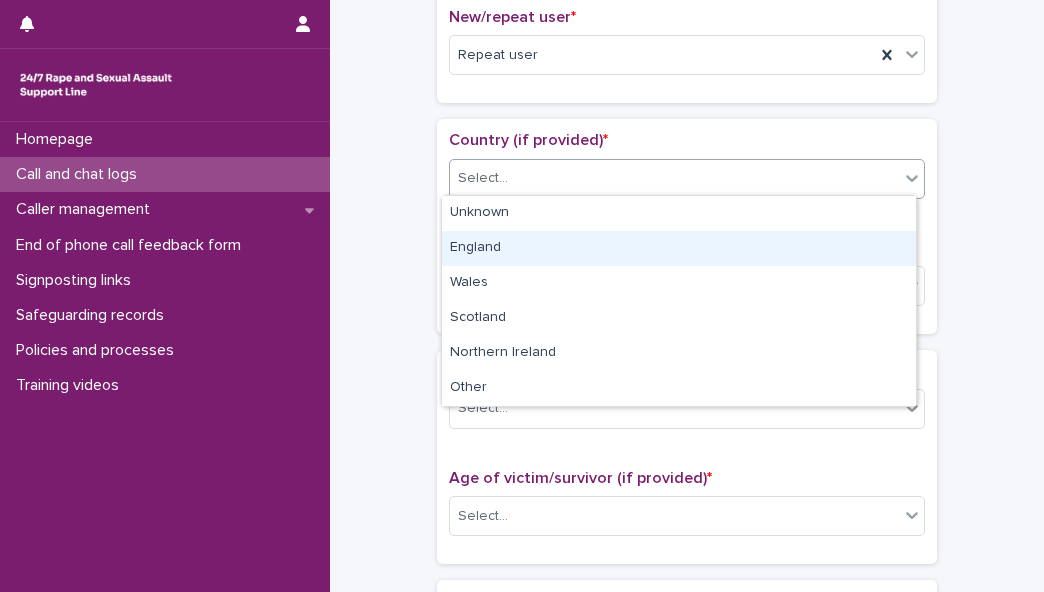 click on "England" at bounding box center [679, 248] 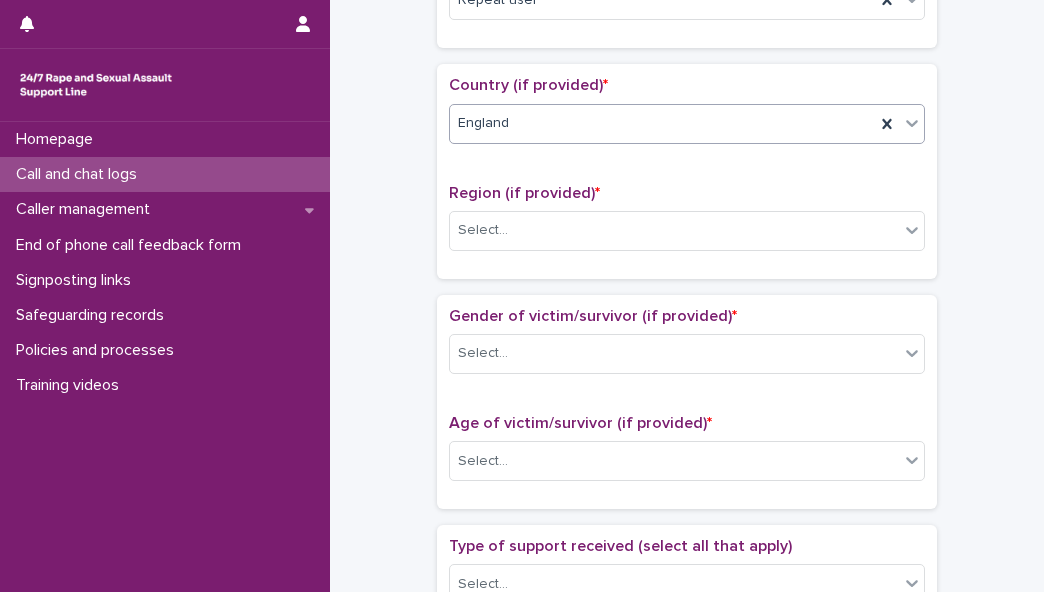 scroll, scrollTop: 701, scrollLeft: 0, axis: vertical 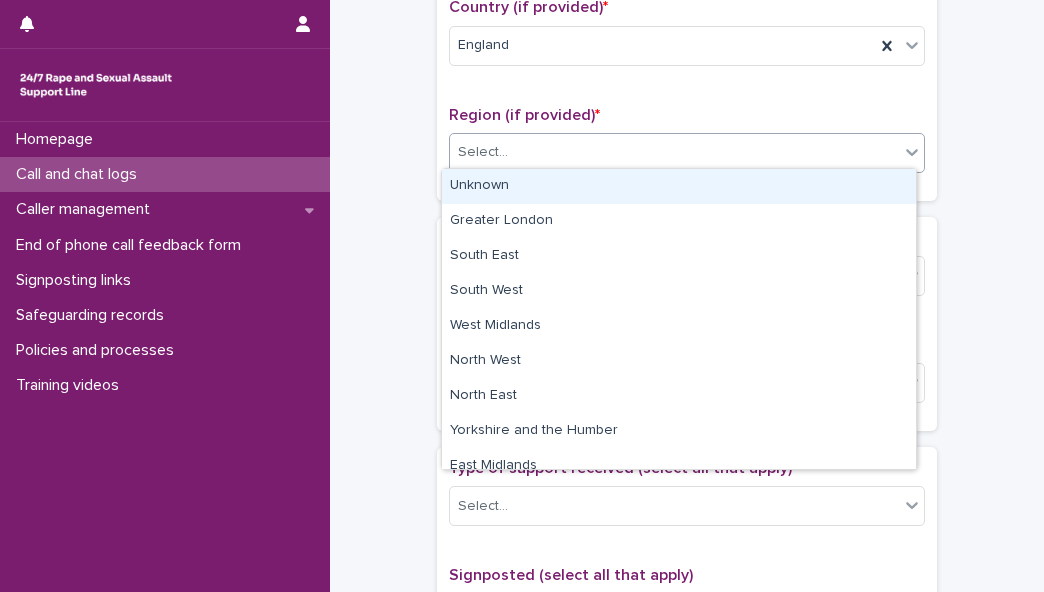 click 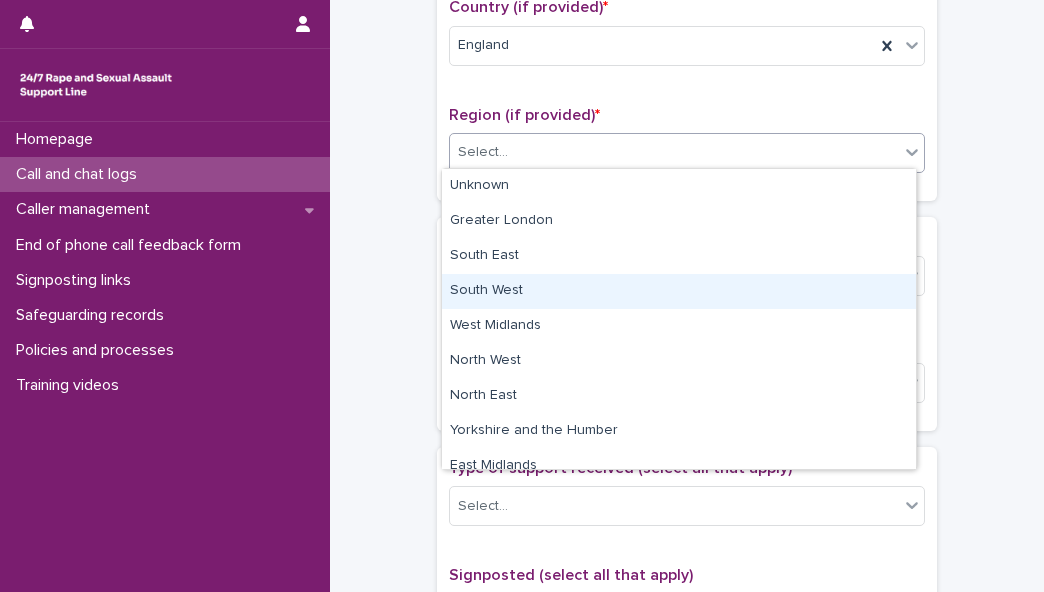 click on "South West" at bounding box center [679, 291] 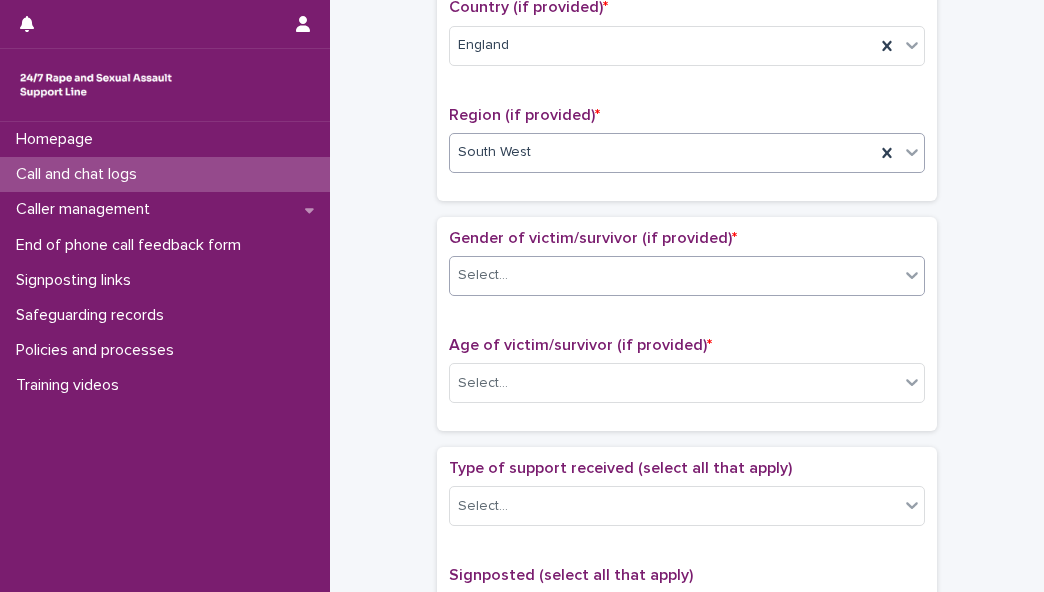 click on "Select..." at bounding box center (674, 275) 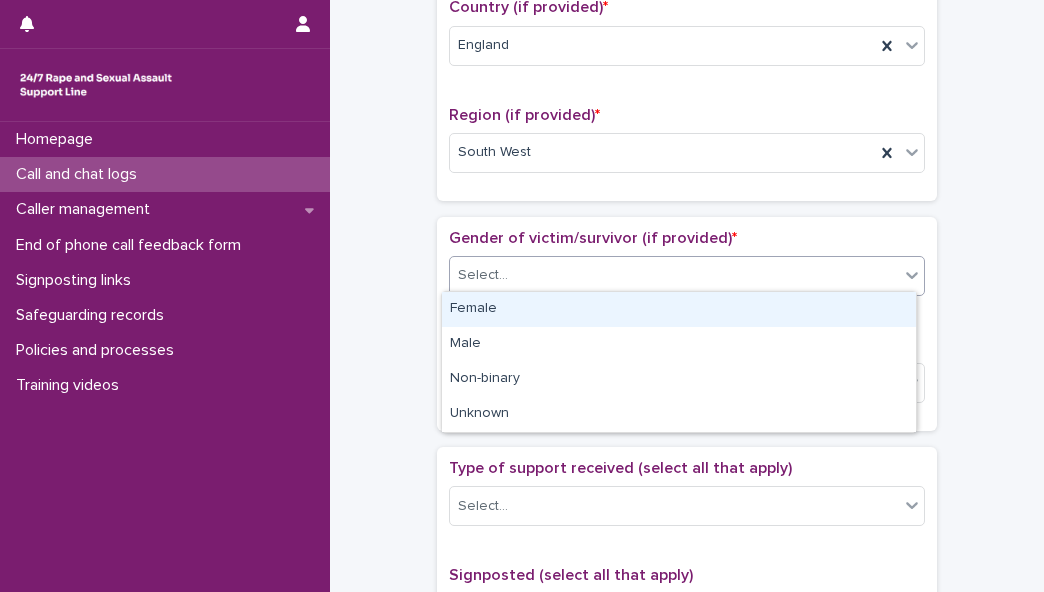 click on "Female" at bounding box center (679, 309) 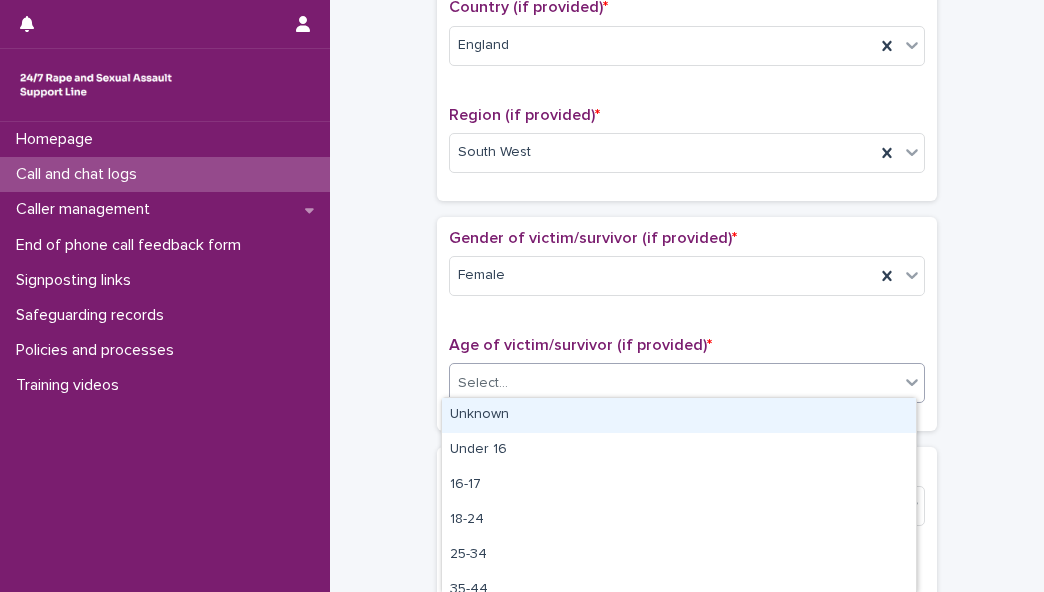 click on "Select..." at bounding box center [674, 383] 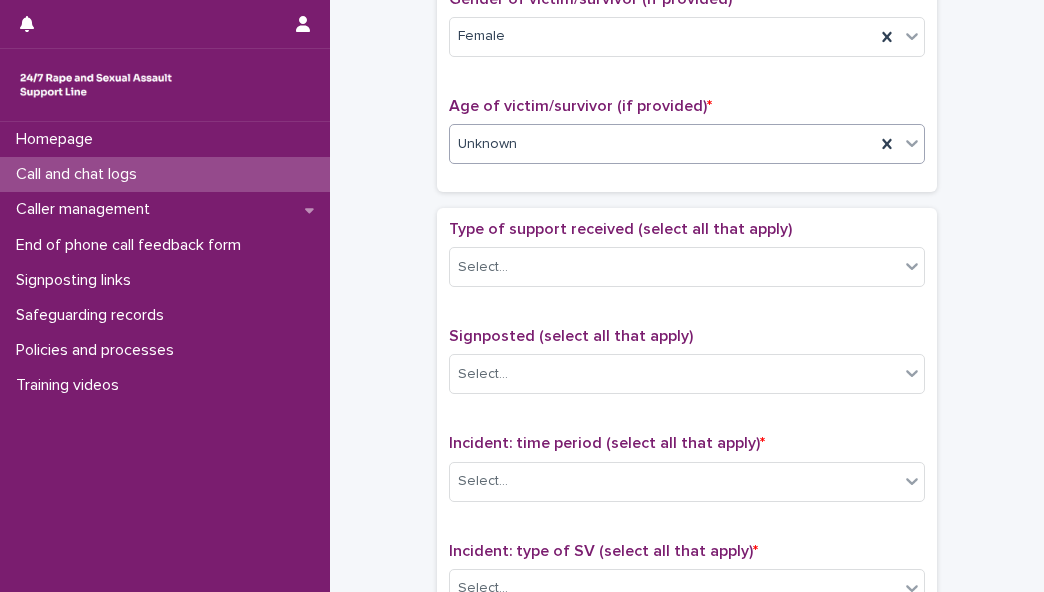 scroll, scrollTop: 956, scrollLeft: 0, axis: vertical 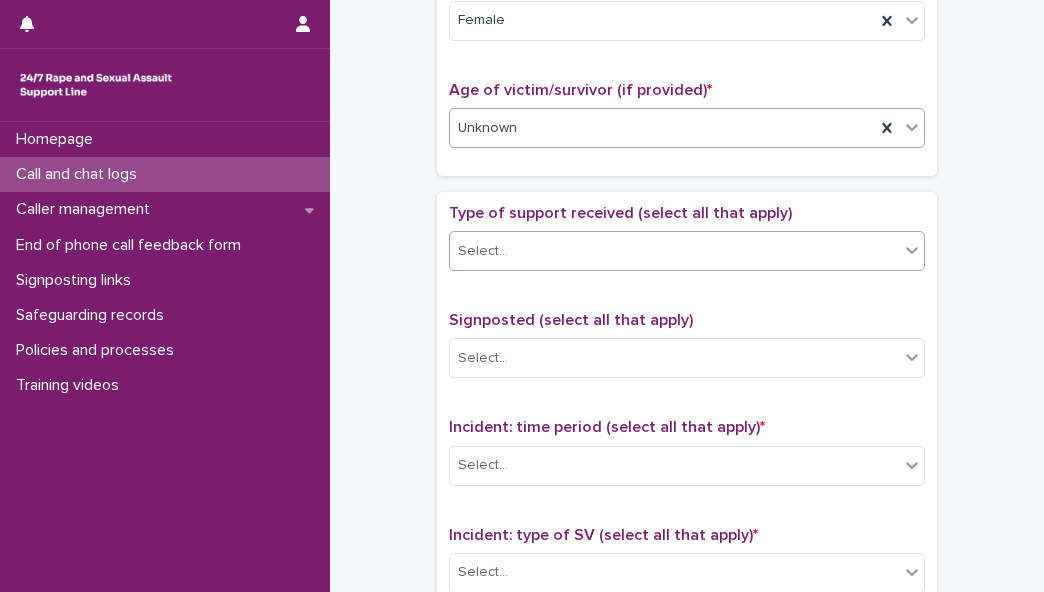 click 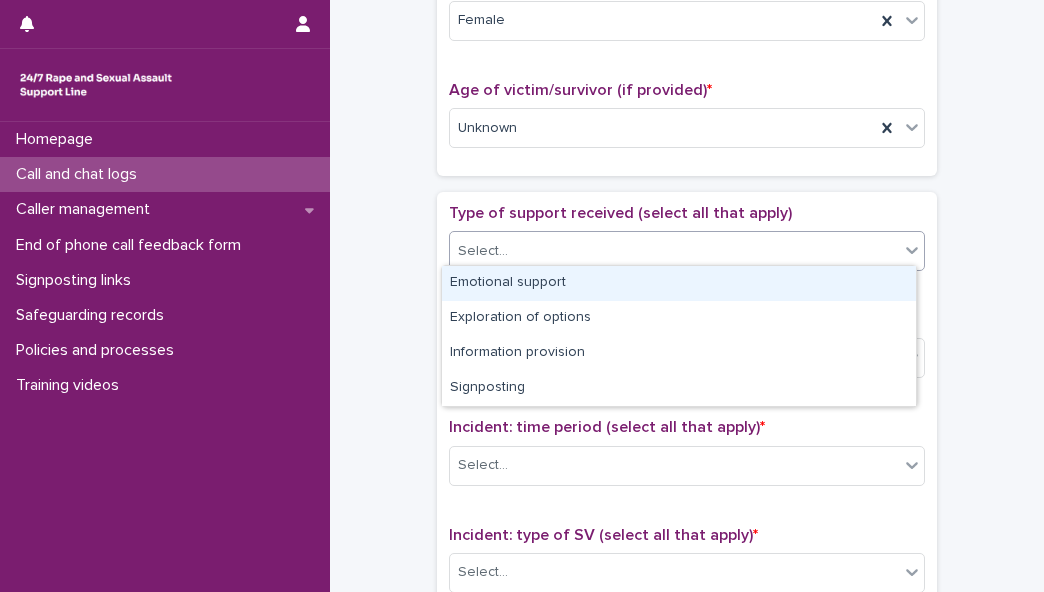 click on "Emotional support" at bounding box center [679, 283] 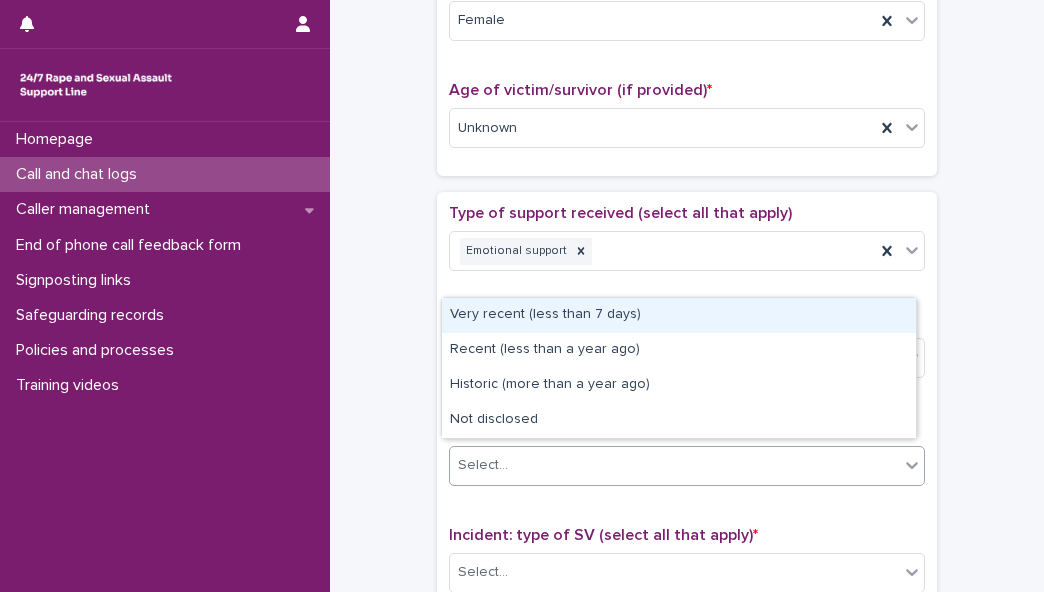 click on "Select..." at bounding box center [674, 465] 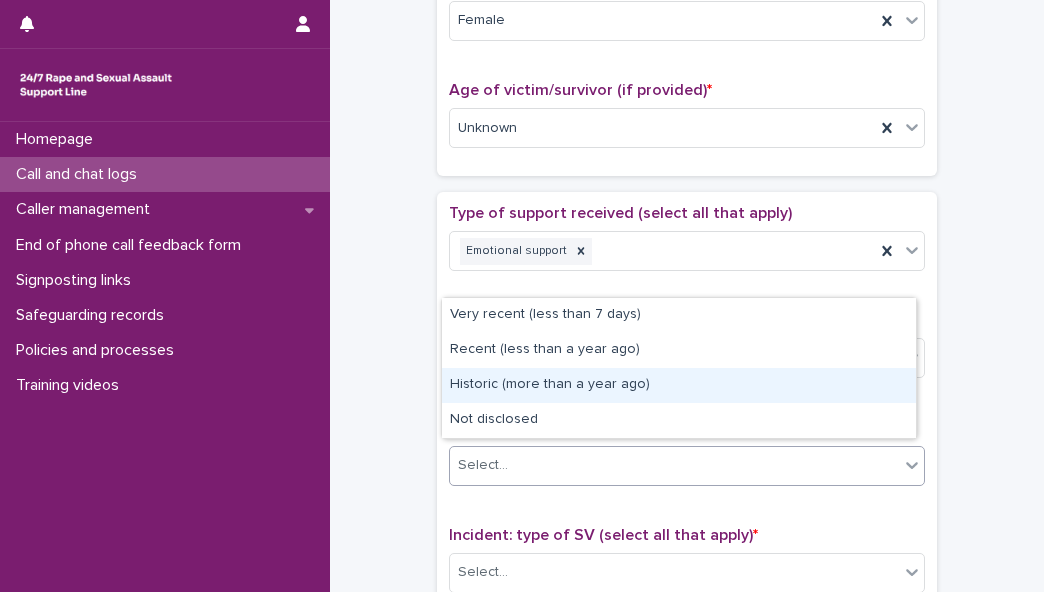 click on "Historic (more than a year ago)" at bounding box center [679, 385] 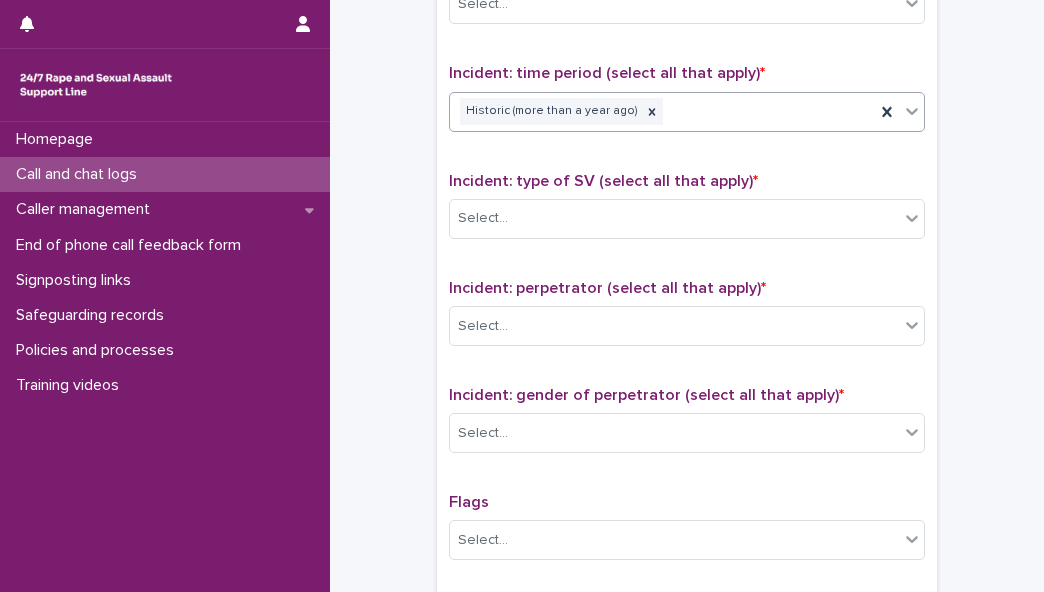 scroll, scrollTop: 1340, scrollLeft: 0, axis: vertical 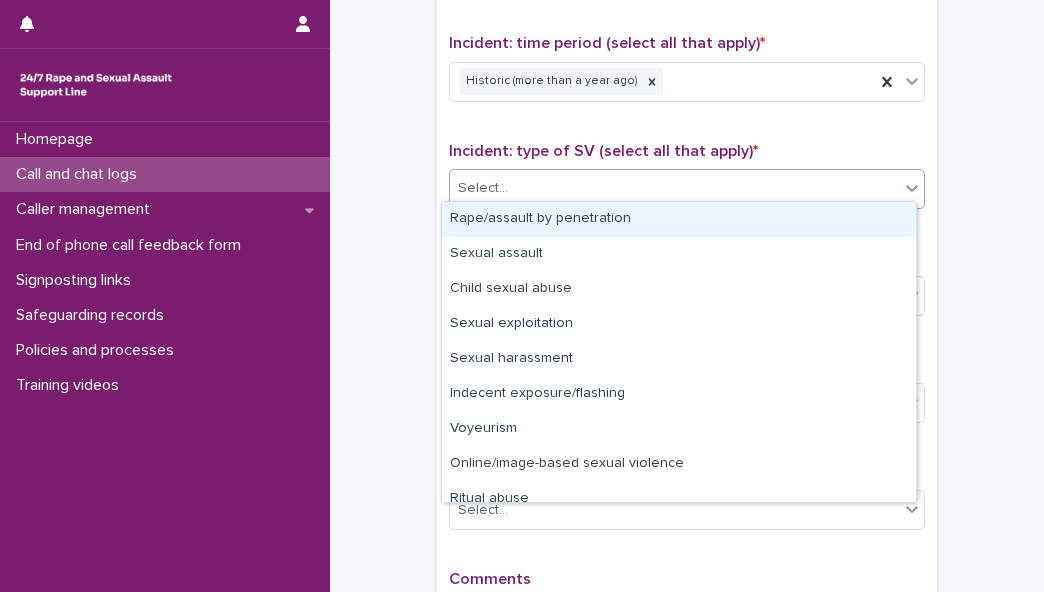 click on "Select..." at bounding box center [674, 188] 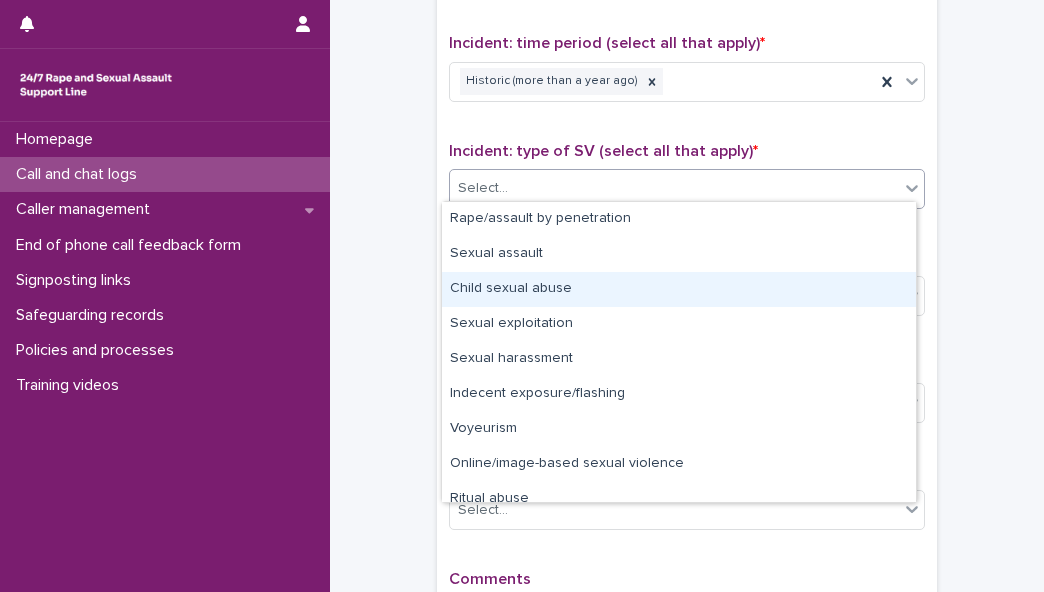 click on "Child sexual abuse" at bounding box center [679, 289] 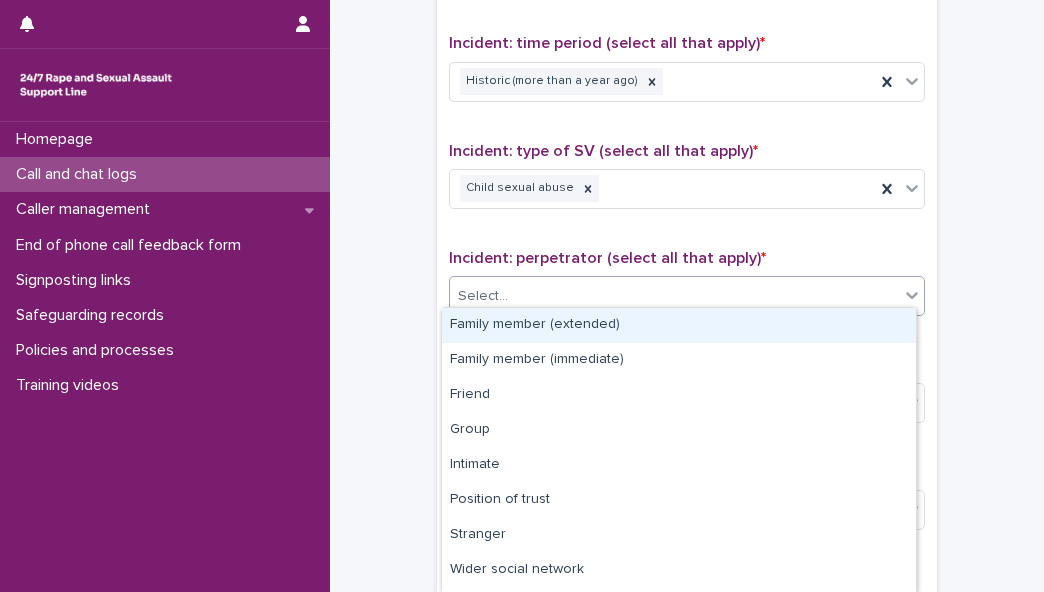 click on "Select..." at bounding box center [674, 296] 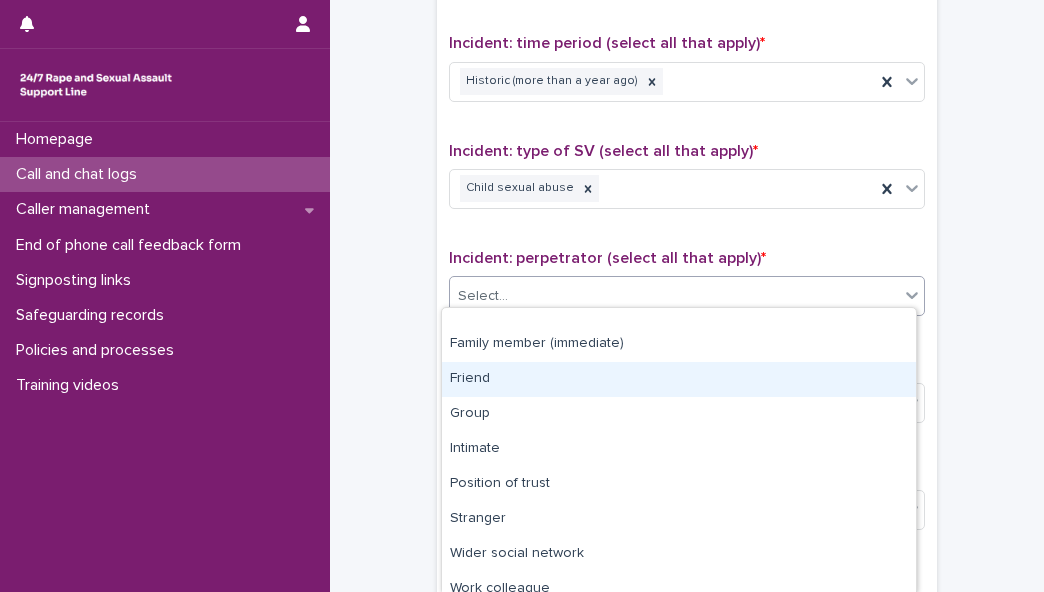 scroll, scrollTop: 100, scrollLeft: 0, axis: vertical 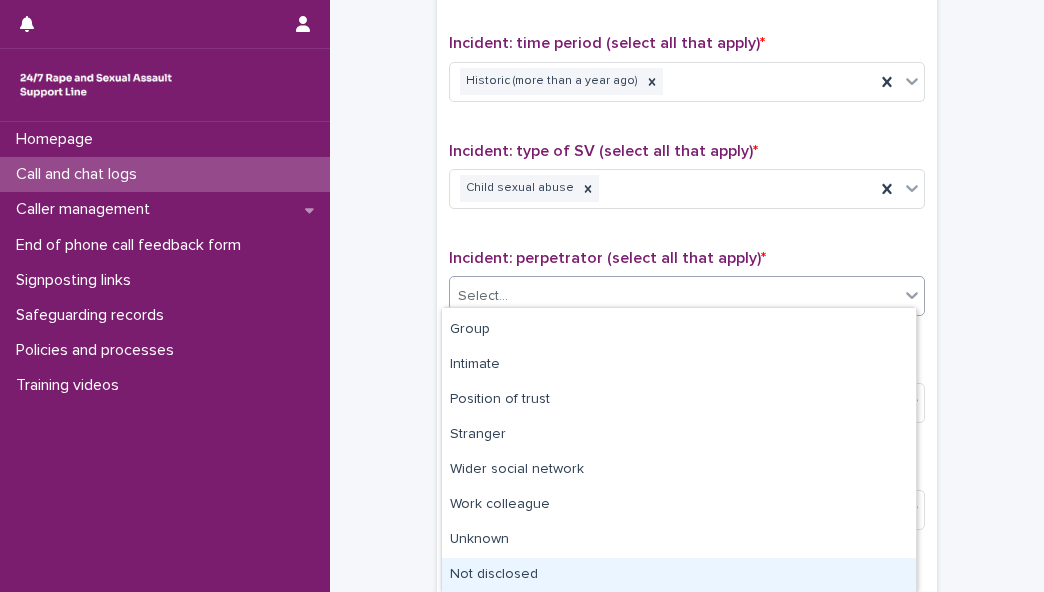 click on "Not disclosed" at bounding box center (679, 575) 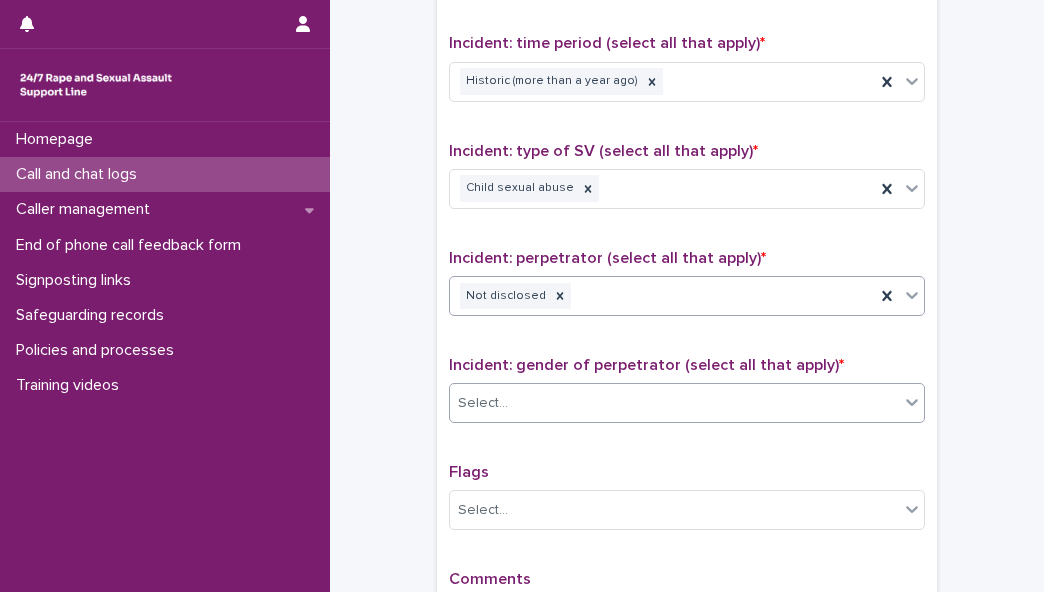 click on "Select..." at bounding box center [674, 403] 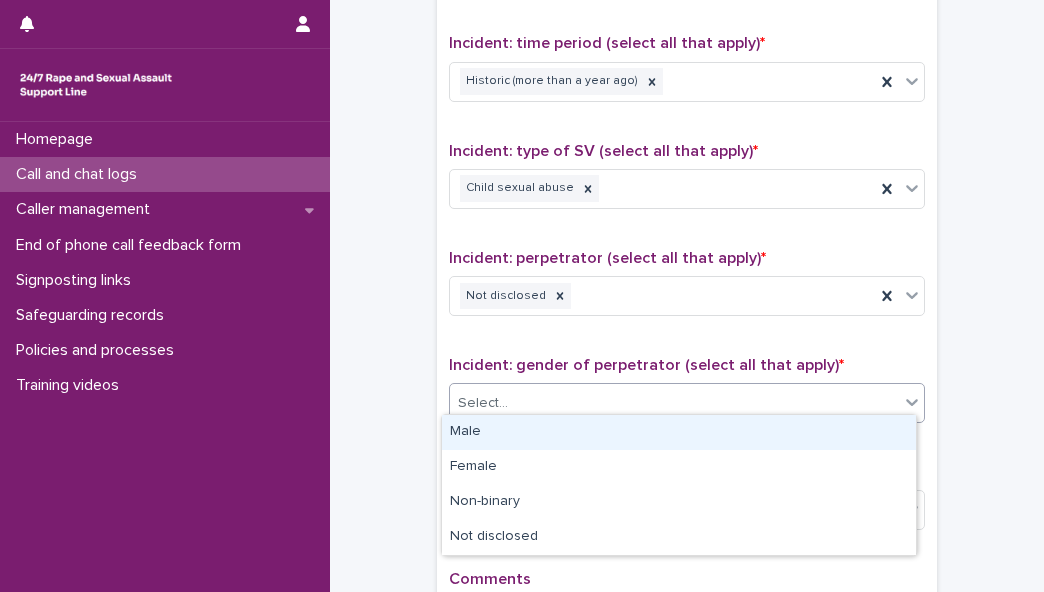 click on "Male" at bounding box center (679, 432) 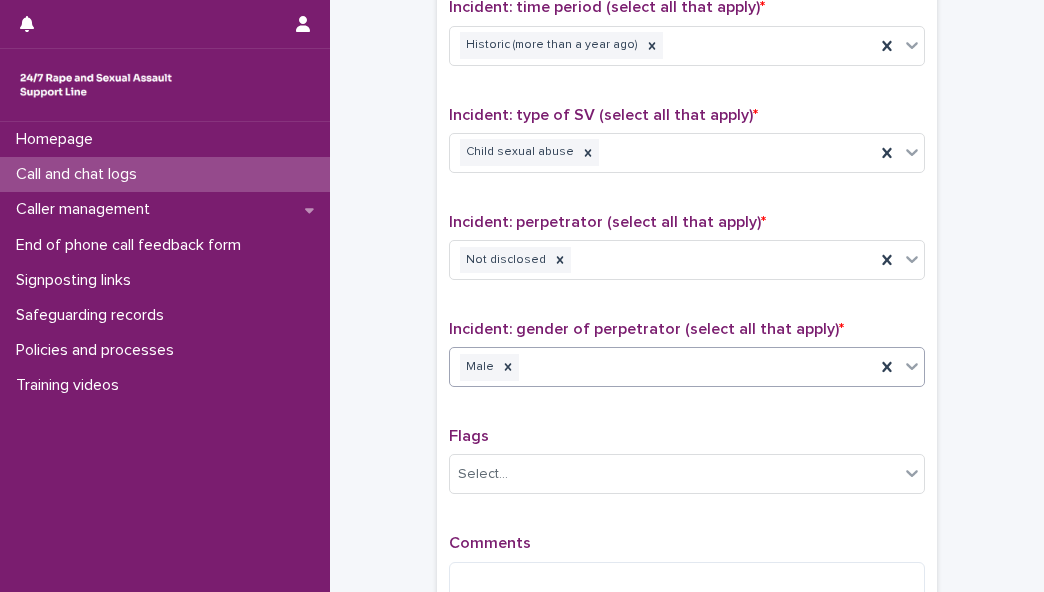scroll, scrollTop: 1610, scrollLeft: 0, axis: vertical 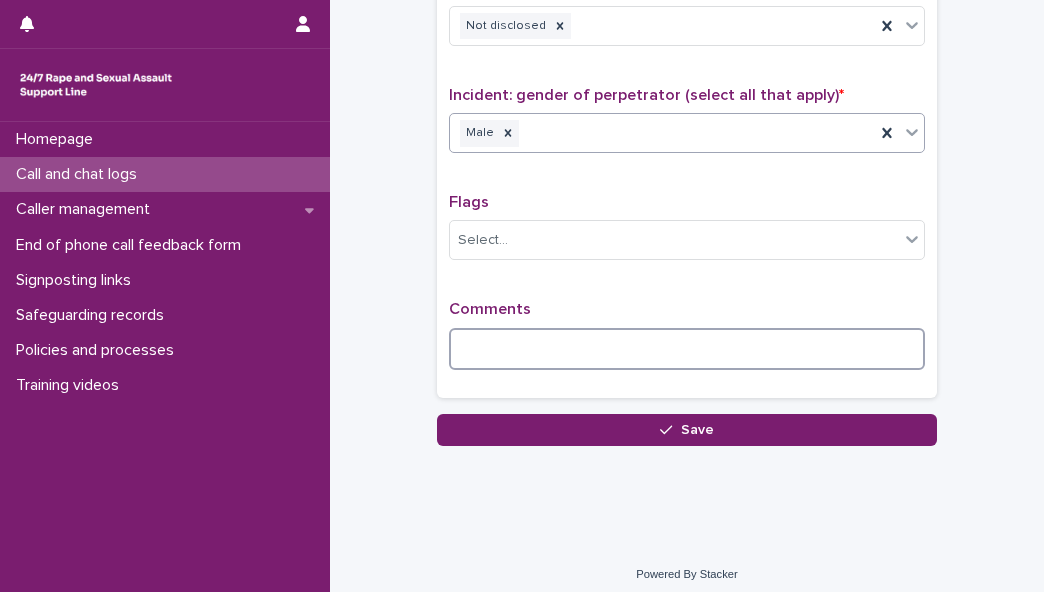 click at bounding box center (687, 349) 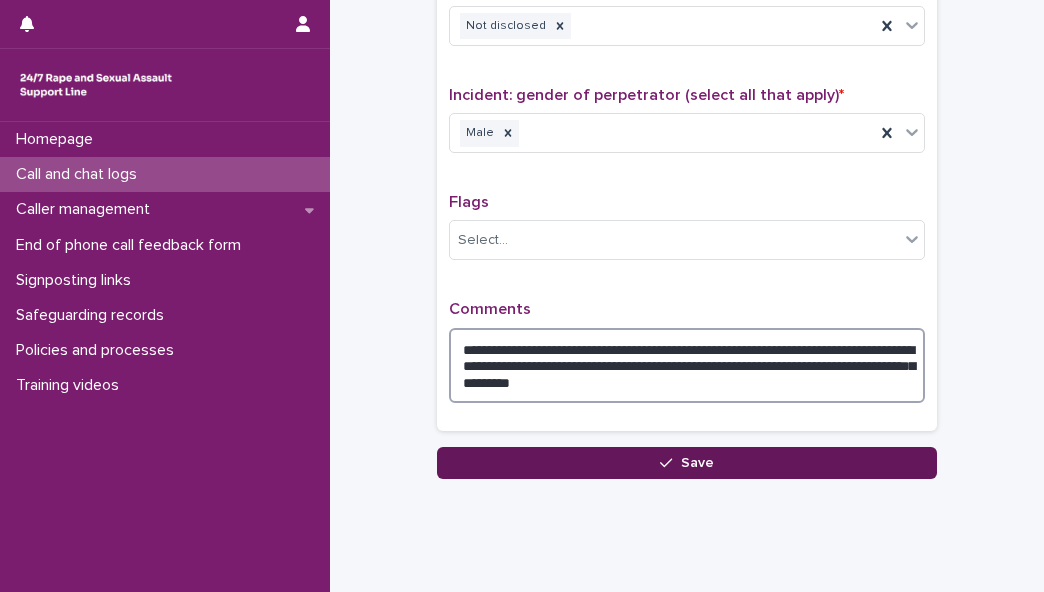 type on "**********" 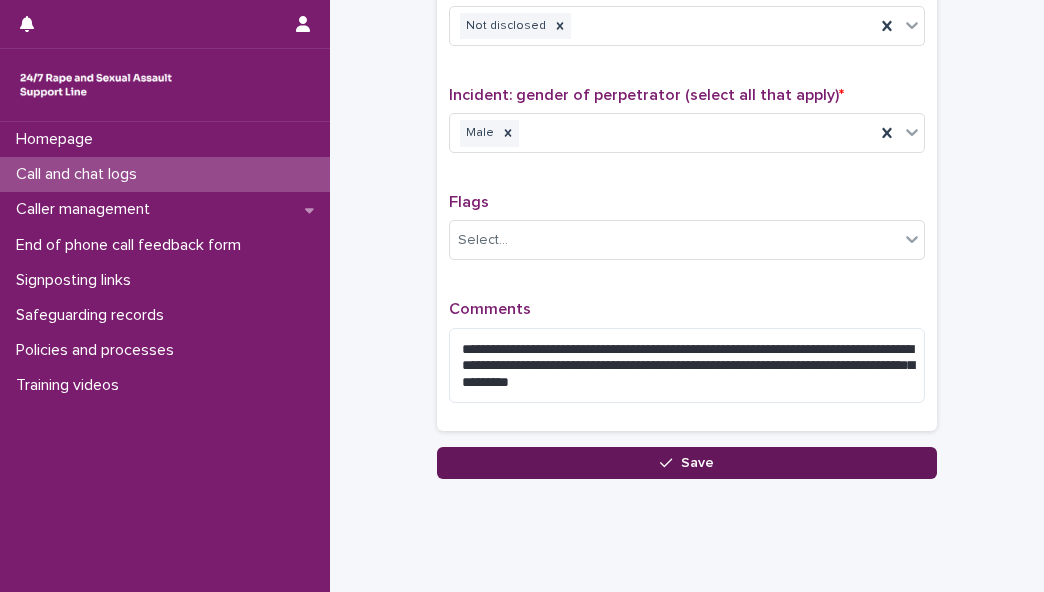 click on "Save" at bounding box center [687, 463] 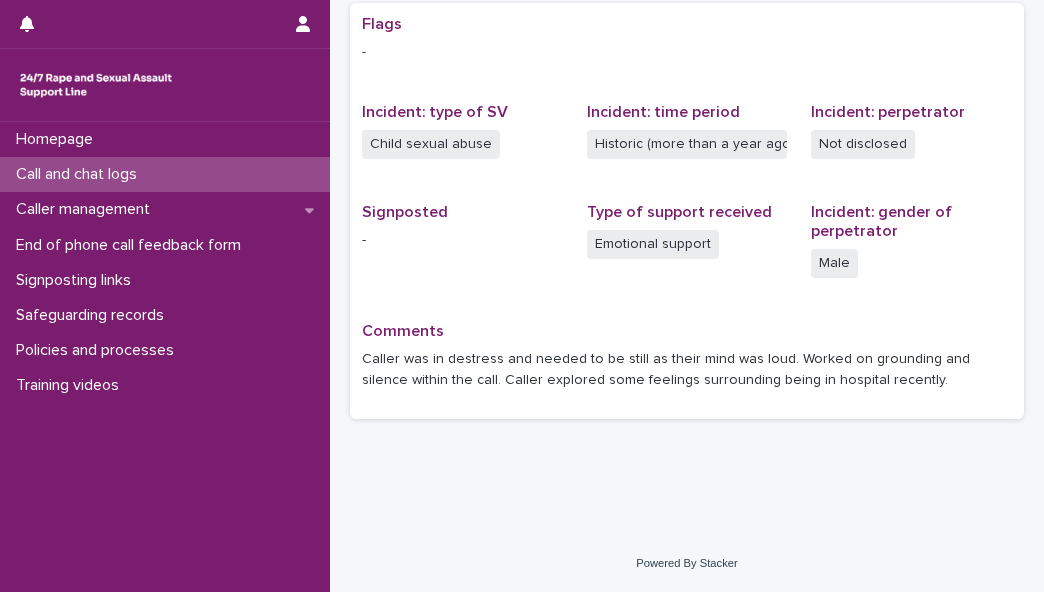 scroll, scrollTop: 0, scrollLeft: 0, axis: both 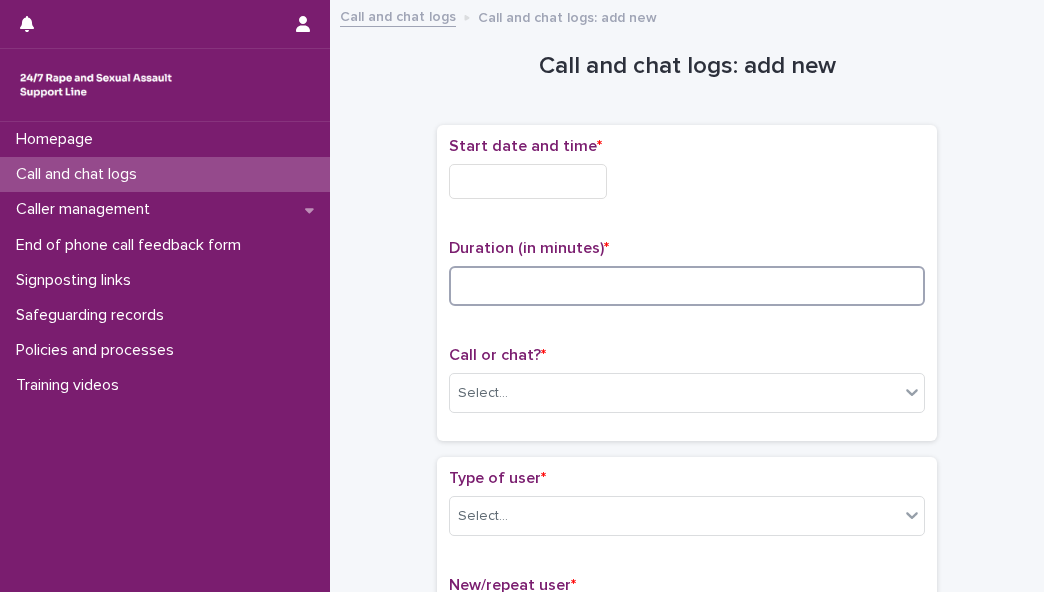 click at bounding box center [687, 286] 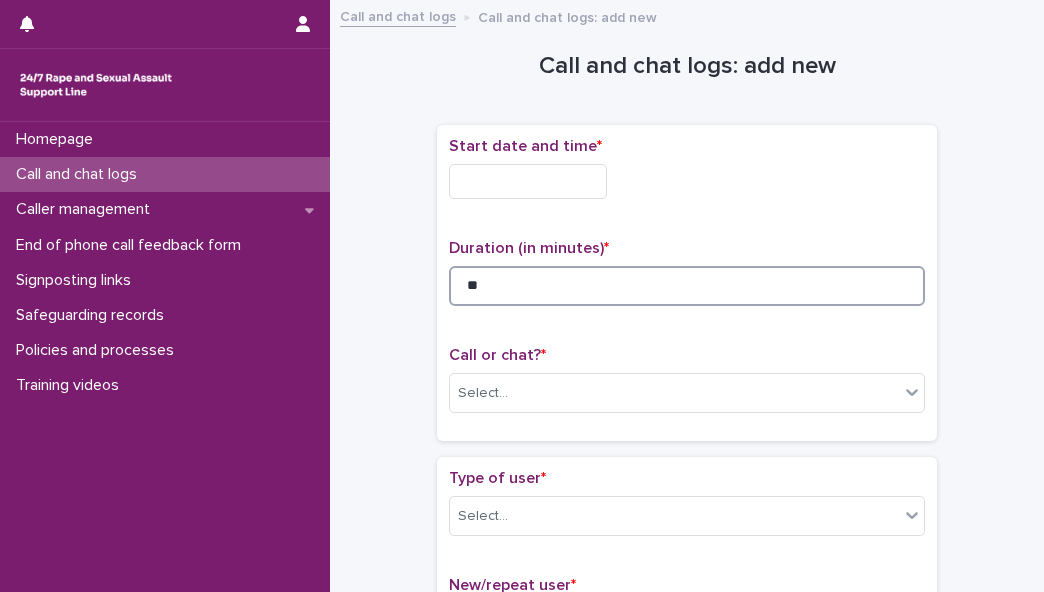 type on "**" 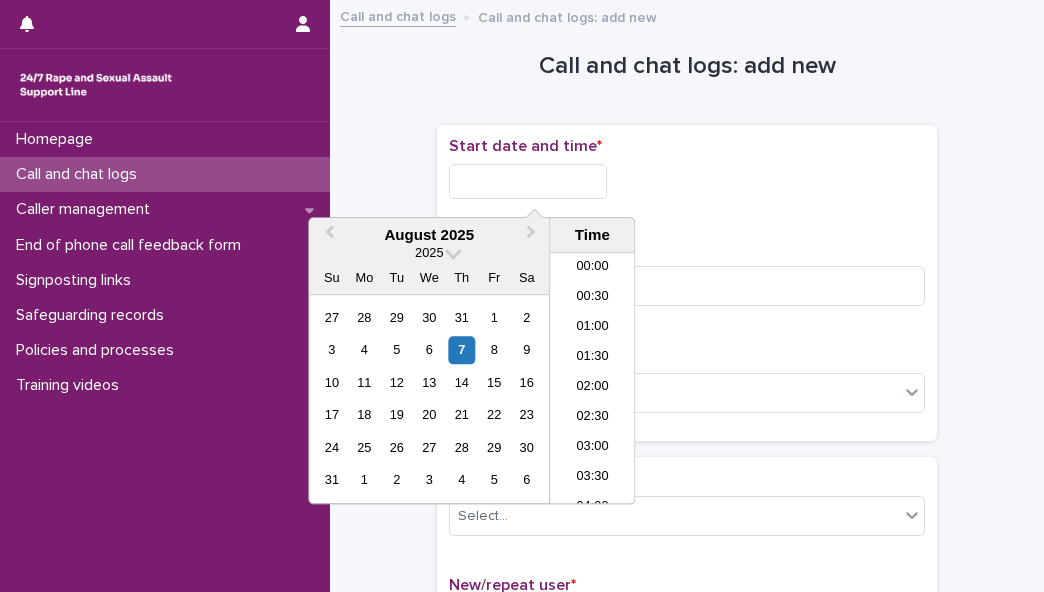 click at bounding box center (528, 181) 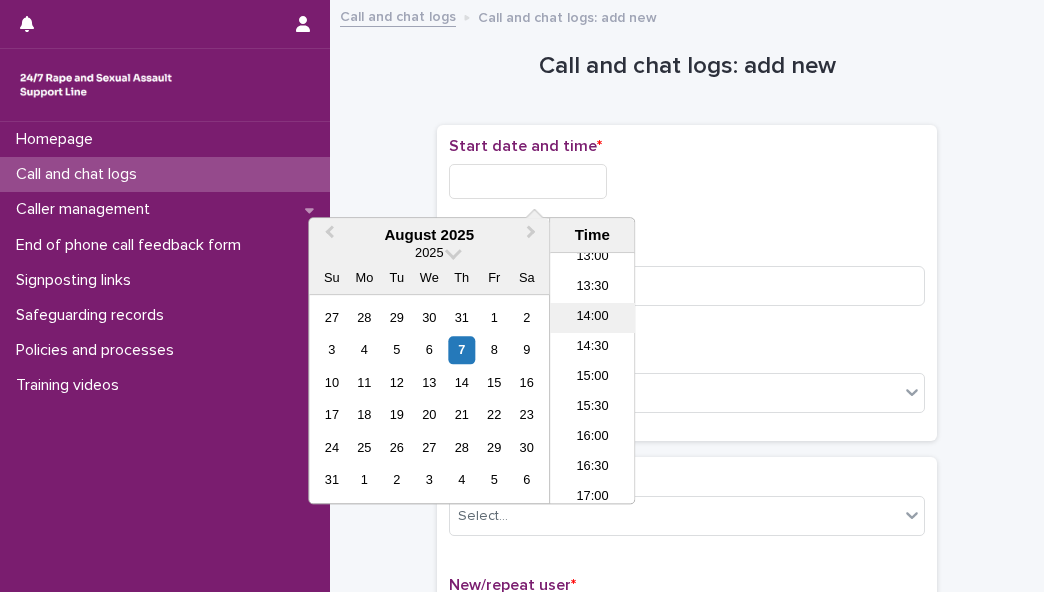 click on "14:00" at bounding box center (592, 318) 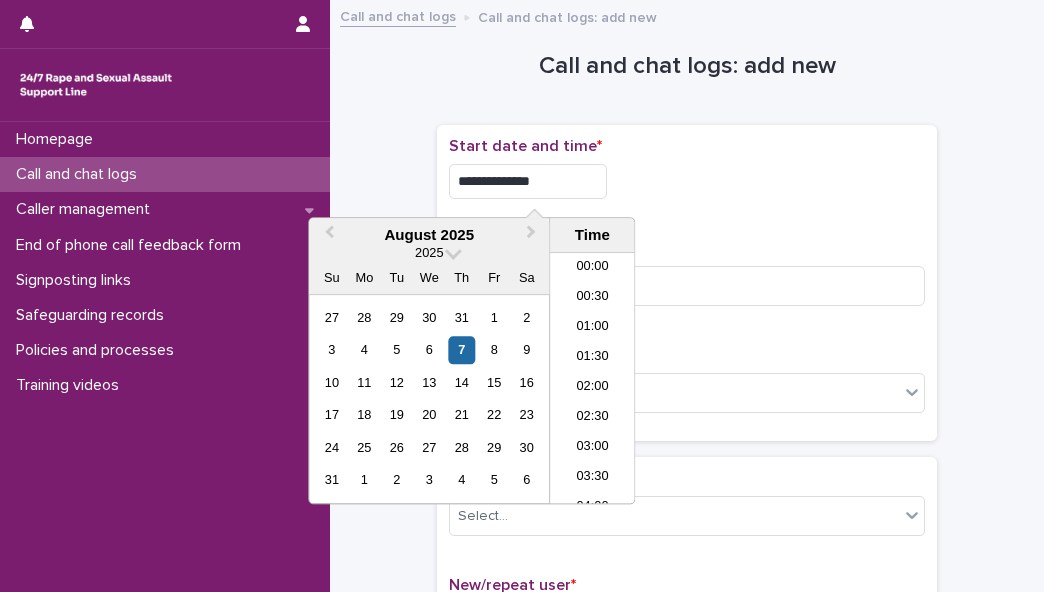 click on "**********" at bounding box center [528, 181] 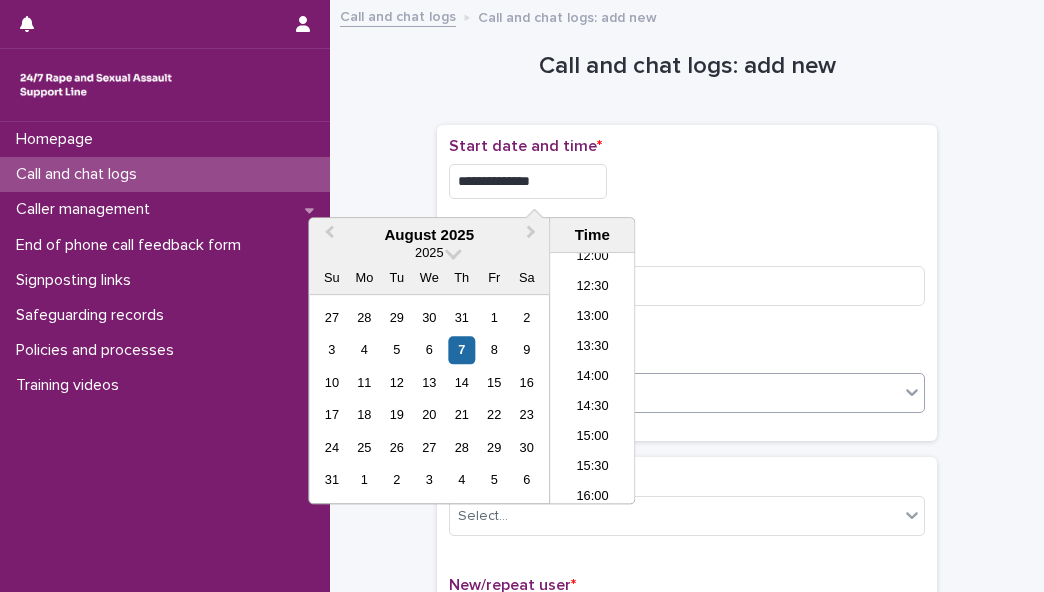 type on "**********" 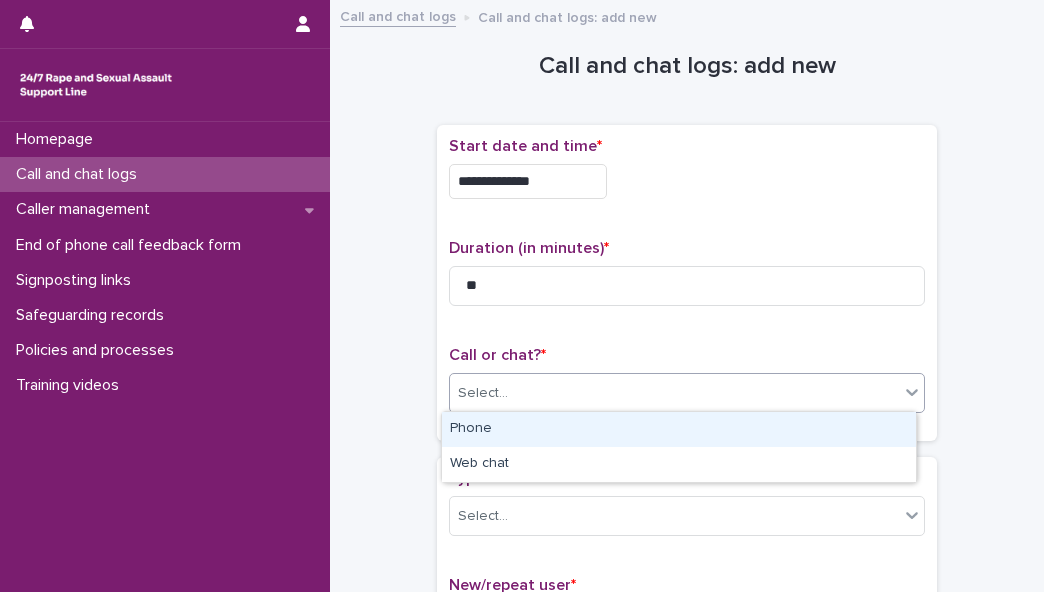 click on "Select..." at bounding box center [674, 393] 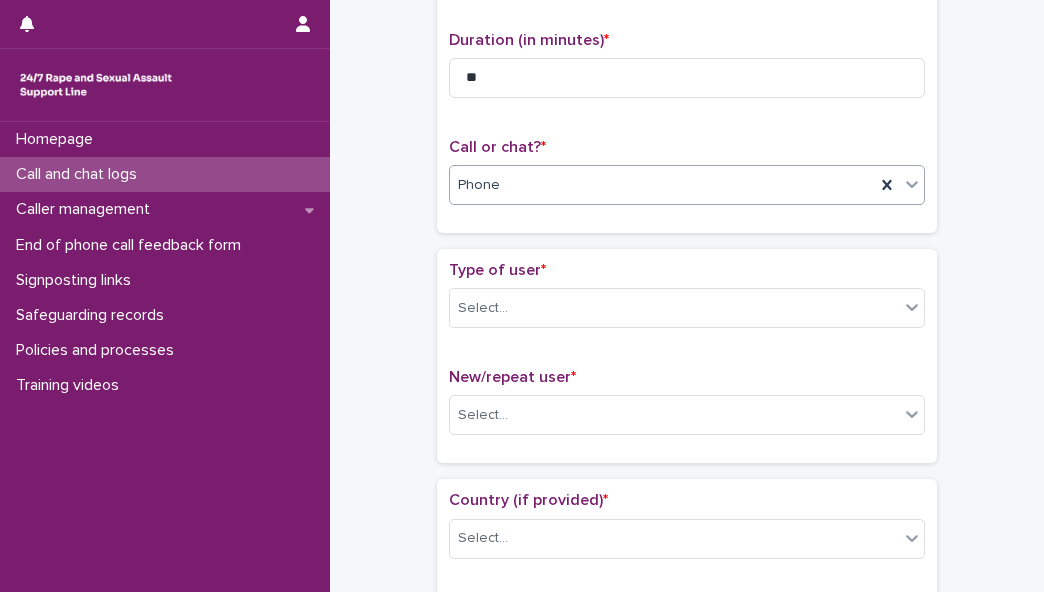 scroll, scrollTop: 330, scrollLeft: 0, axis: vertical 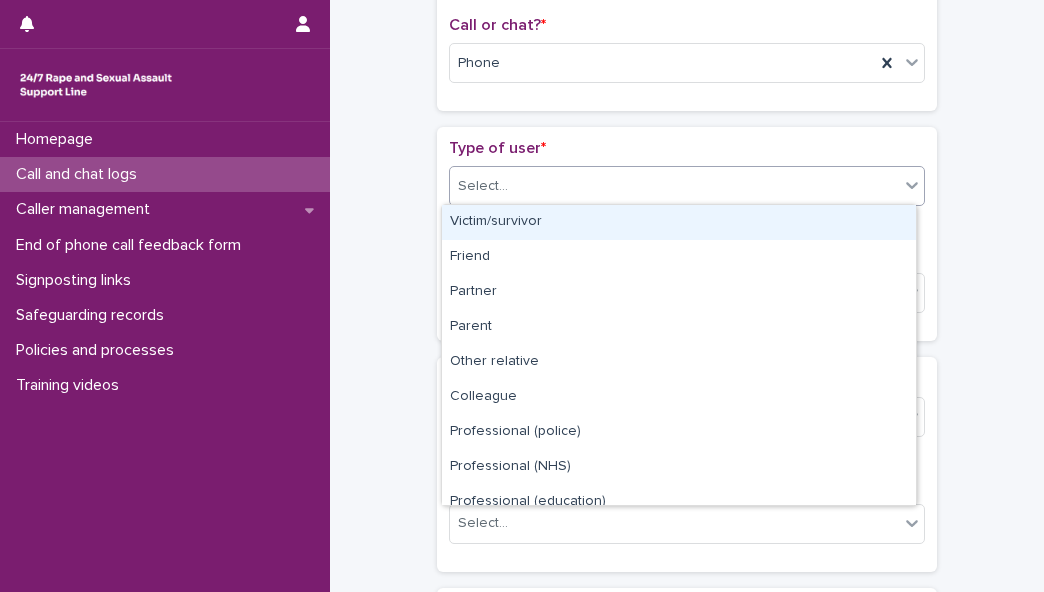 click on "Select..." at bounding box center (674, 186) 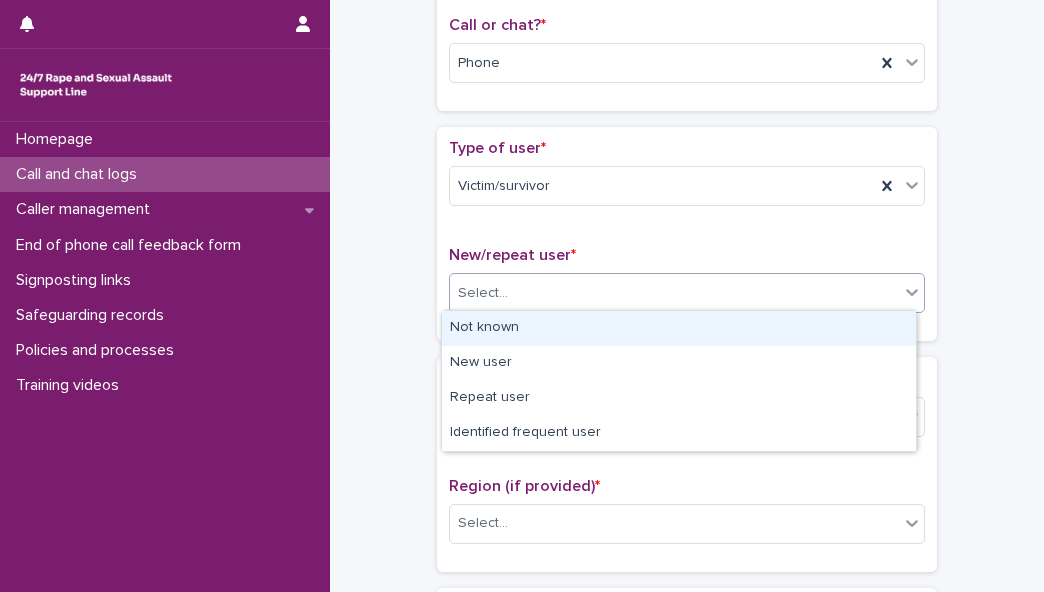 click on "Select..." at bounding box center (674, 293) 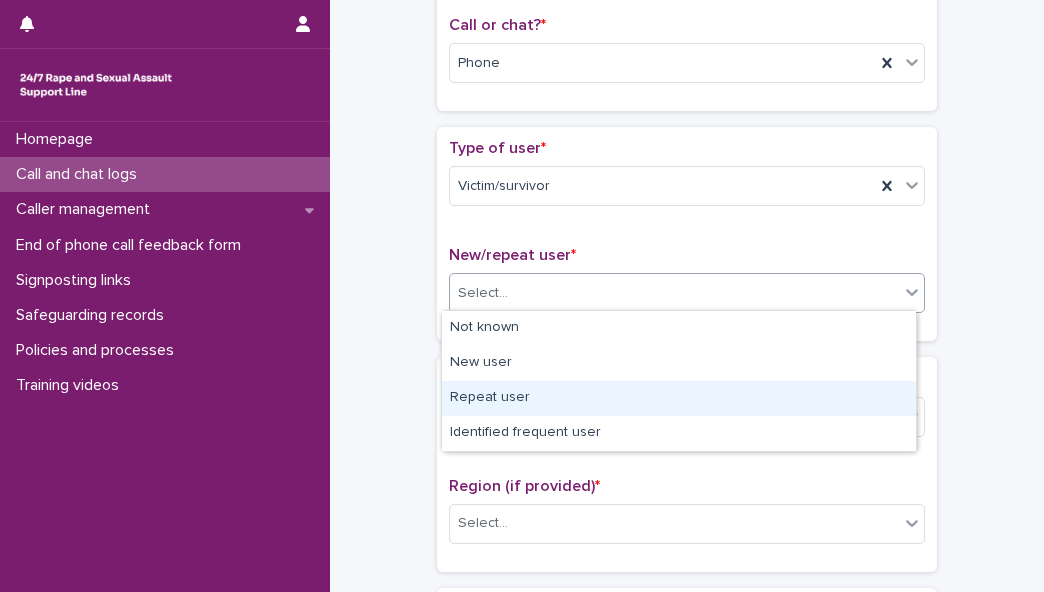click on "Repeat user" at bounding box center (679, 398) 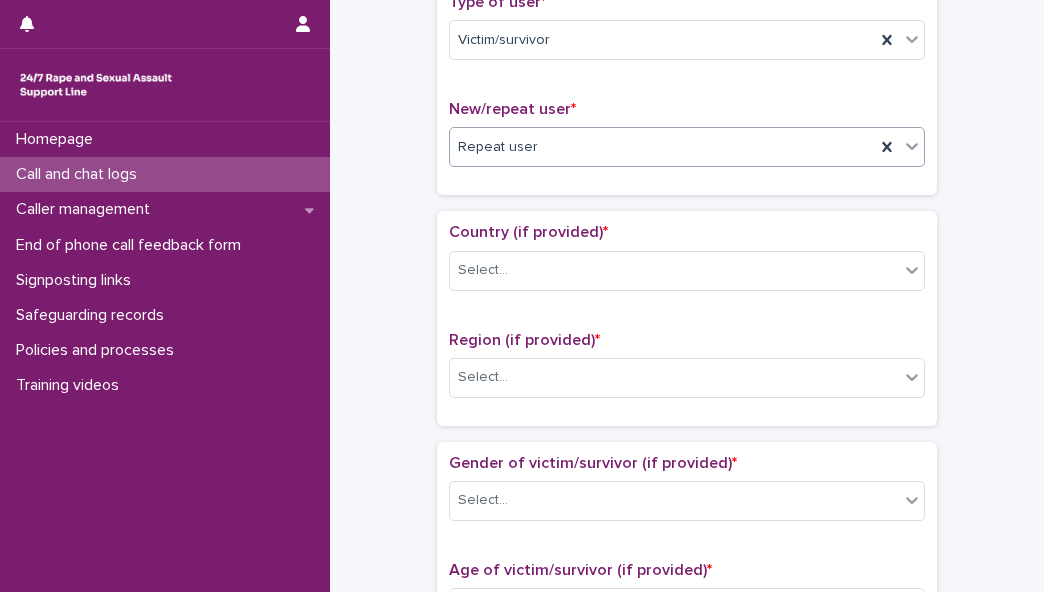 scroll, scrollTop: 546, scrollLeft: 0, axis: vertical 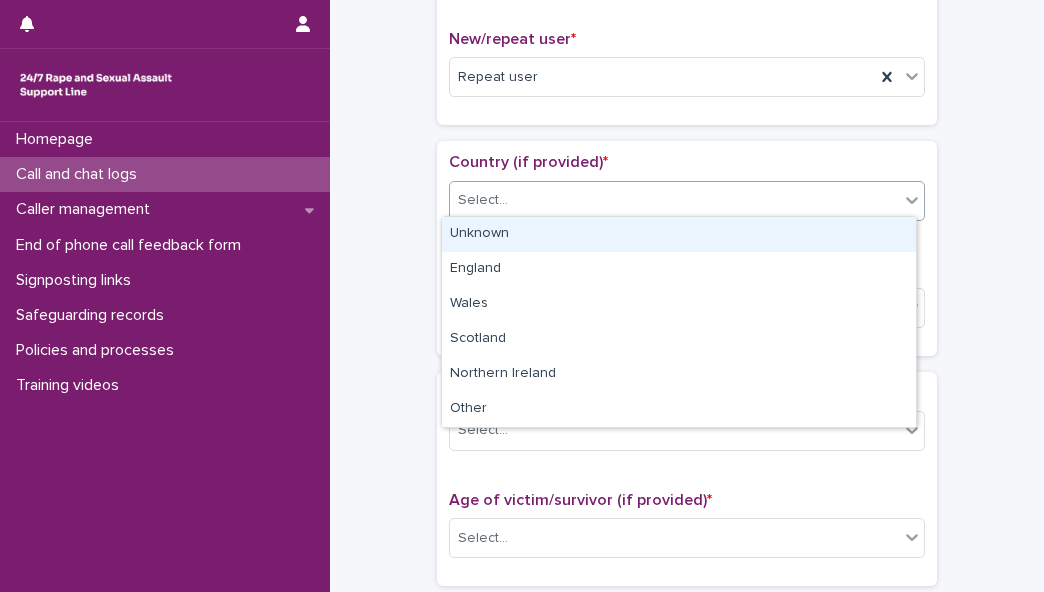 click on "Select..." at bounding box center (674, 200) 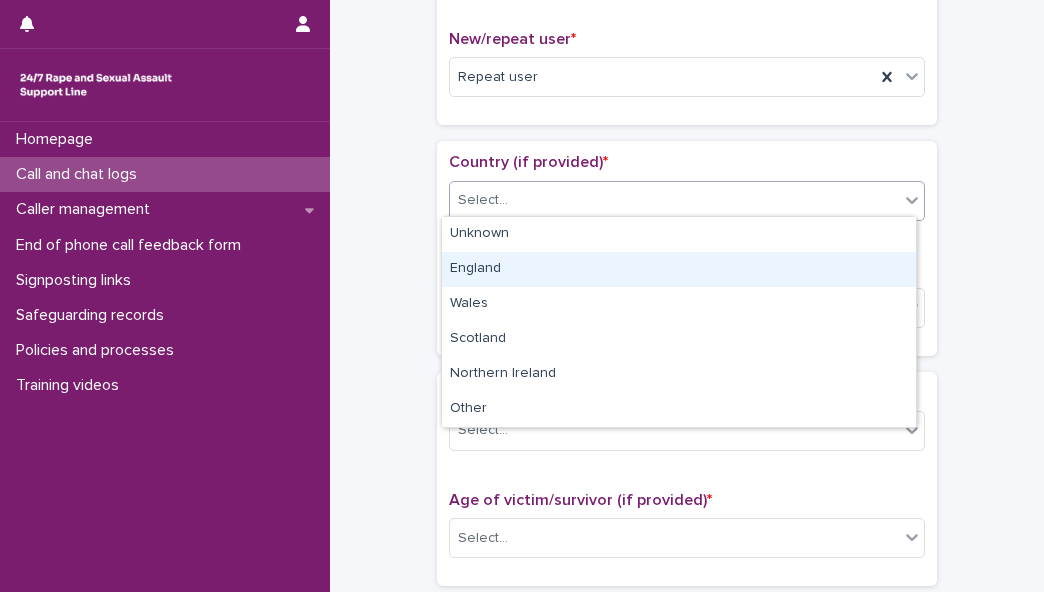 drag, startPoint x: 832, startPoint y: 249, endPoint x: 830, endPoint y: 262, distance: 13.152946 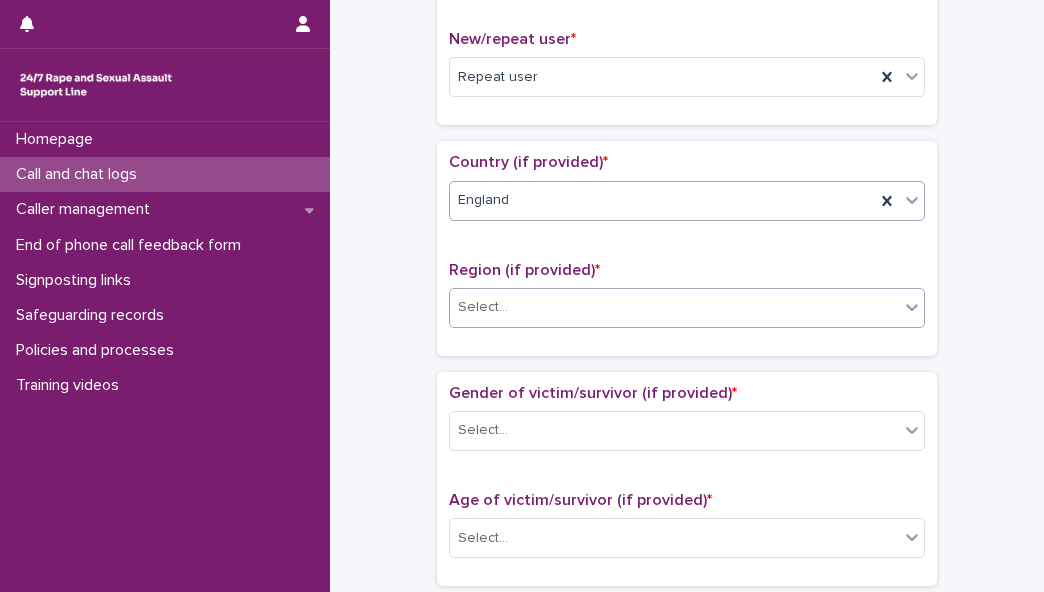 click on "Select..." at bounding box center (674, 307) 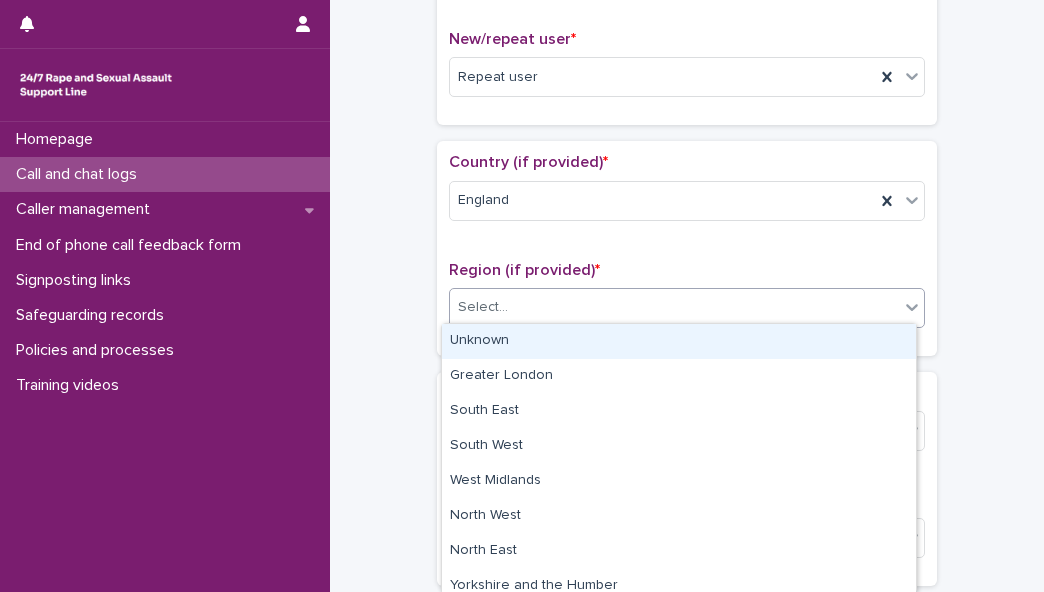 click on "Unknown" at bounding box center (679, 341) 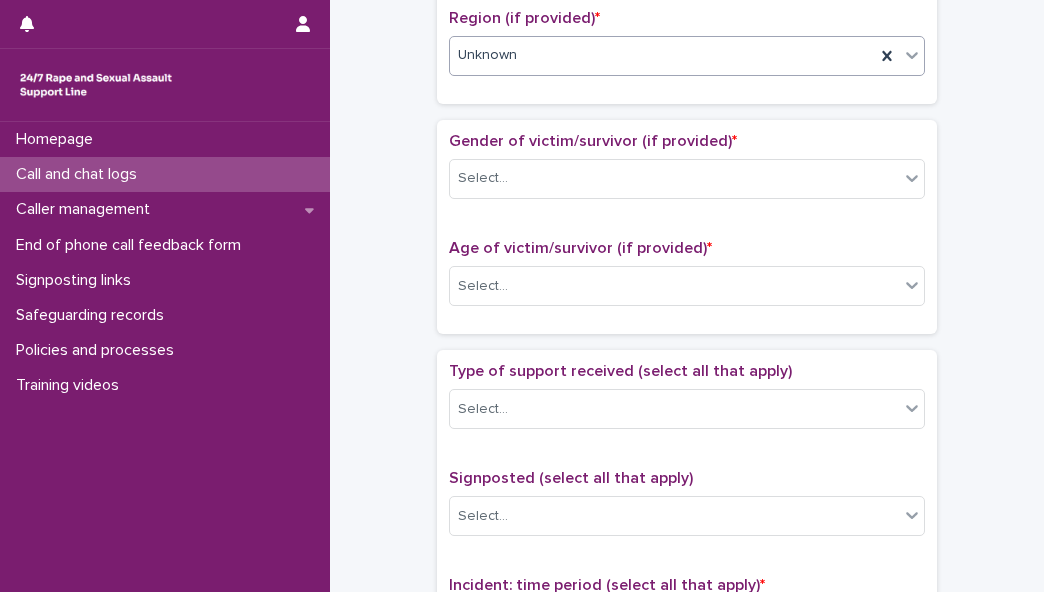 scroll, scrollTop: 806, scrollLeft: 0, axis: vertical 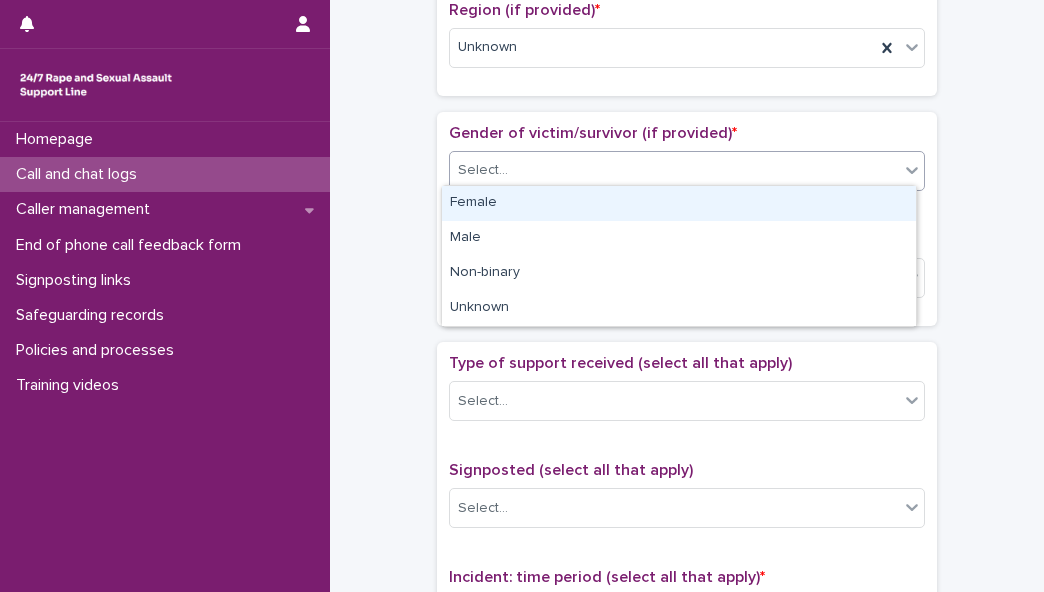 click on "Select..." at bounding box center [674, 170] 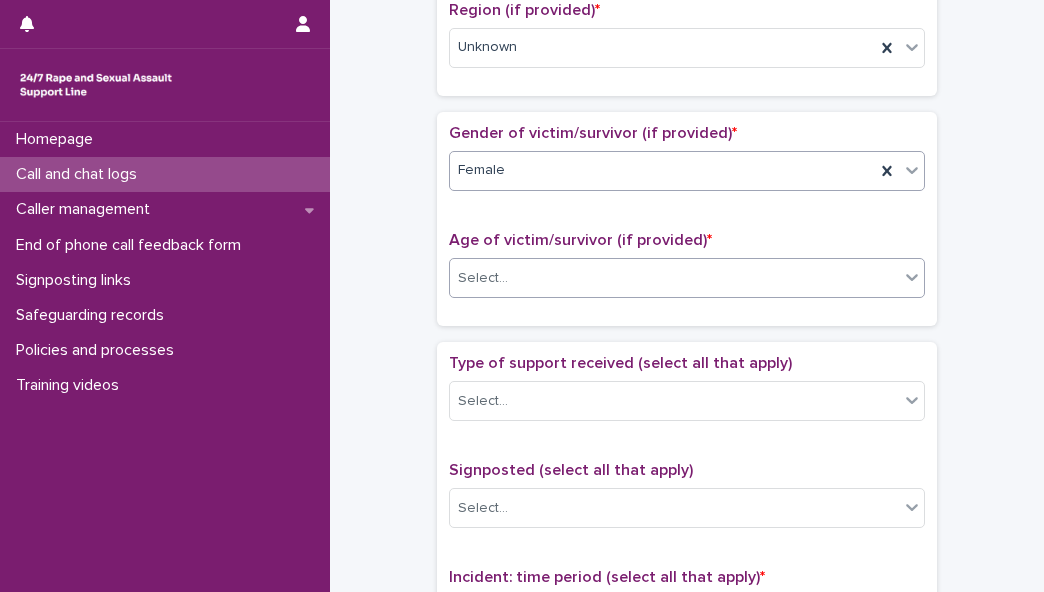 click on "Select..." at bounding box center [674, 278] 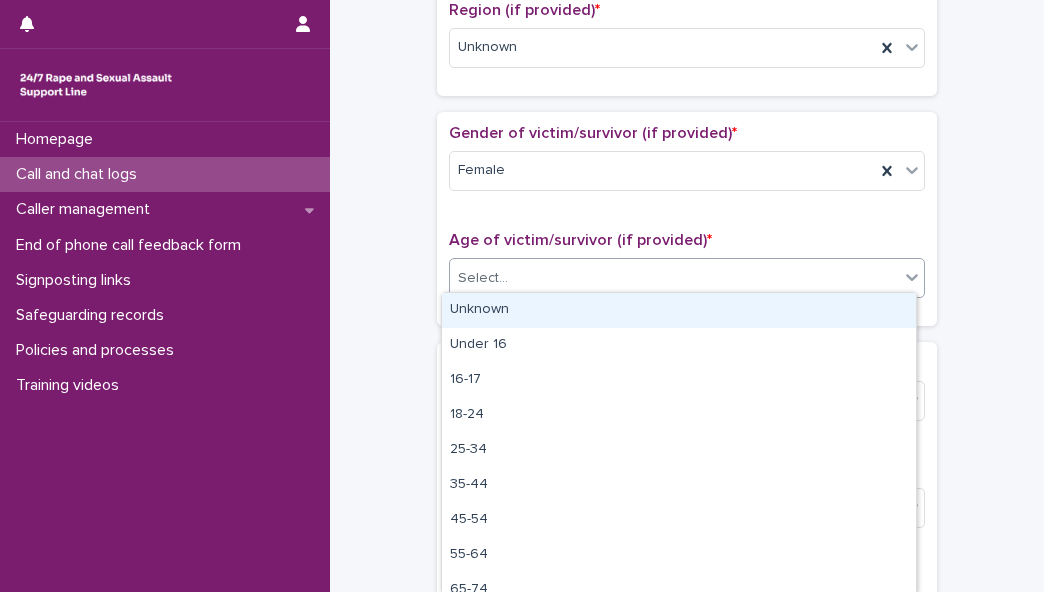 click on "Unknown" at bounding box center [679, 310] 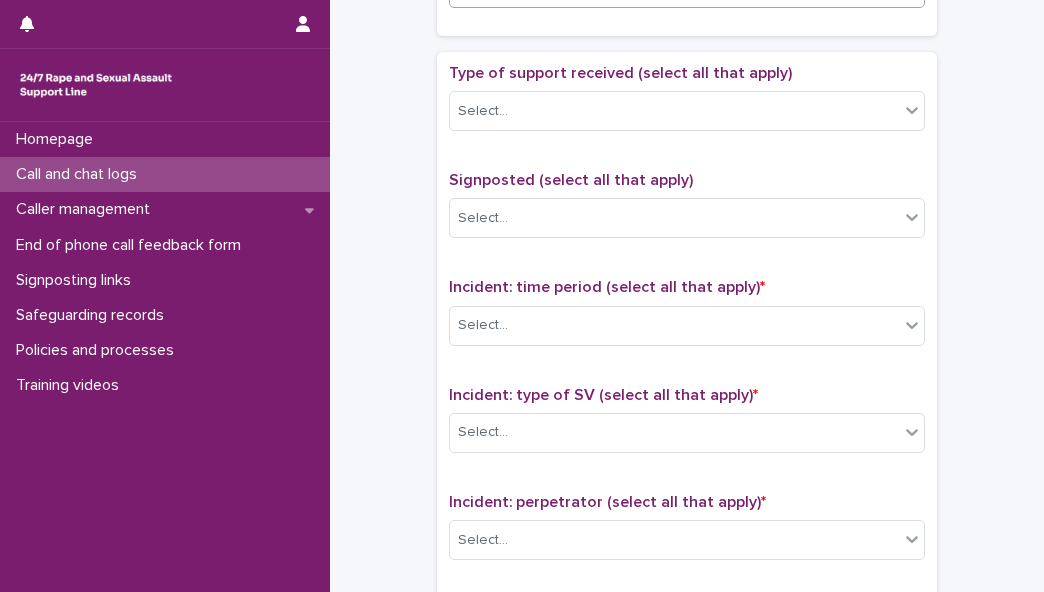 scroll, scrollTop: 1120, scrollLeft: 0, axis: vertical 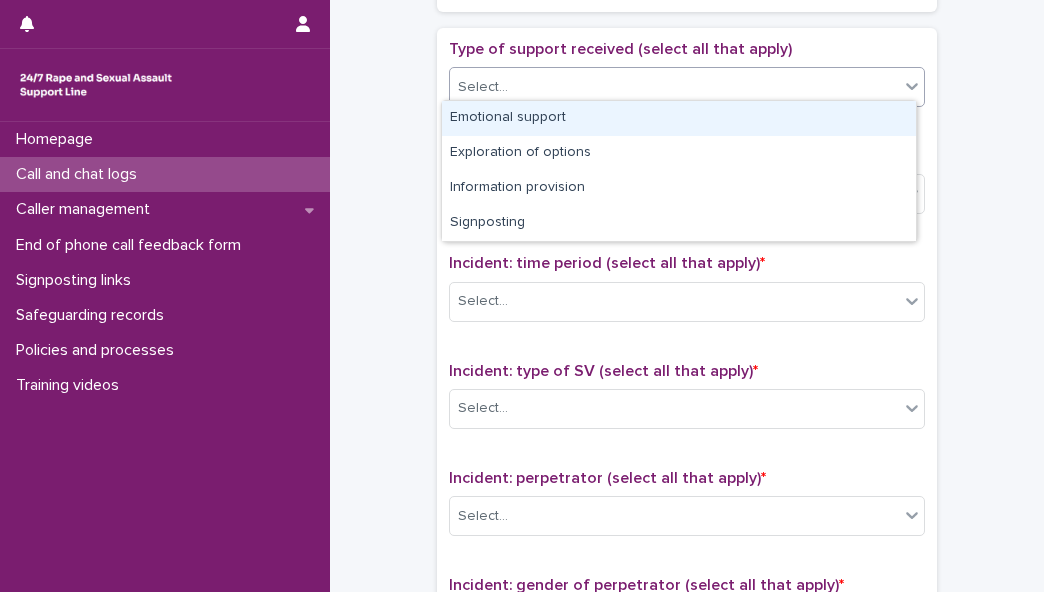 click on "Select..." at bounding box center (674, 87) 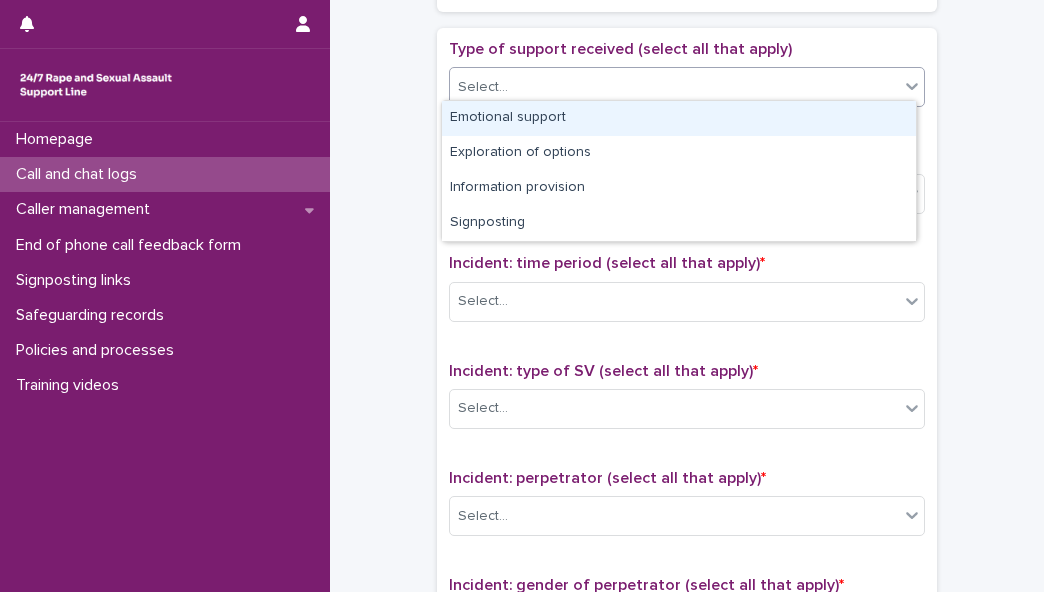 click on "Emotional support" at bounding box center [679, 118] 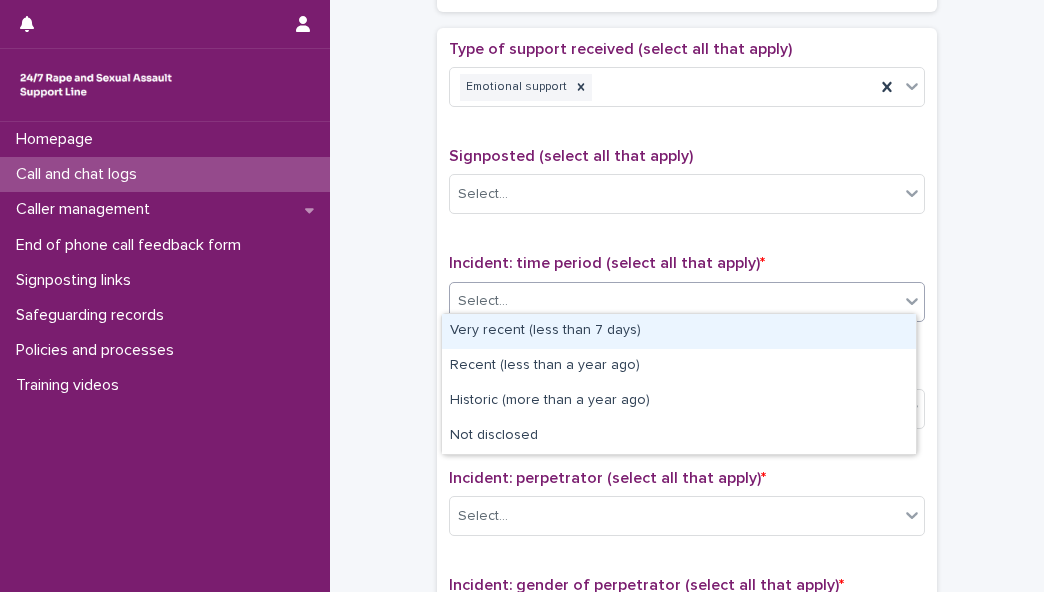click on "Select..." at bounding box center [674, 301] 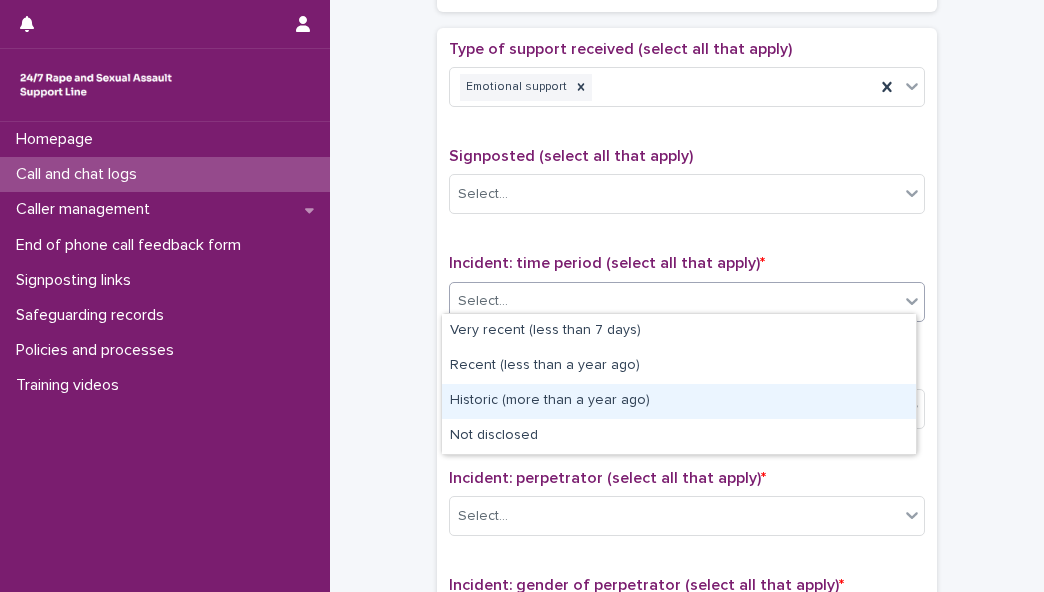 click on "Historic (more than a year ago)" at bounding box center [679, 401] 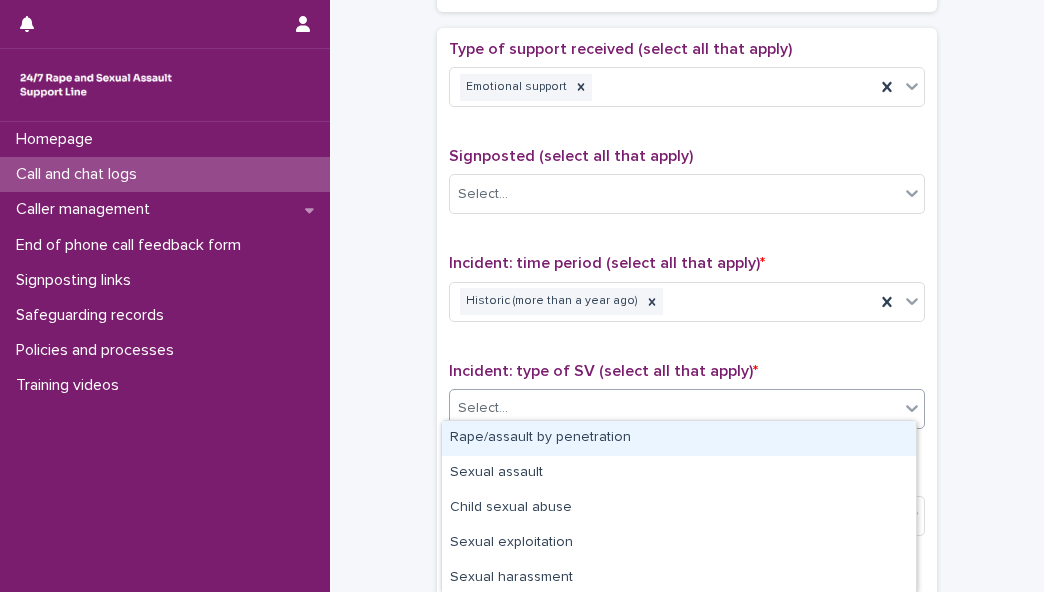 click on "Select..." at bounding box center [674, 408] 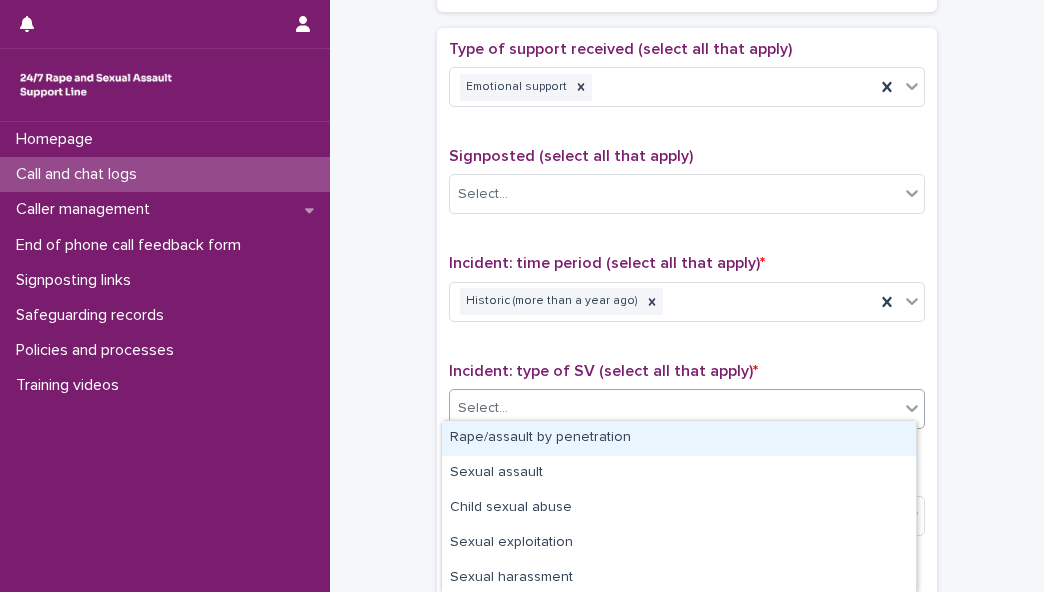 click on "Rape/assault by penetration" at bounding box center [679, 438] 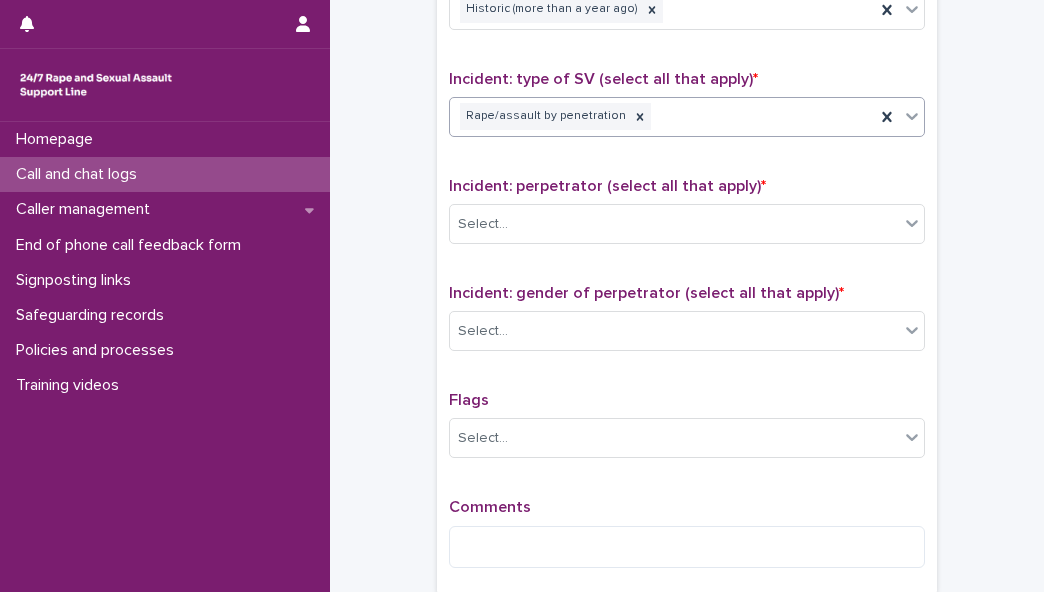 scroll, scrollTop: 1415, scrollLeft: 0, axis: vertical 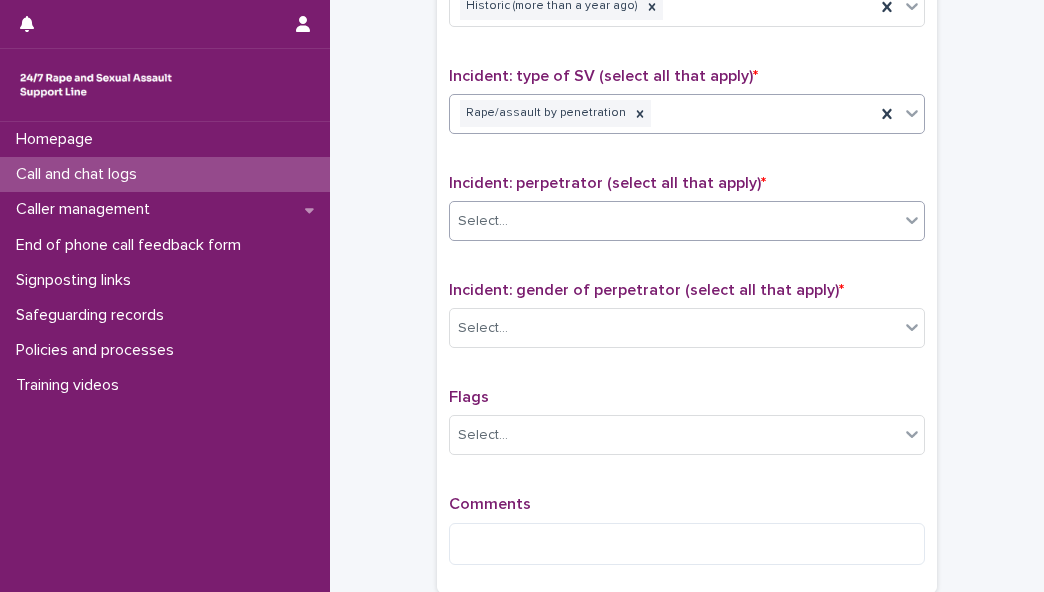 drag, startPoint x: 1026, startPoint y: 464, endPoint x: 695, endPoint y: 209, distance: 417.8349 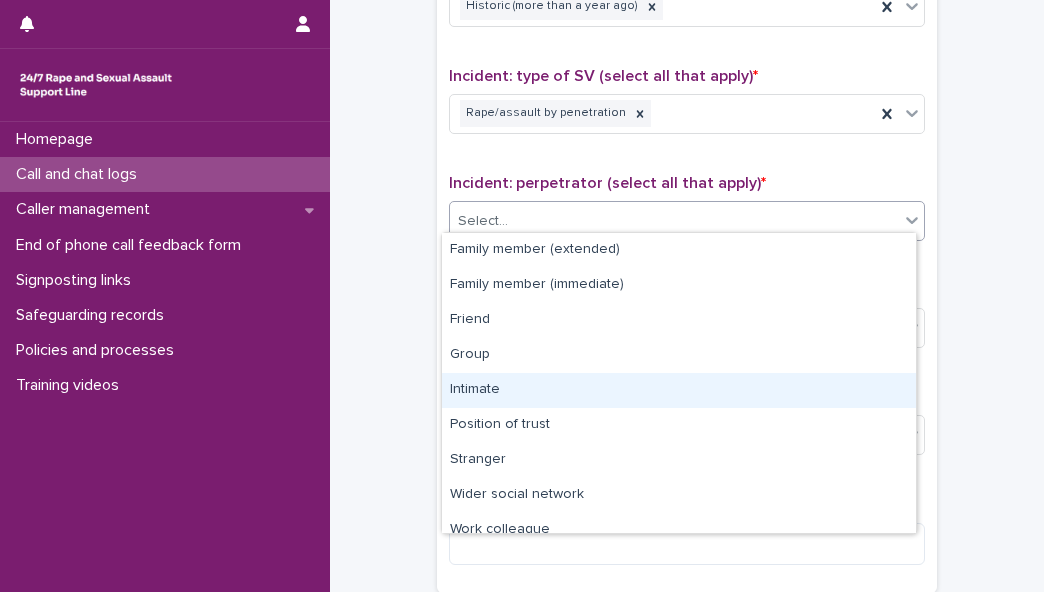 click on "Intimate" at bounding box center [679, 390] 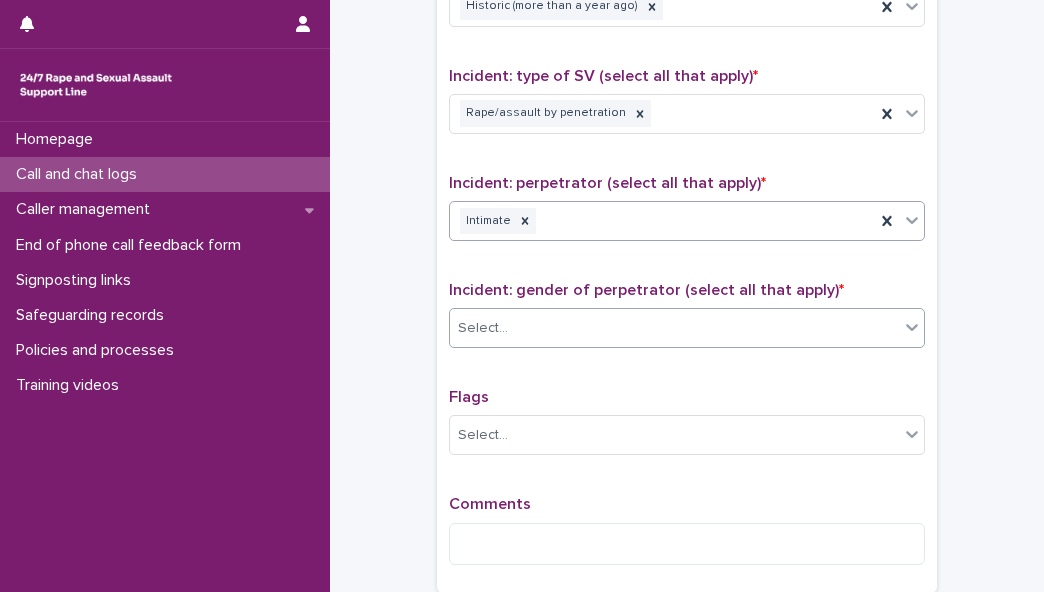 click on "Select..." at bounding box center [674, 328] 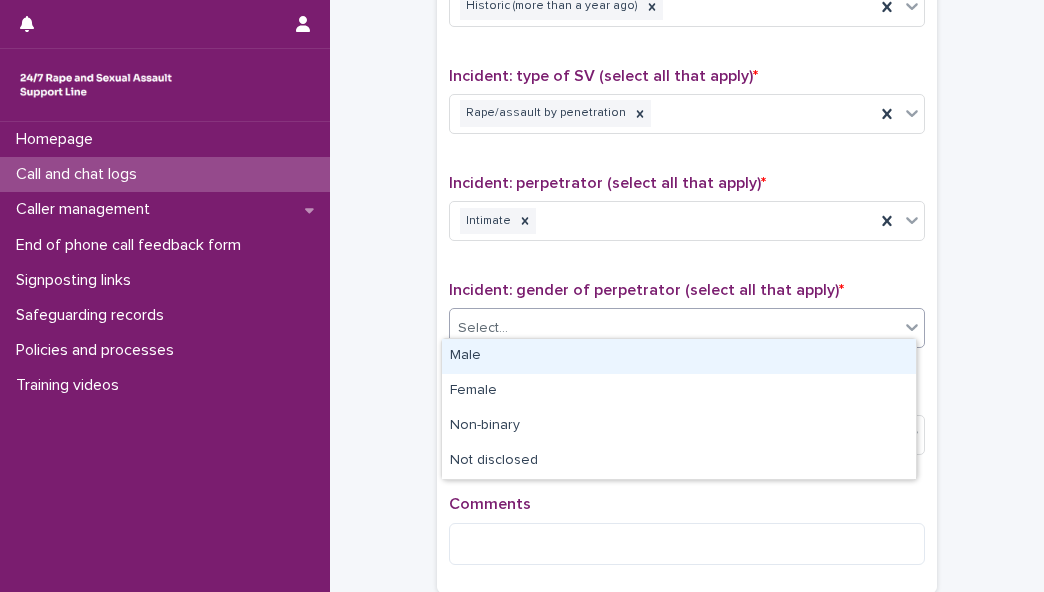 click on "Male" at bounding box center (679, 356) 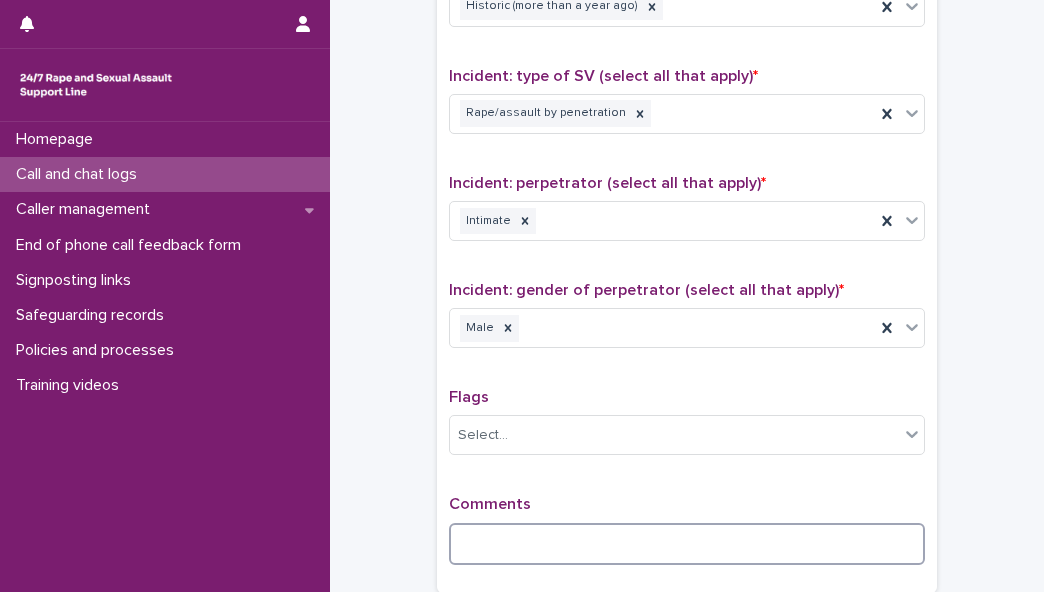 click at bounding box center [687, 544] 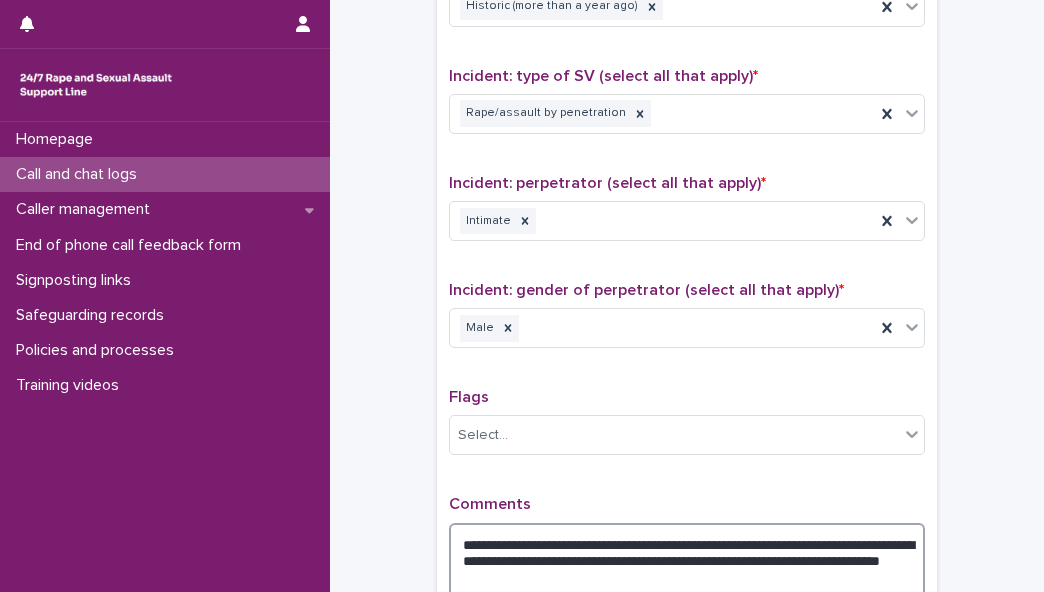click on "**********" at bounding box center (687, 560) 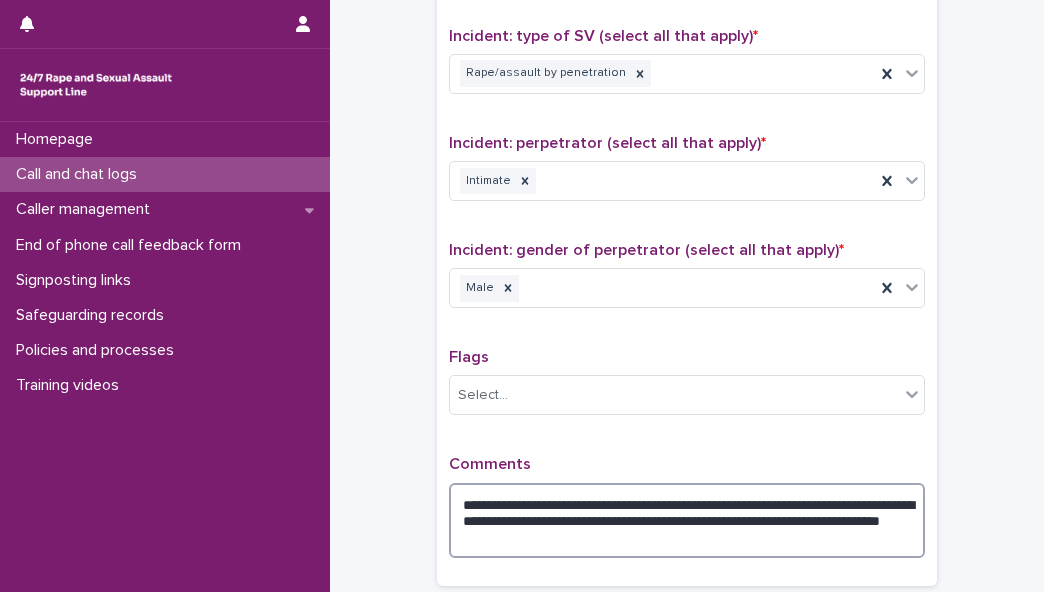 scroll, scrollTop: 1556, scrollLeft: 0, axis: vertical 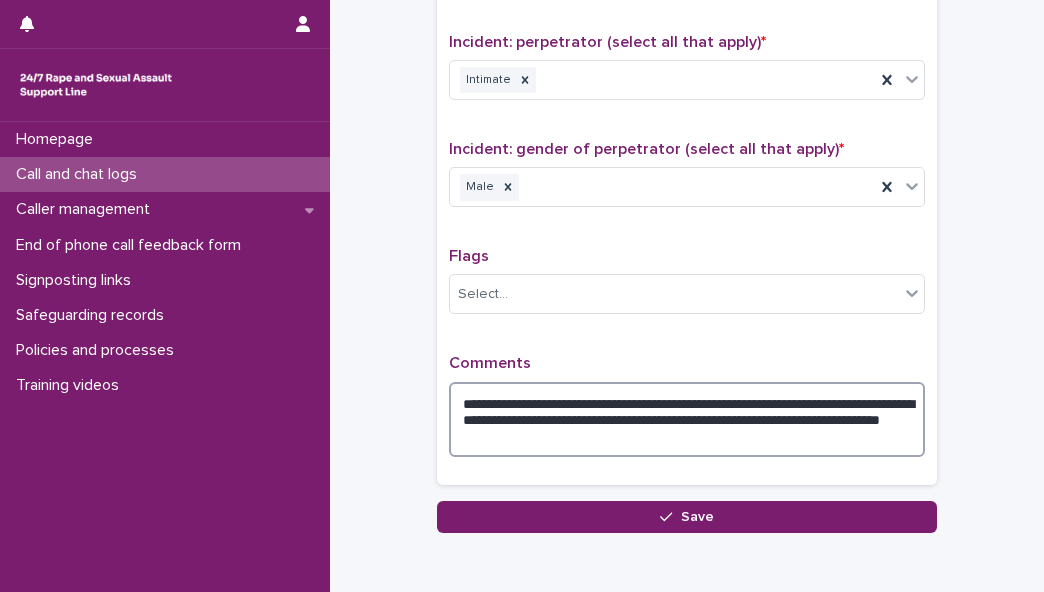 click on "**********" at bounding box center (687, 419) 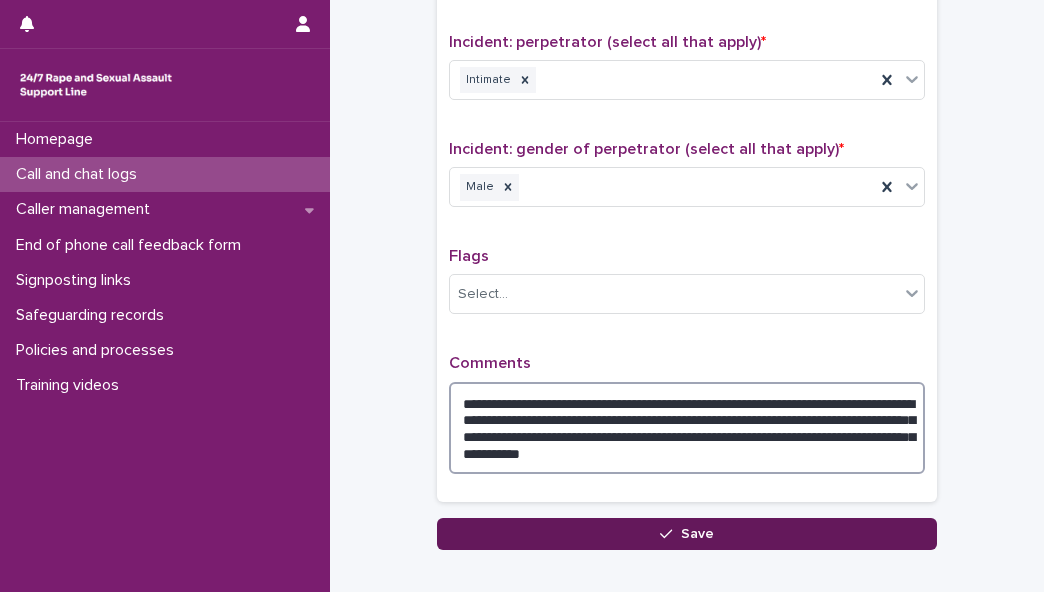 type on "**********" 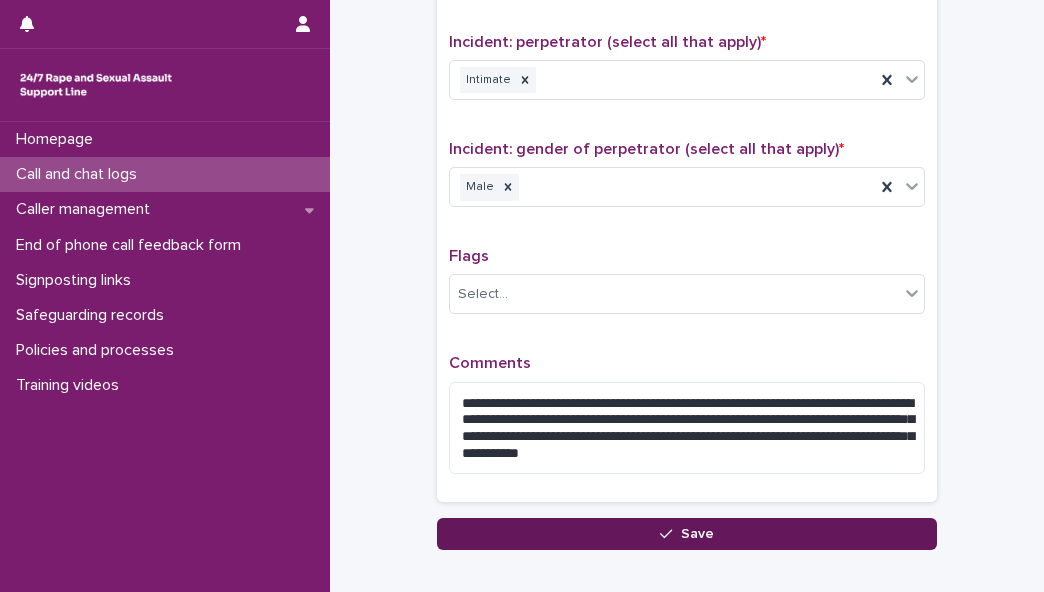 click on "Save" at bounding box center [697, 534] 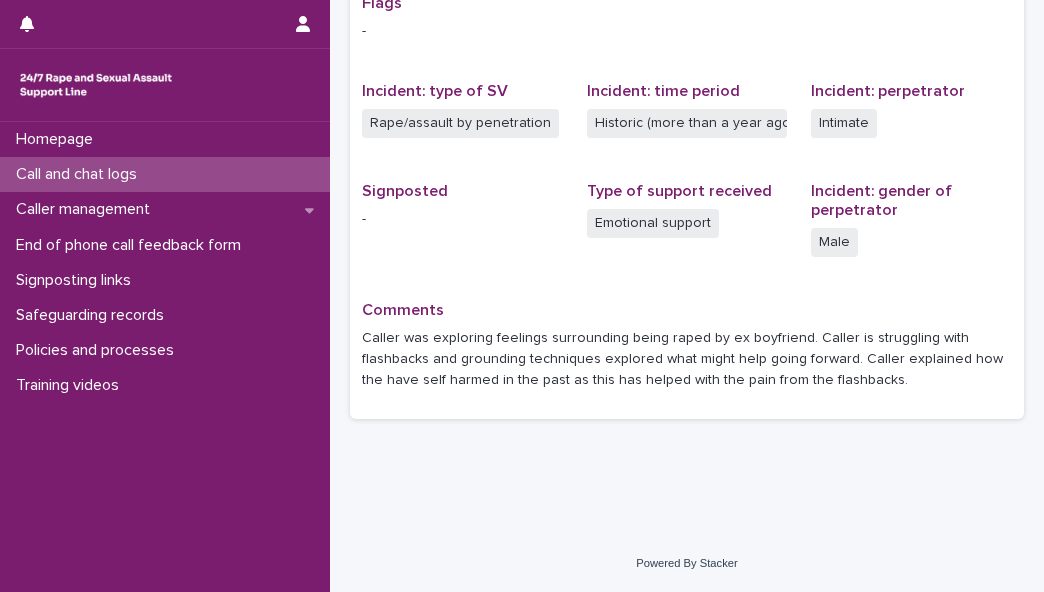 scroll, scrollTop: 0, scrollLeft: 0, axis: both 